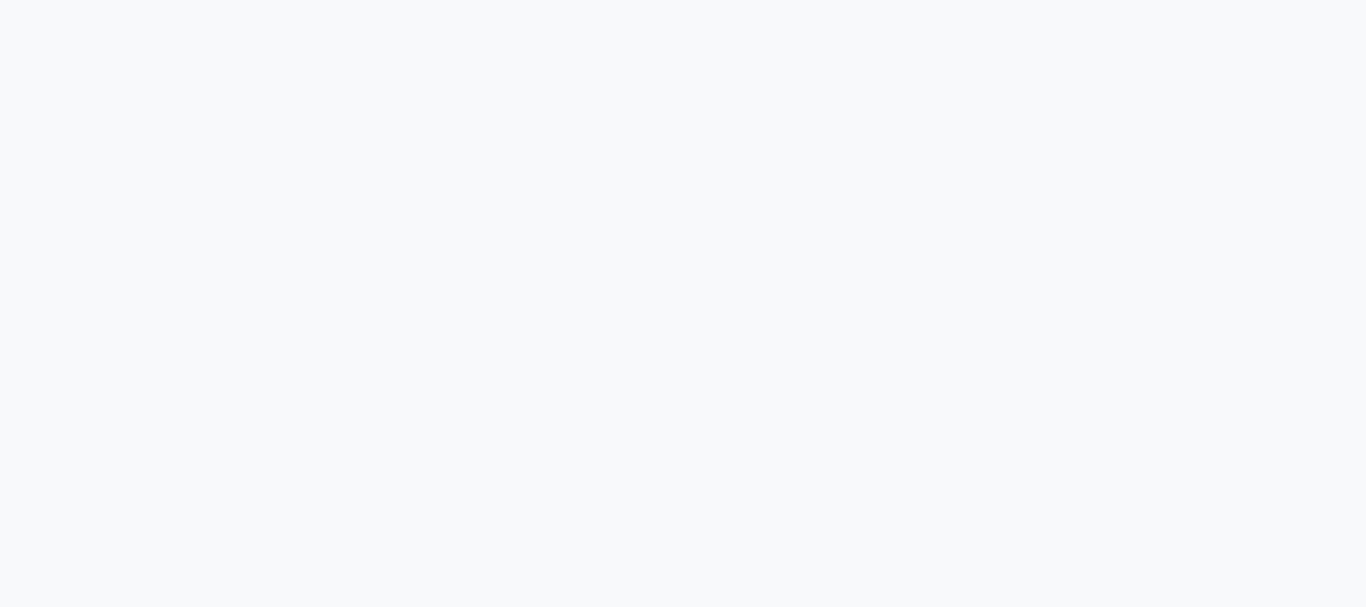 scroll, scrollTop: 0, scrollLeft: 0, axis: both 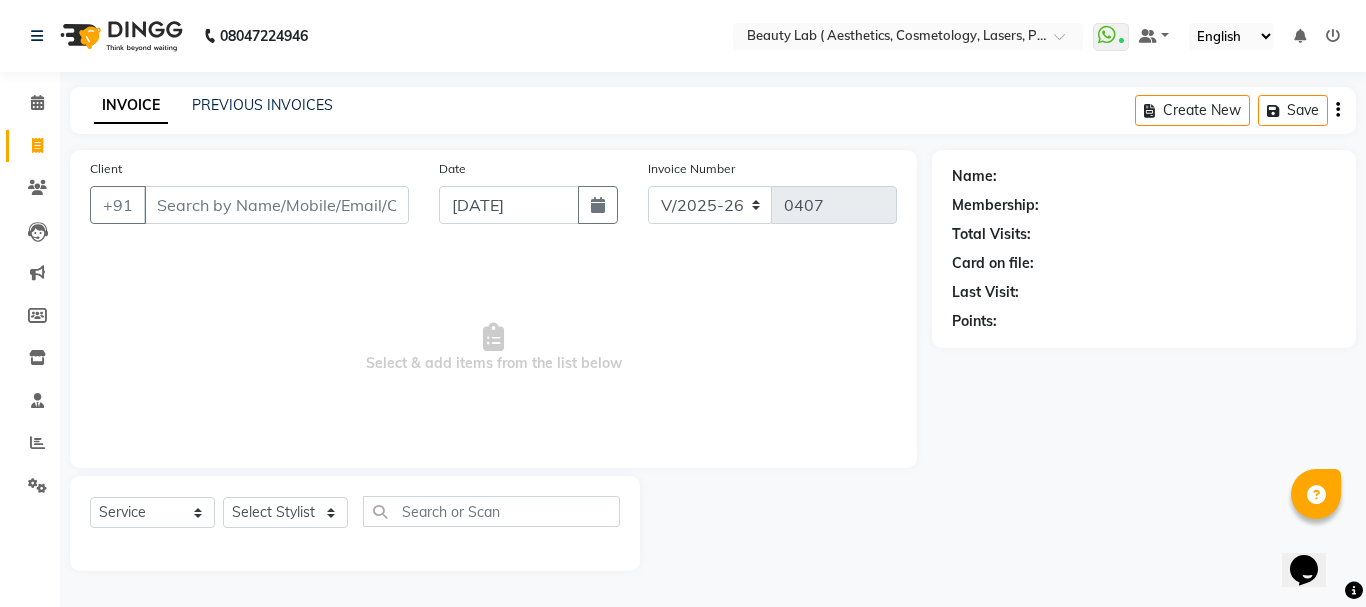 click on "Client" at bounding box center [276, 205] 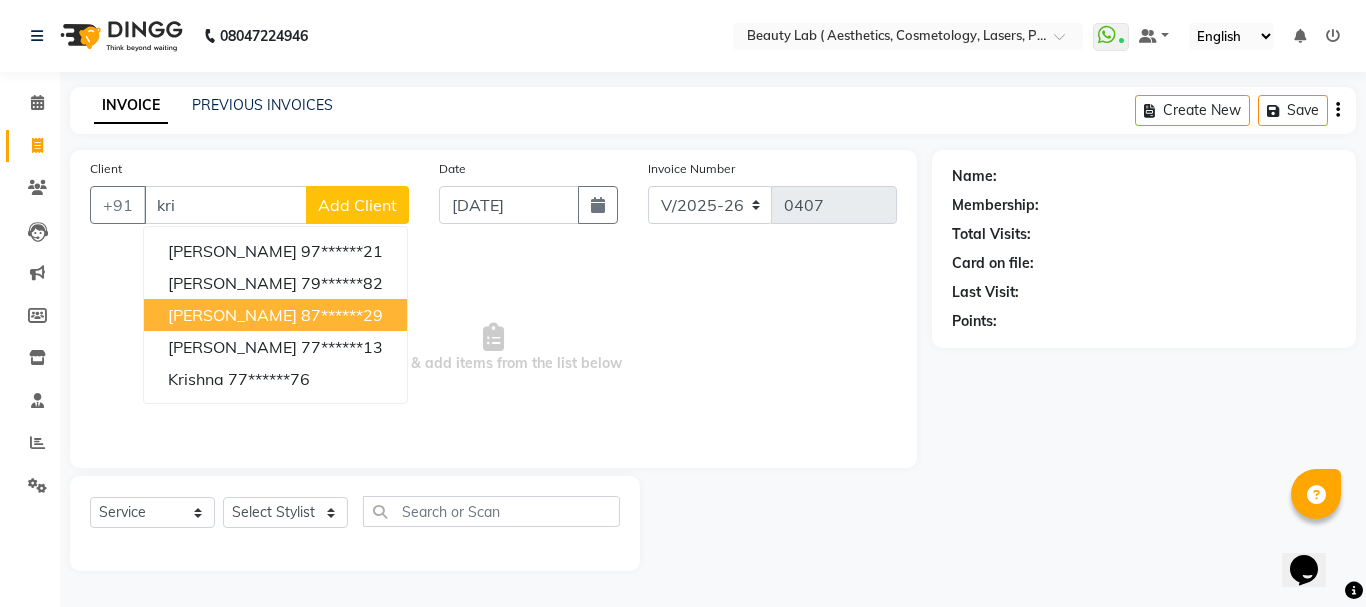 click on "87******29" at bounding box center (342, 315) 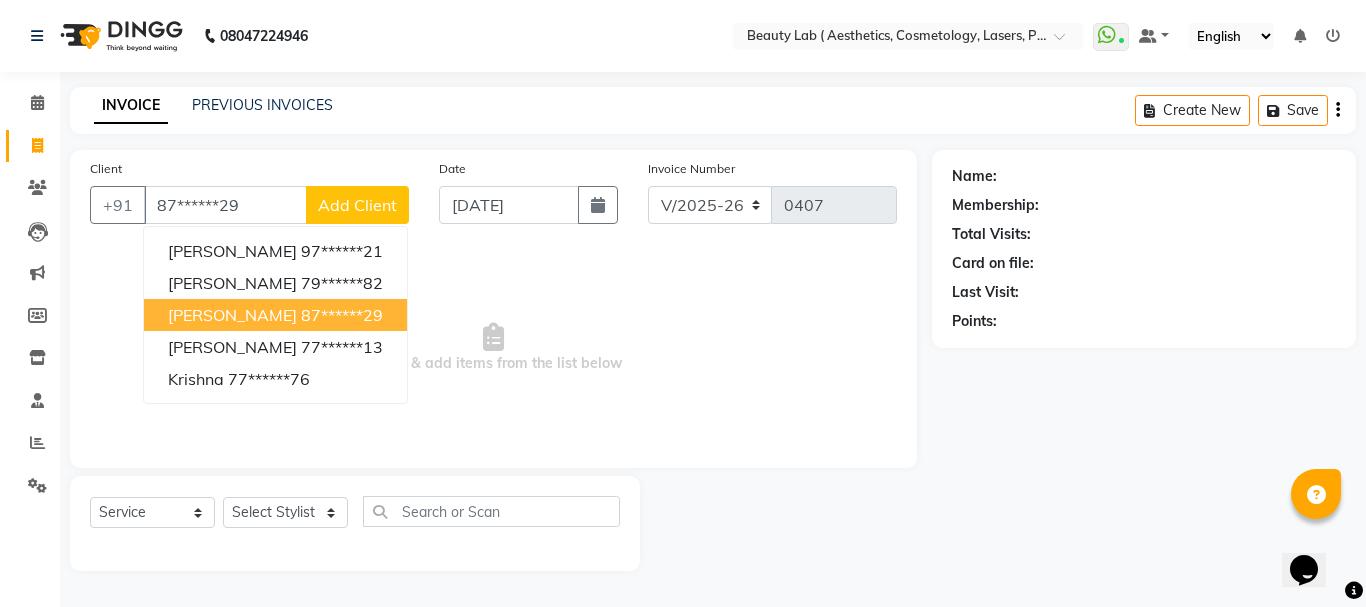 type on "87******29" 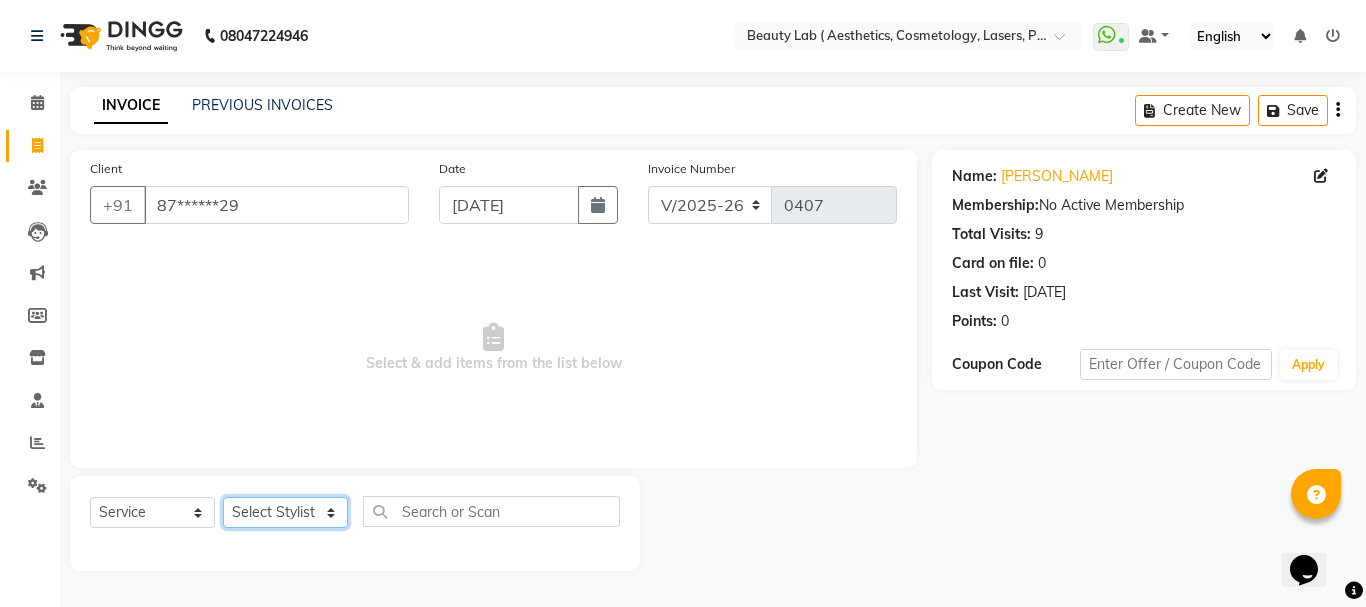 click on "Select Stylist [PERSON_NAME] neha nishu sarika" 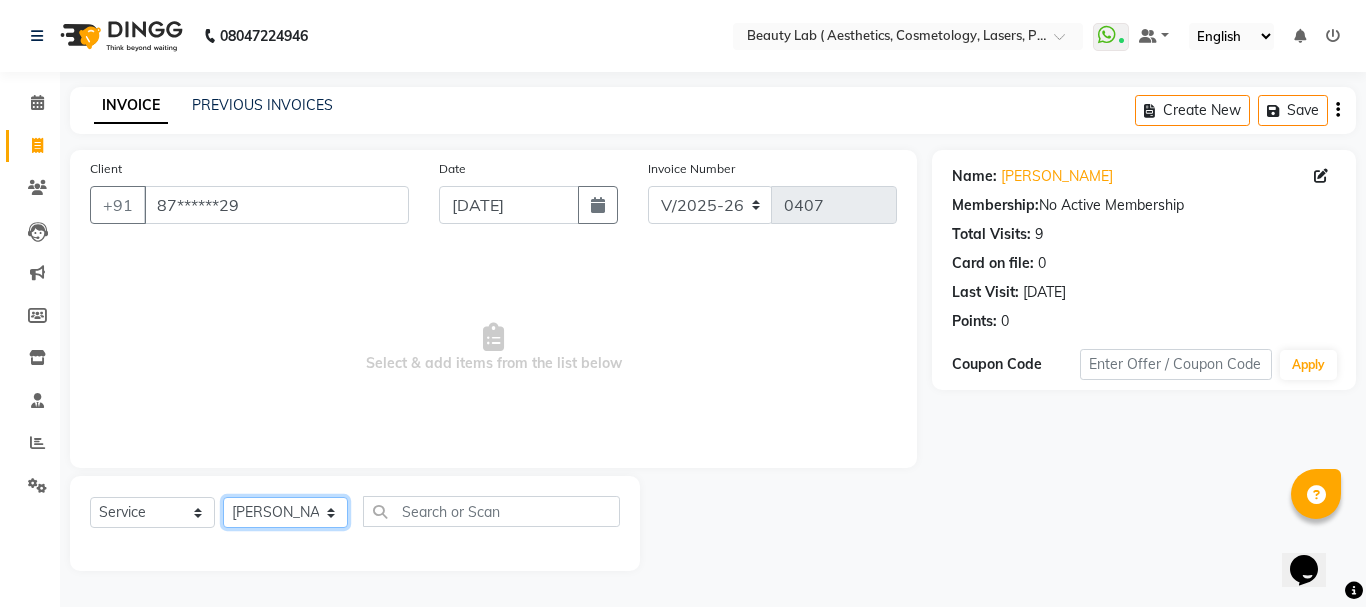 click on "Select Stylist [PERSON_NAME] neha nishu sarika" 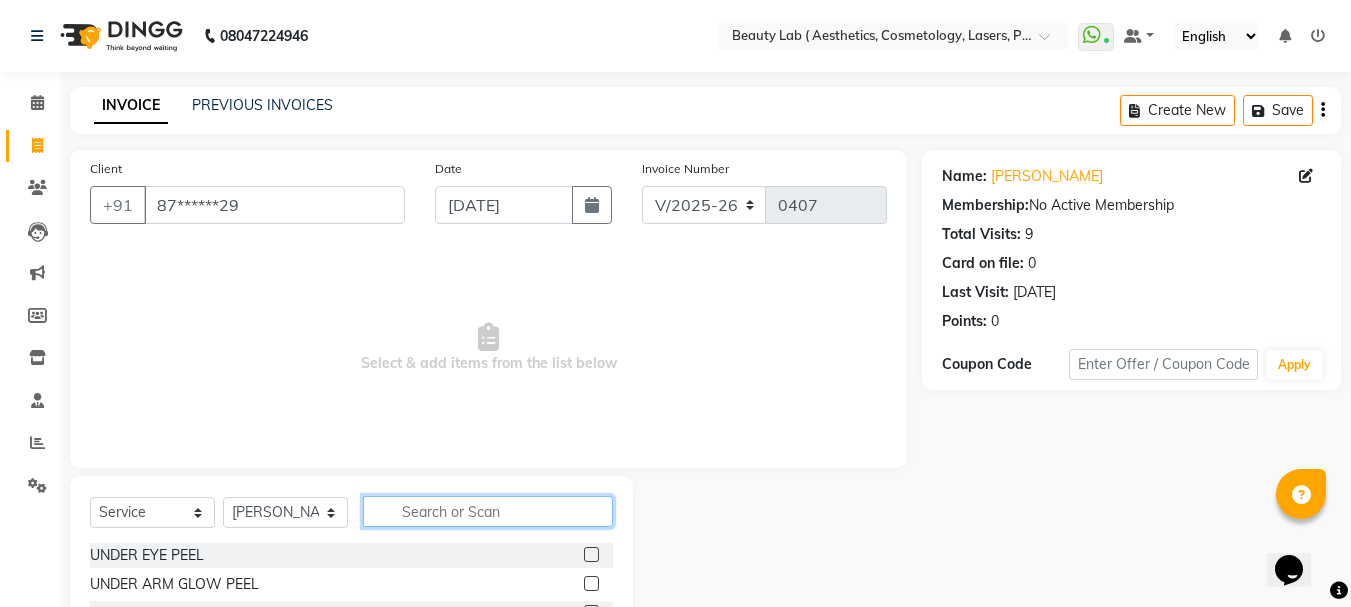 click 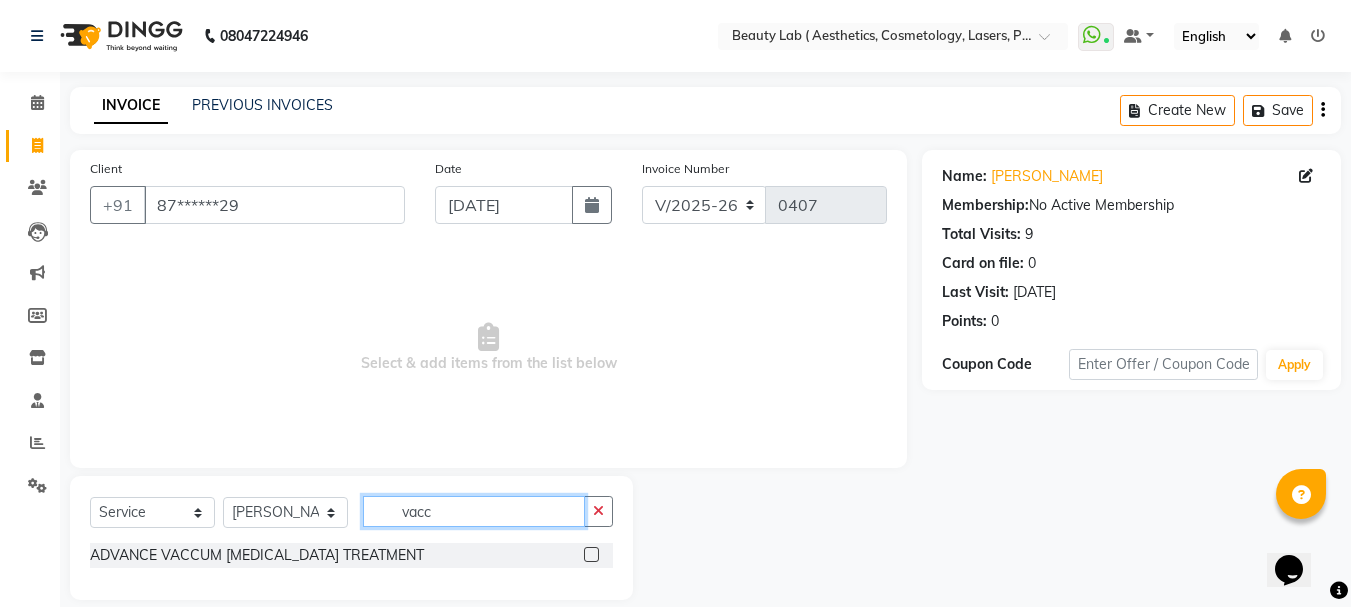 type on "vacc" 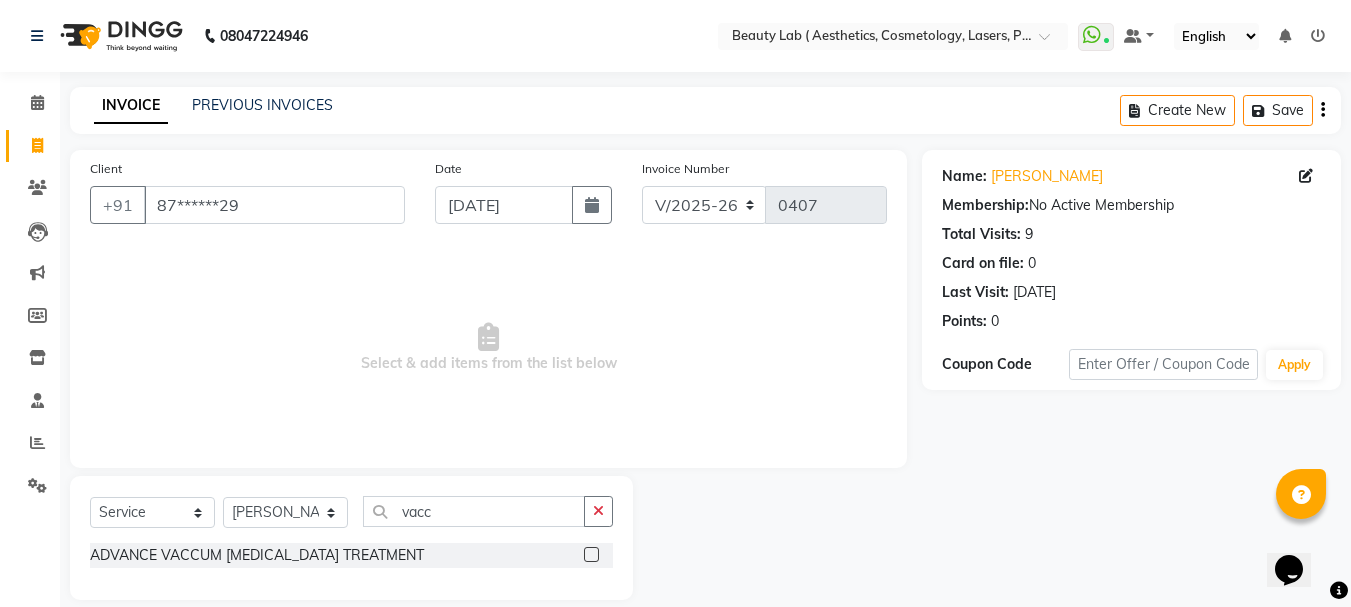 click 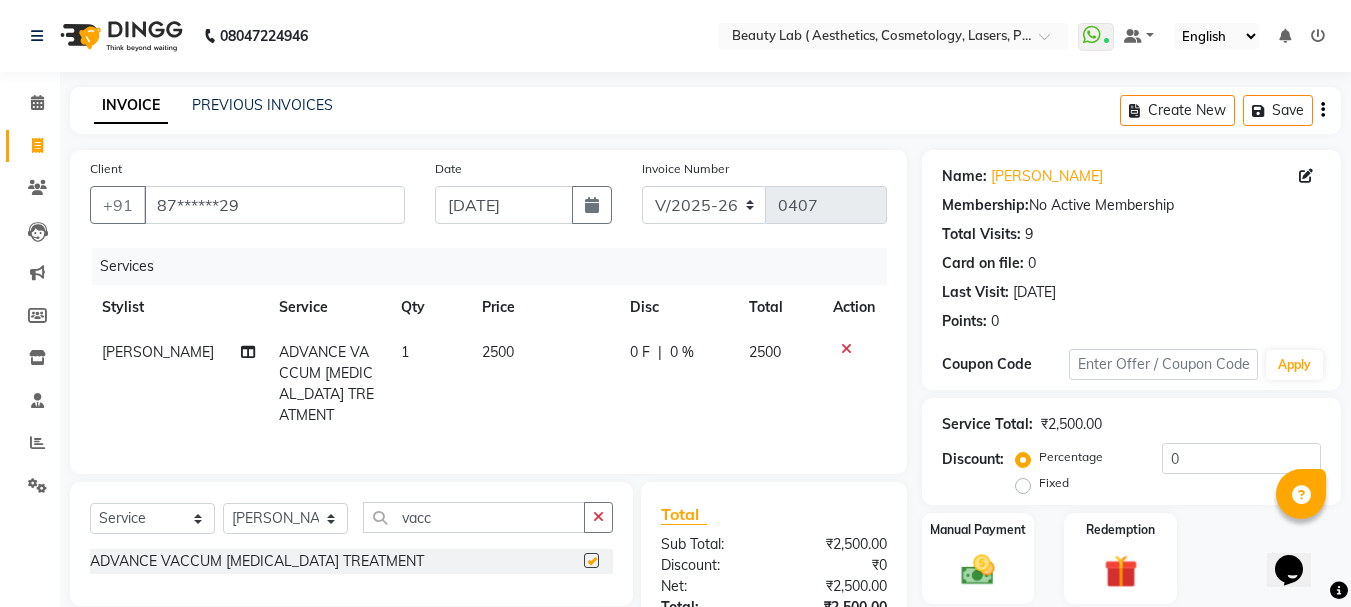 checkbox on "false" 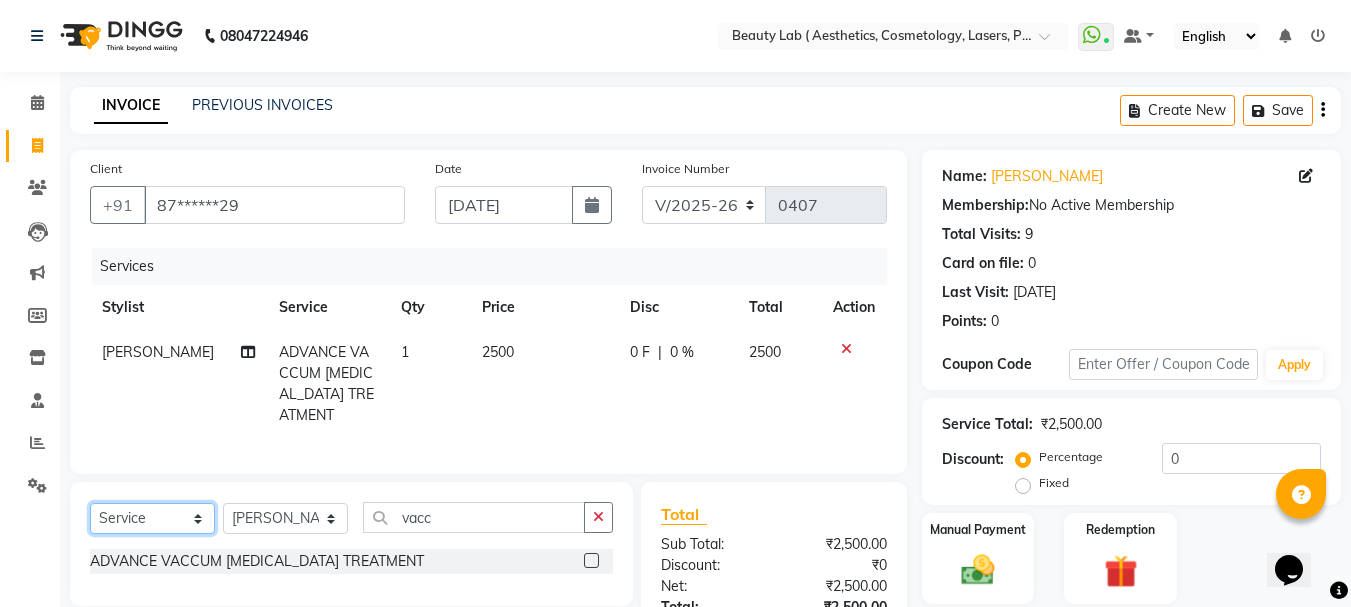 click on "Select  Service  Product  Membership  Package Voucher Prepaid Gift Card" 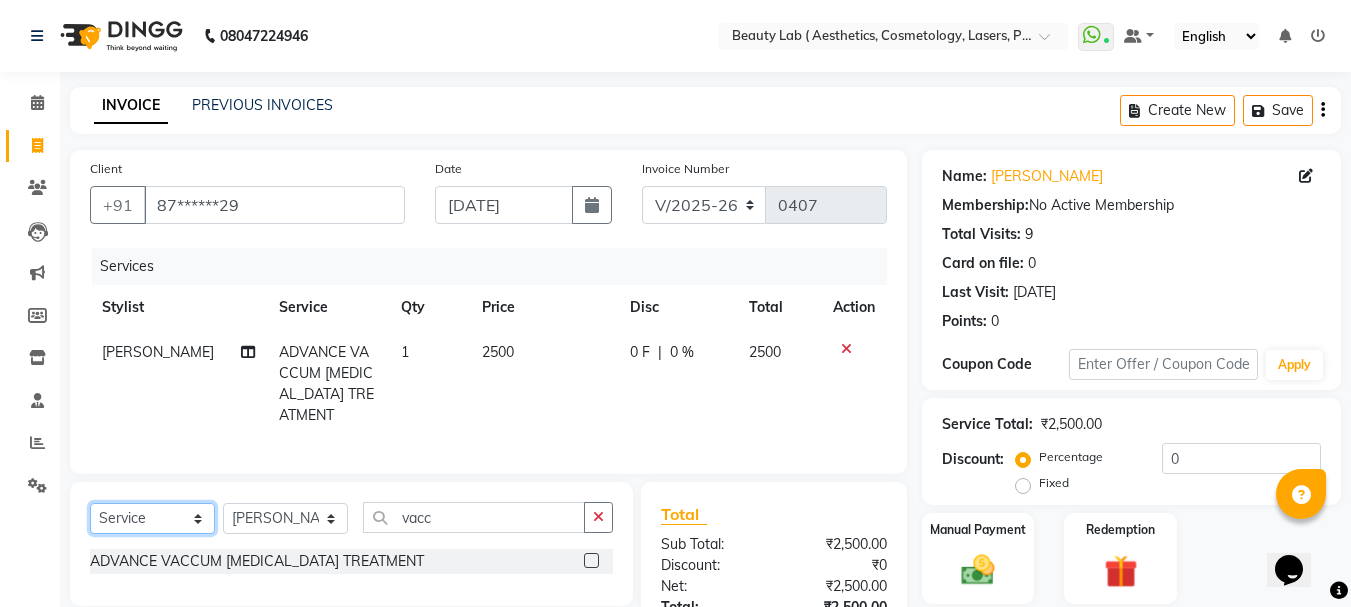select on "product" 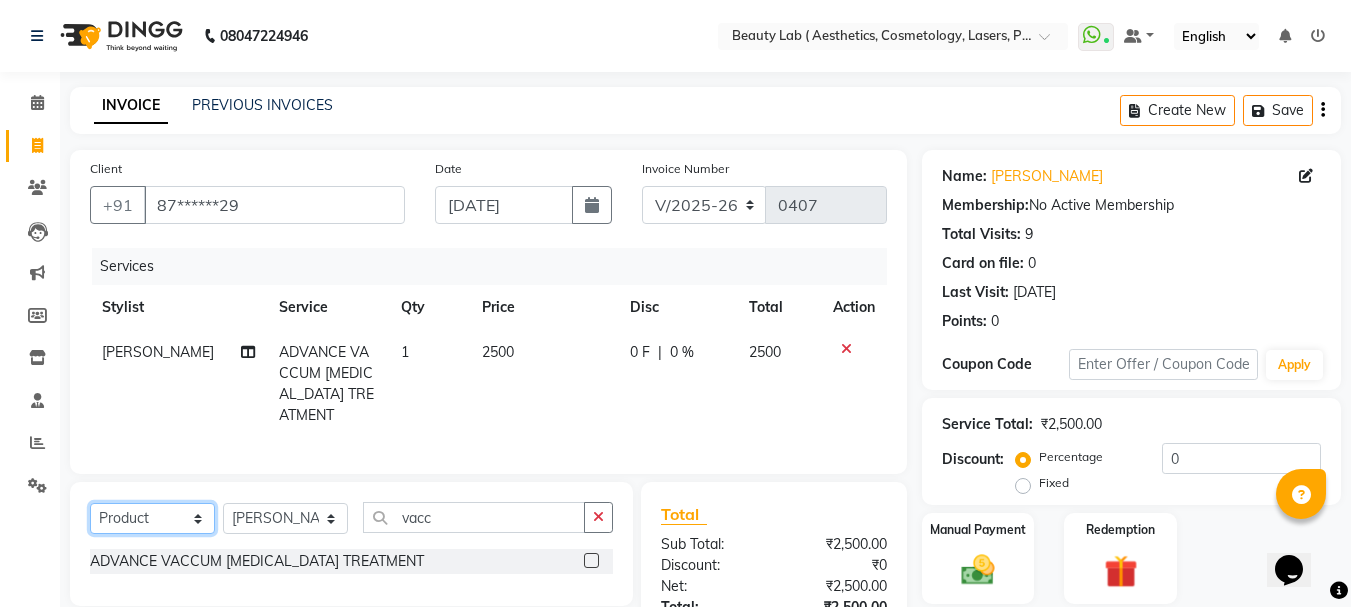 click on "Select  Service  Product  Membership  Package Voucher Prepaid Gift Card" 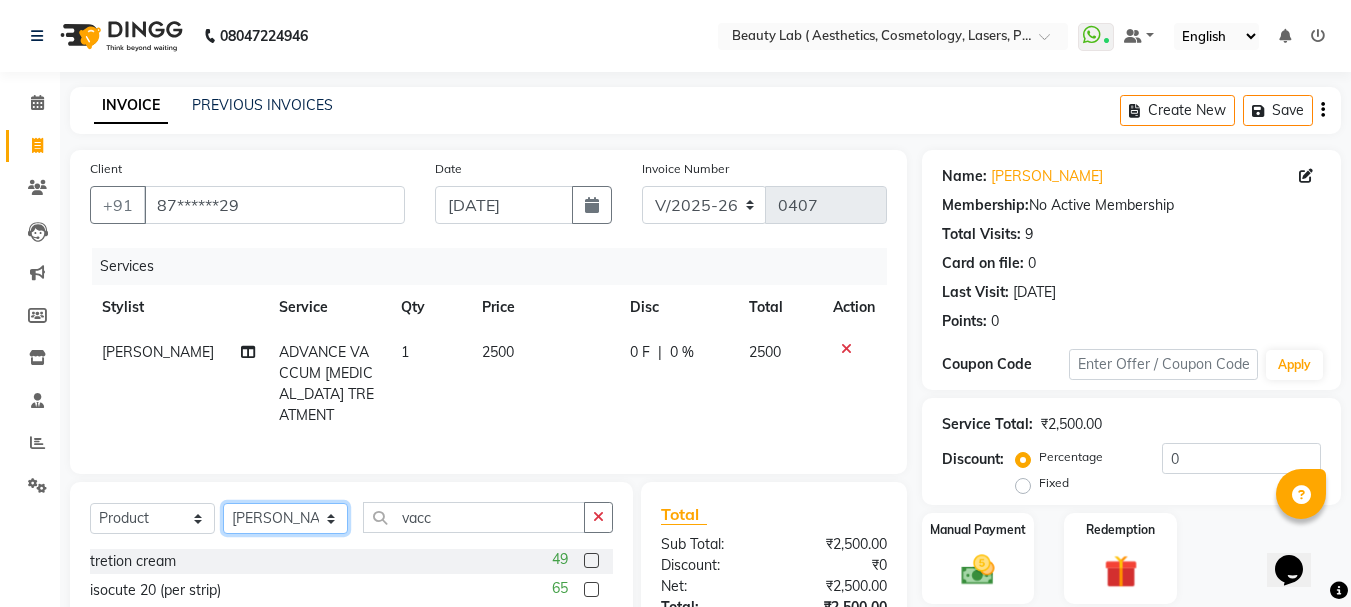 click on "Select Stylist [PERSON_NAME] neha nishu sarika" 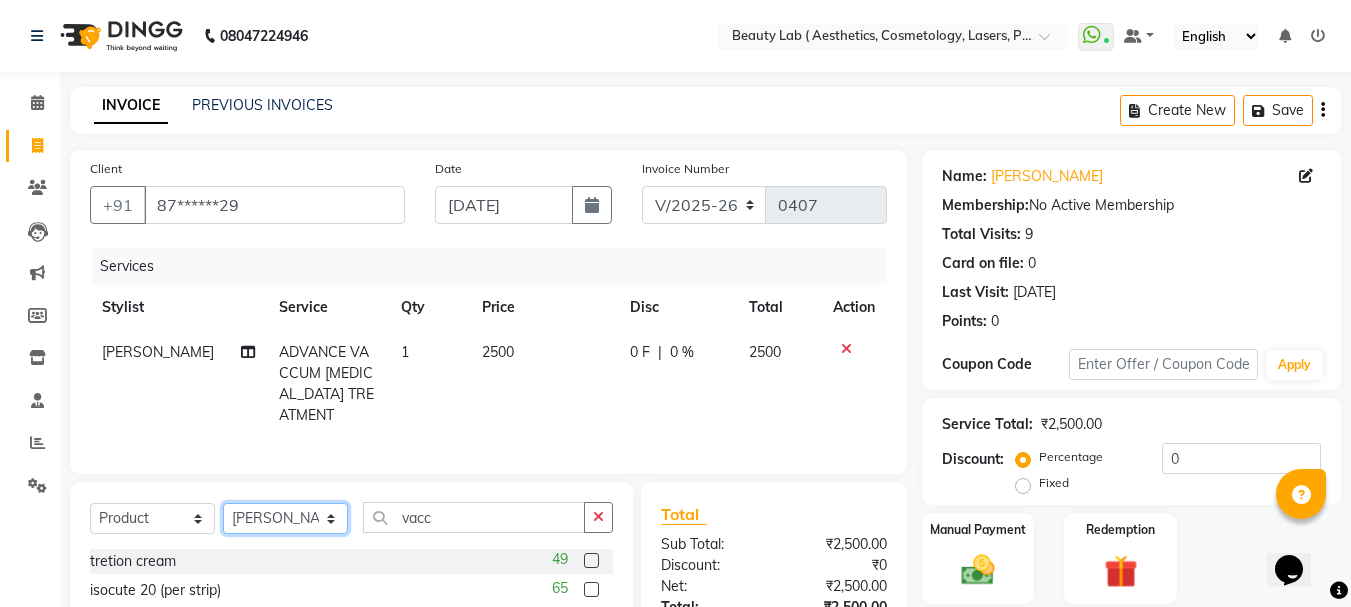 select on "59940" 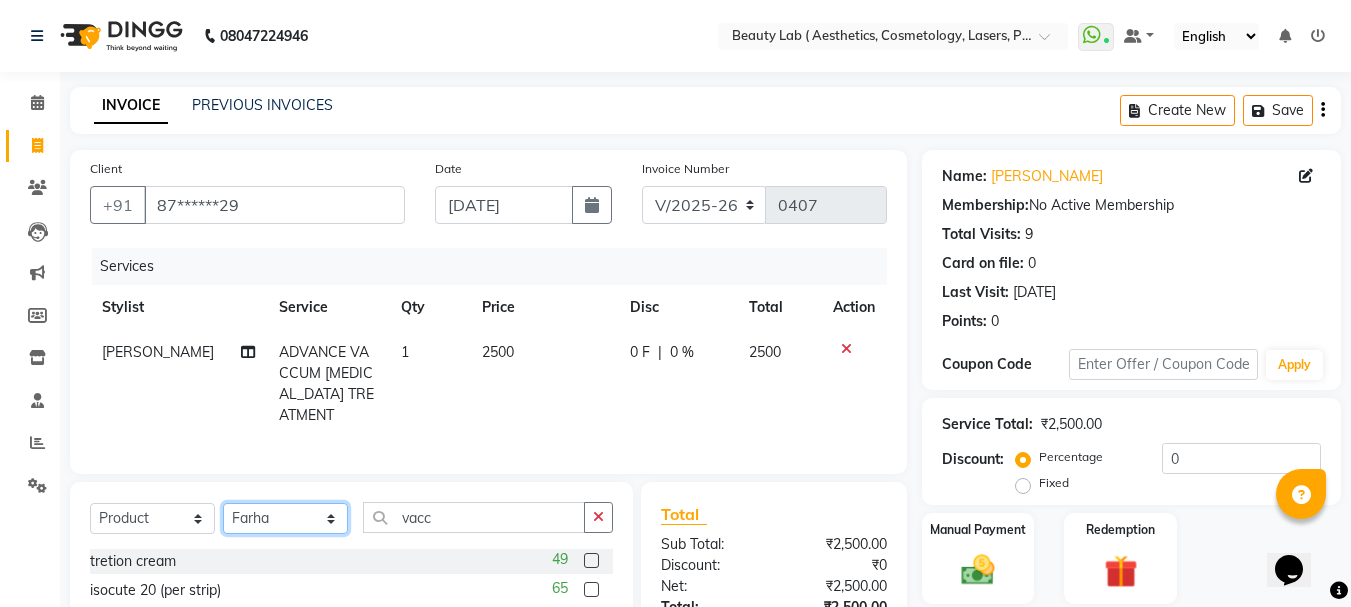 click on "Select Stylist [PERSON_NAME] neha nishu sarika" 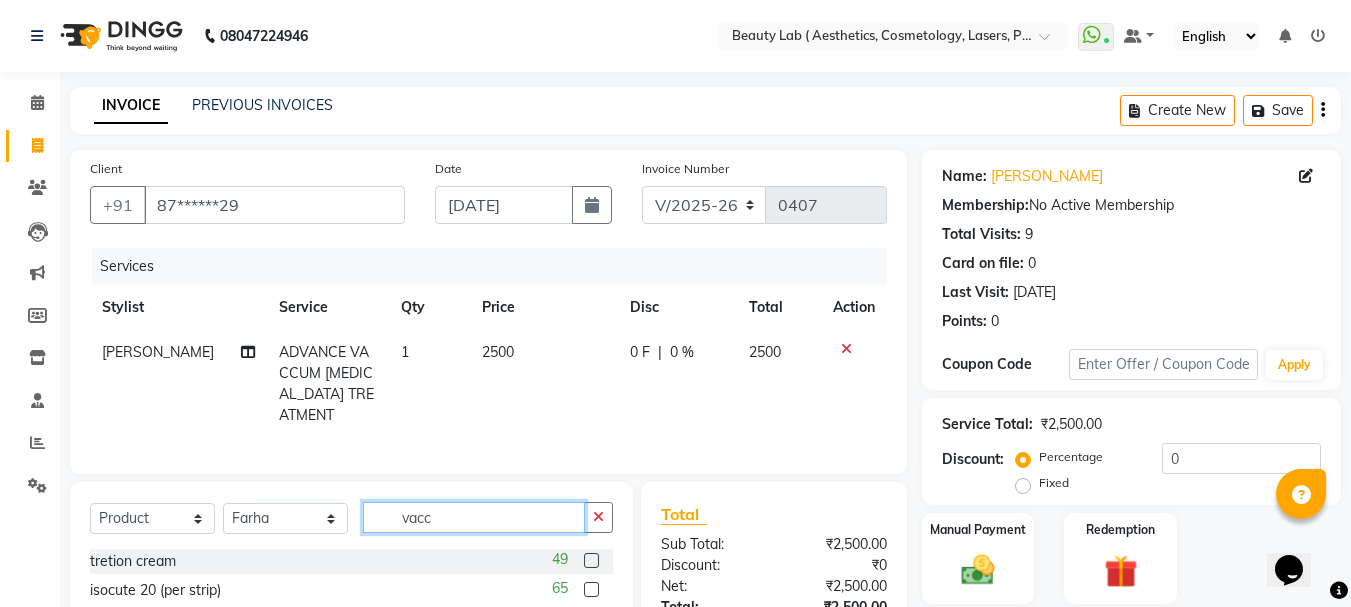 click on "vacc" 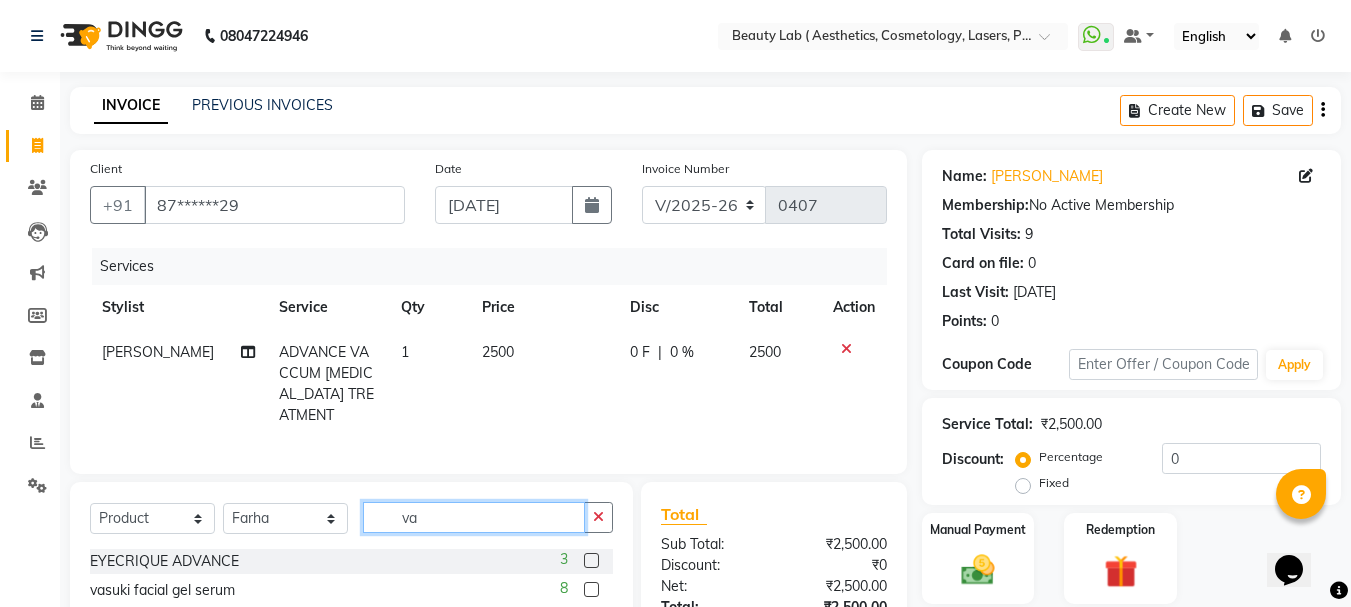 type on "v" 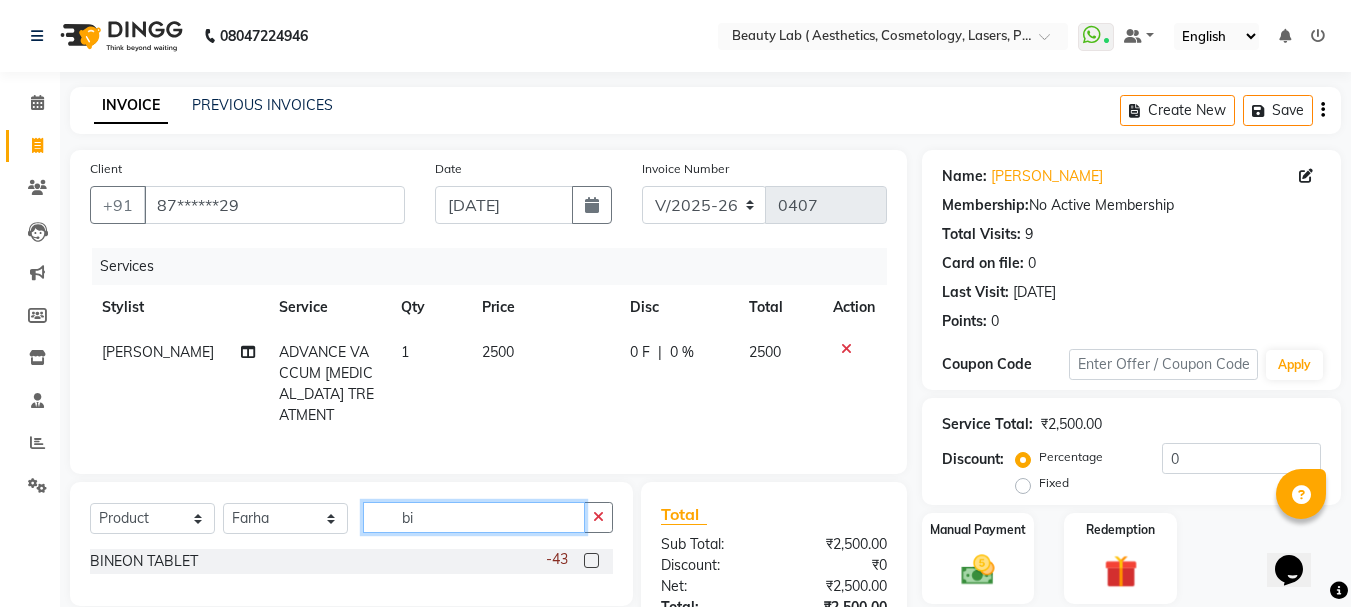 type on "b" 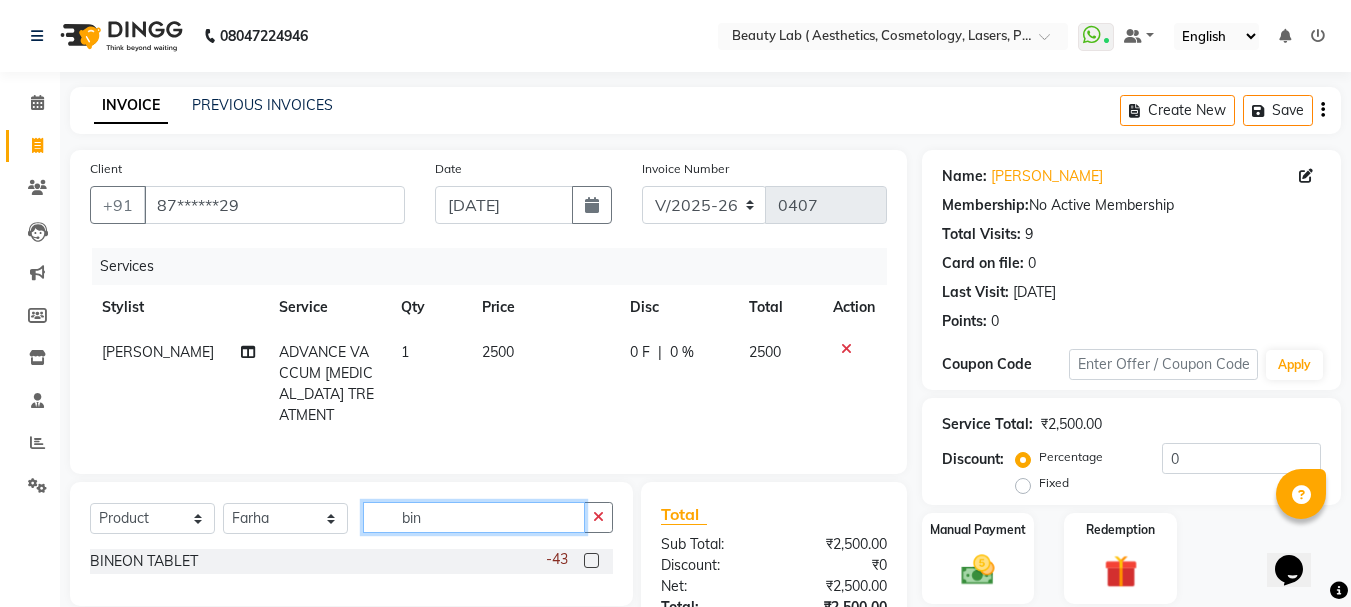 type on "bin" 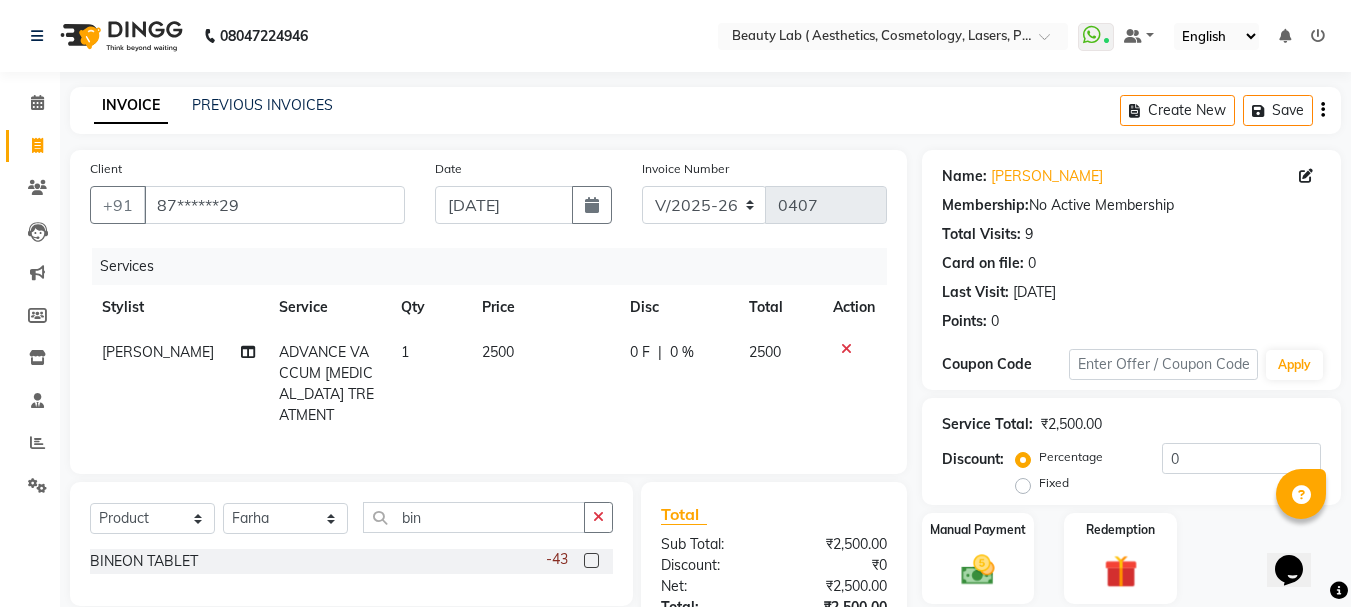 click 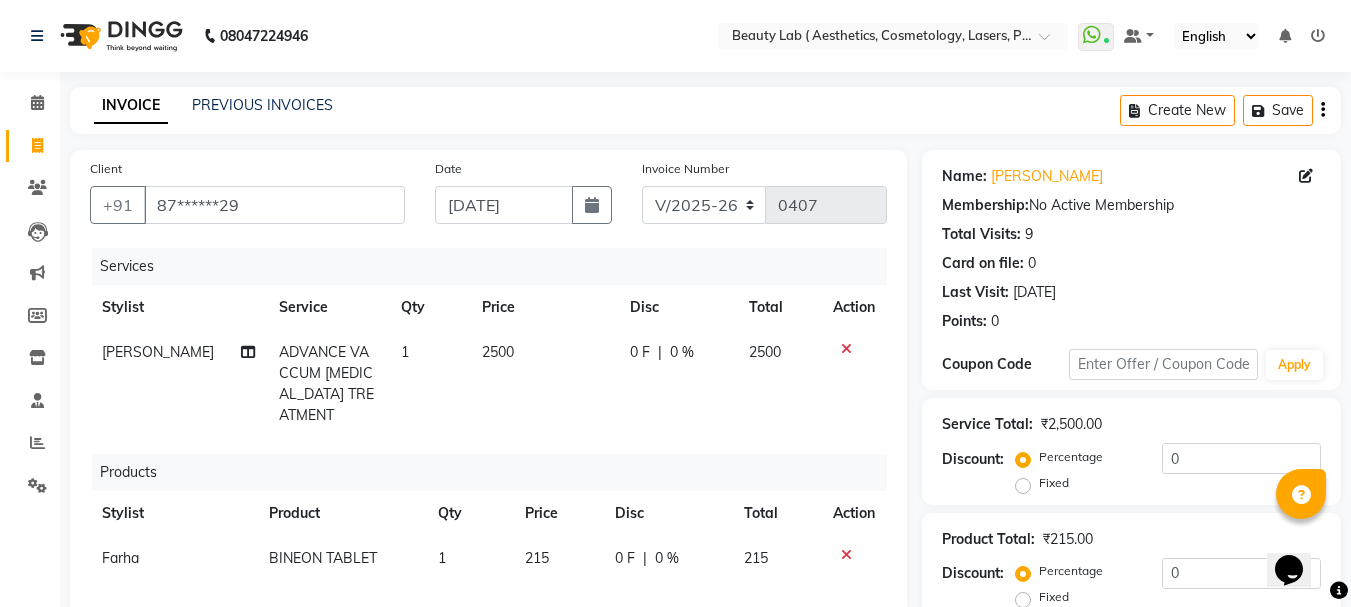 checkbox on "false" 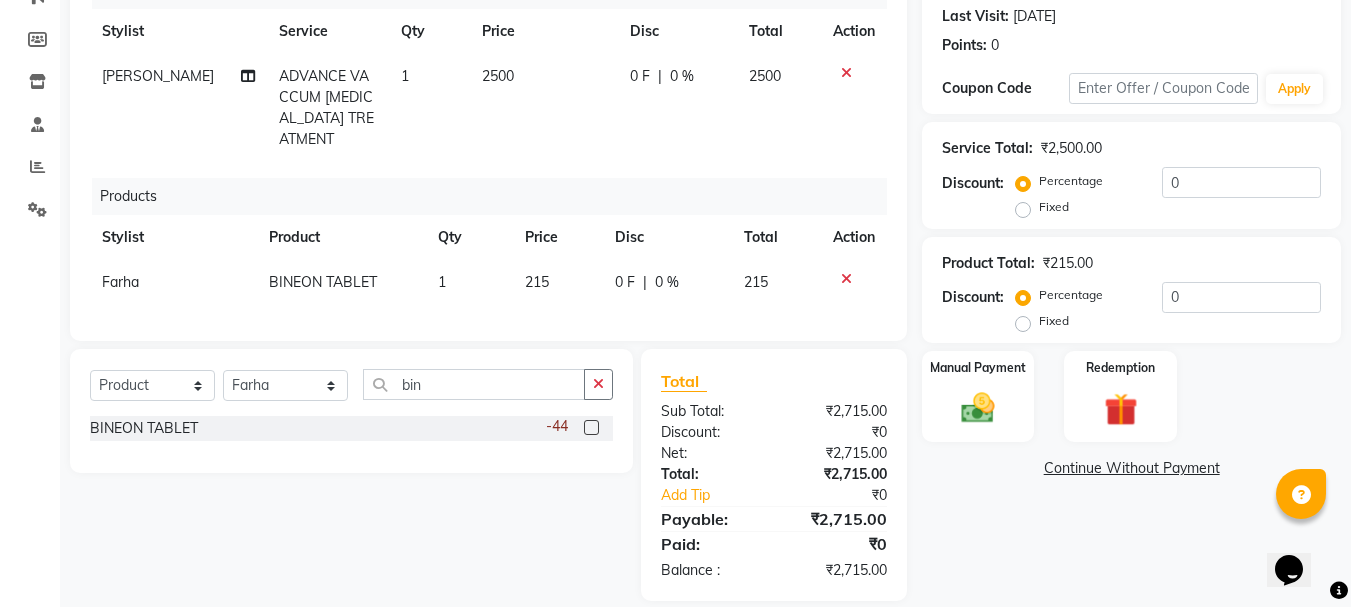 scroll, scrollTop: 315, scrollLeft: 0, axis: vertical 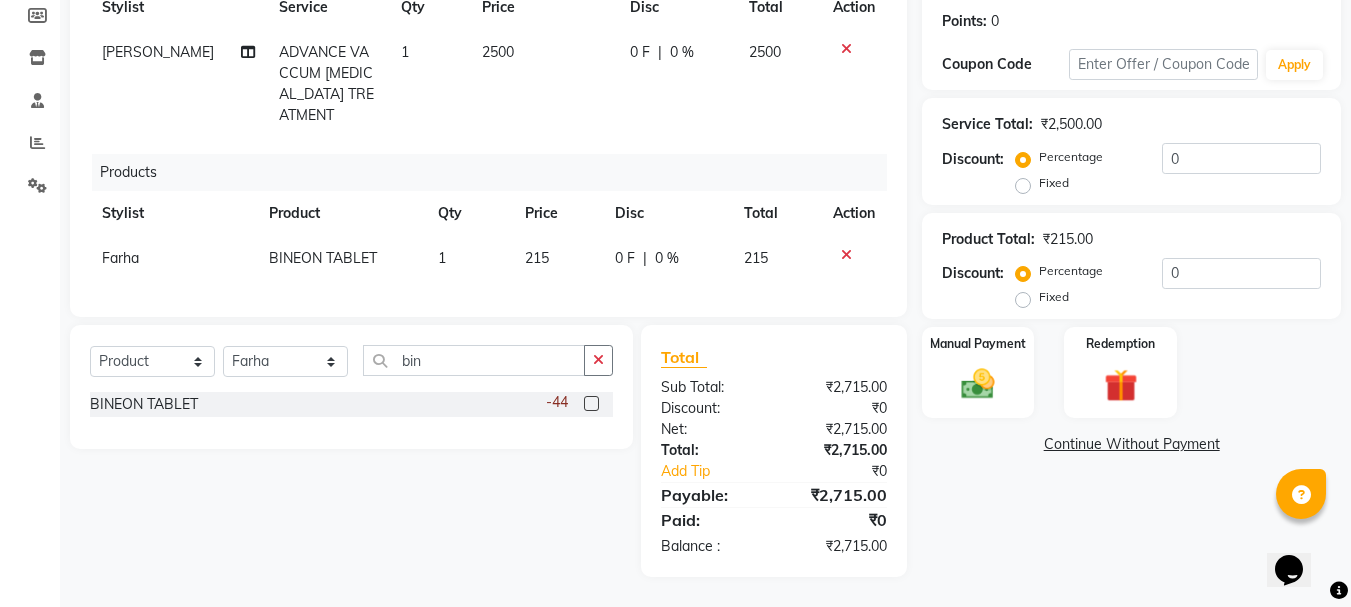 click on "1" 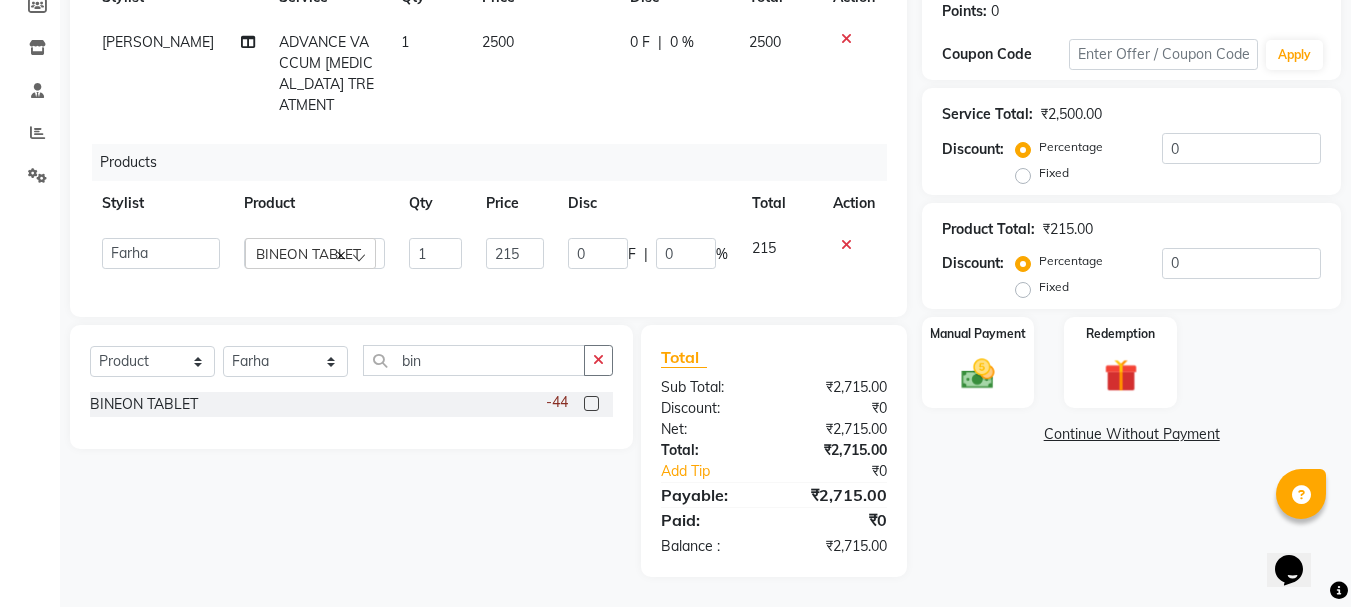 click on "1" 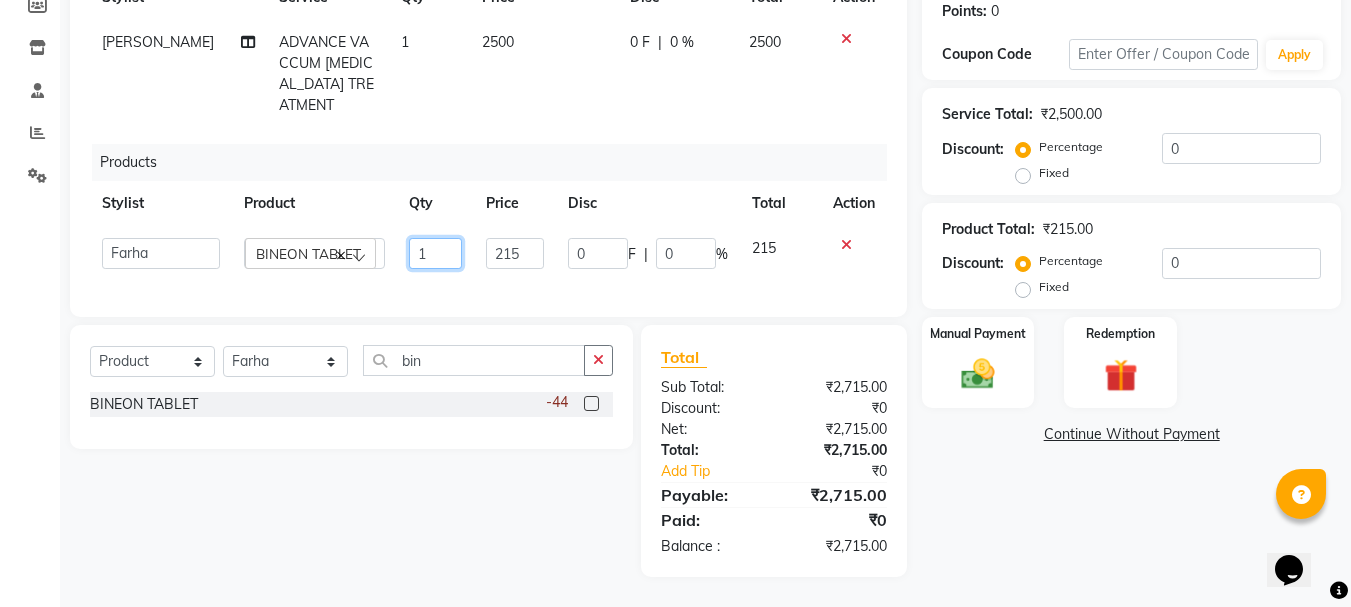 click on "1" 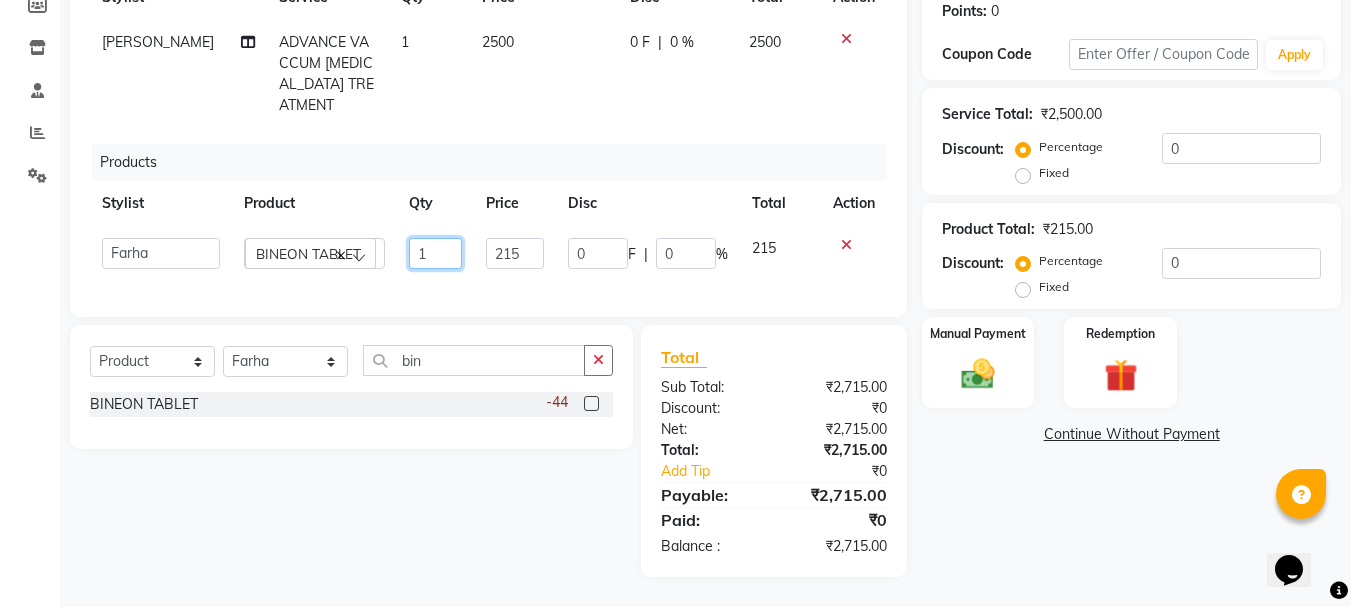 click on "1" 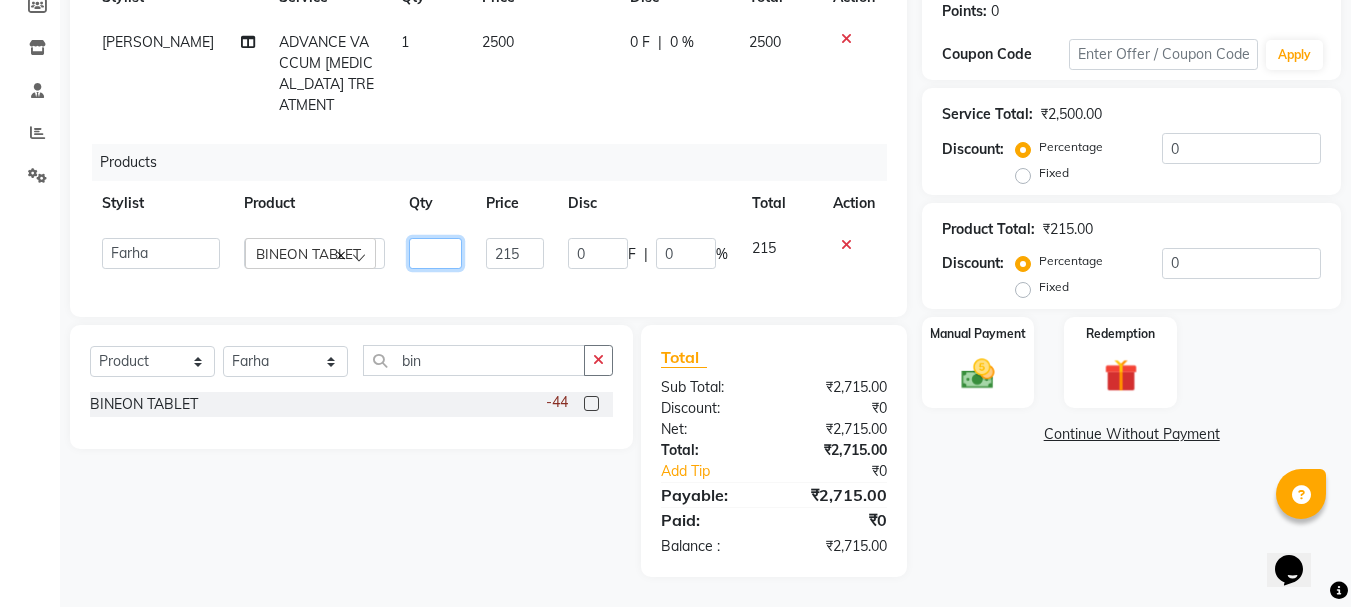 type on "2" 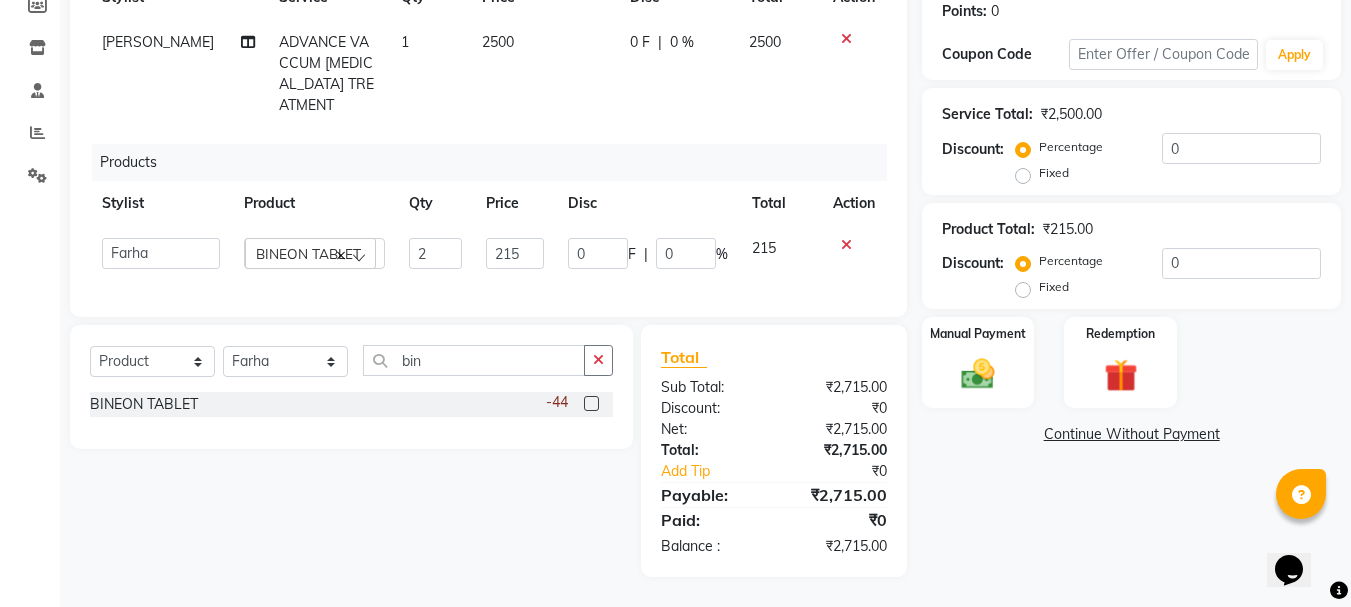 click on "Name: [PERSON_NAME] Membership:  No Active Membership  Total Visits:  9 Card on file:  0 Last Visit:   [DATE] Points:   0  Coupon Code Apply Service Total:  ₹2,500.00  Discount:  Percentage   Fixed  0 Product Total:  ₹215.00  Discount:  Percentage   Fixed  0 Manual Payment Redemption  Continue Without Payment" 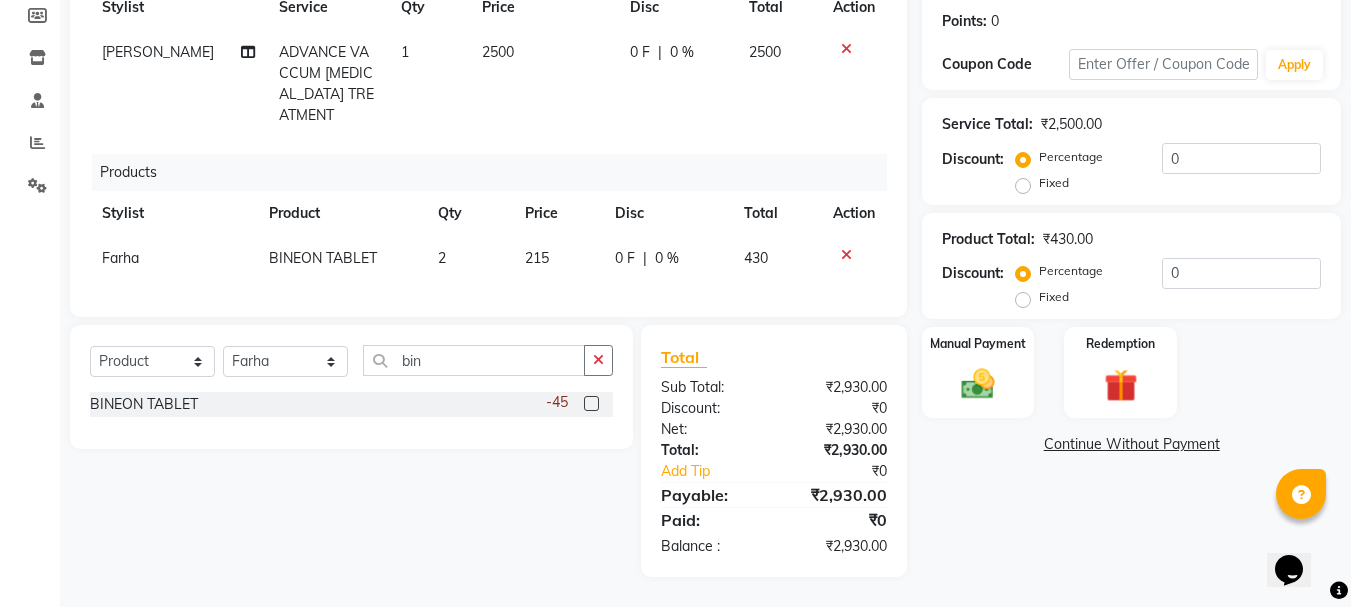click on "215" 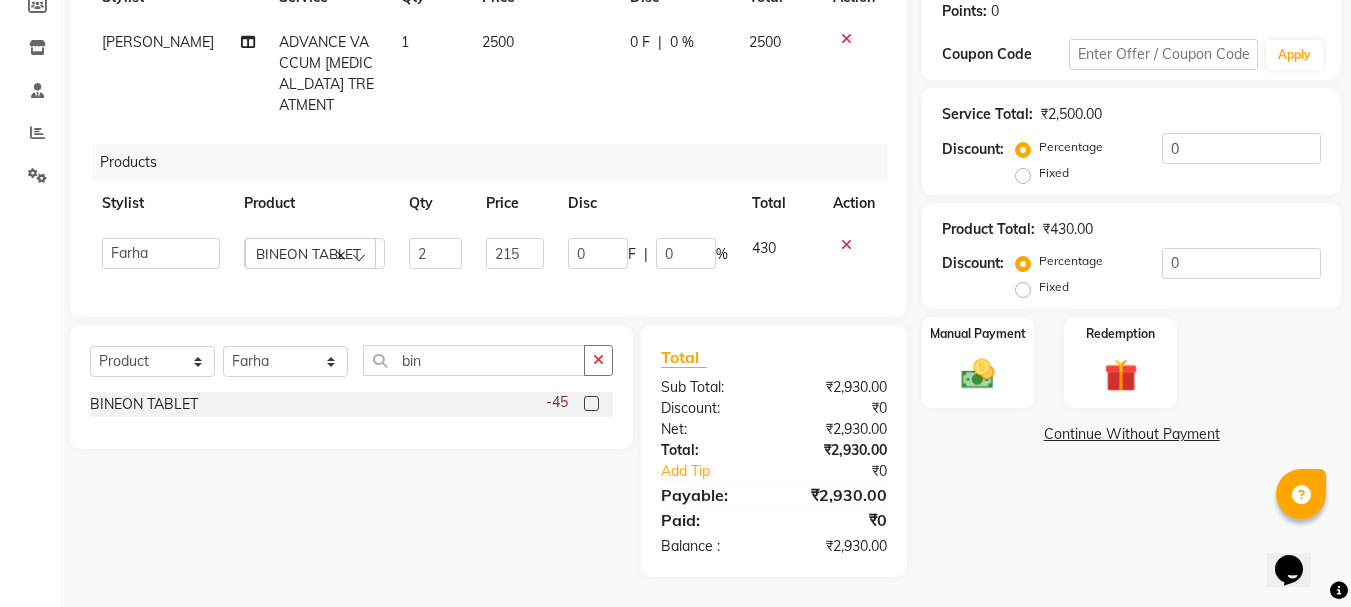 click on "215" 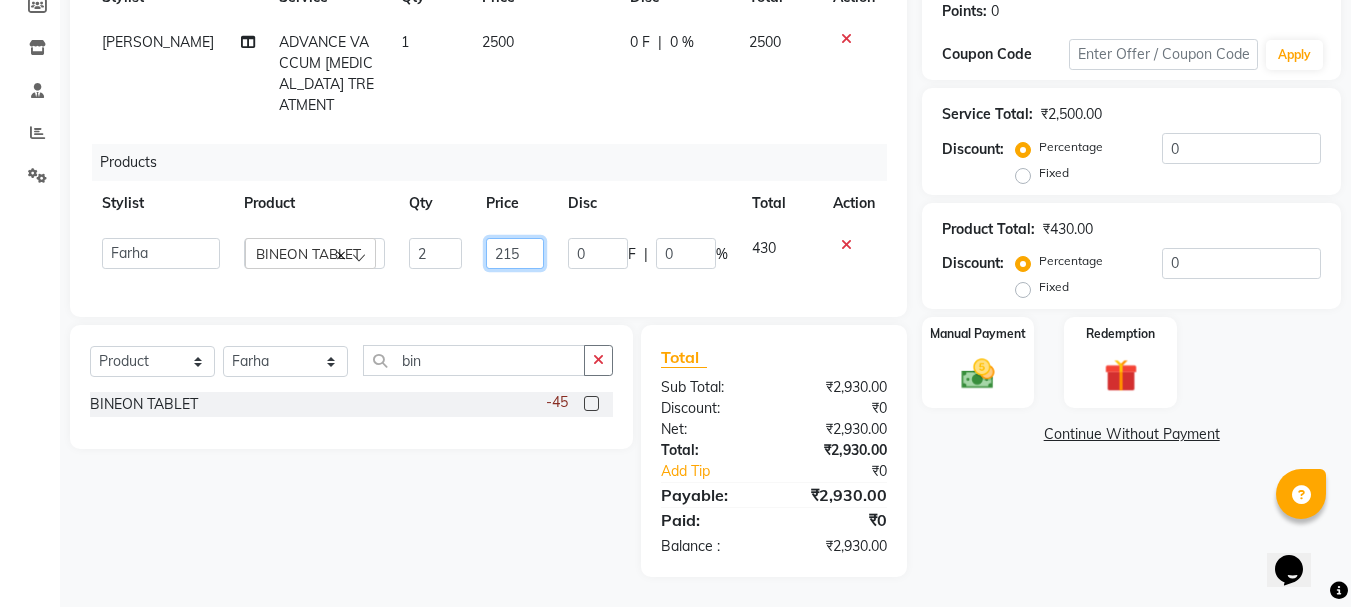 click on "215" 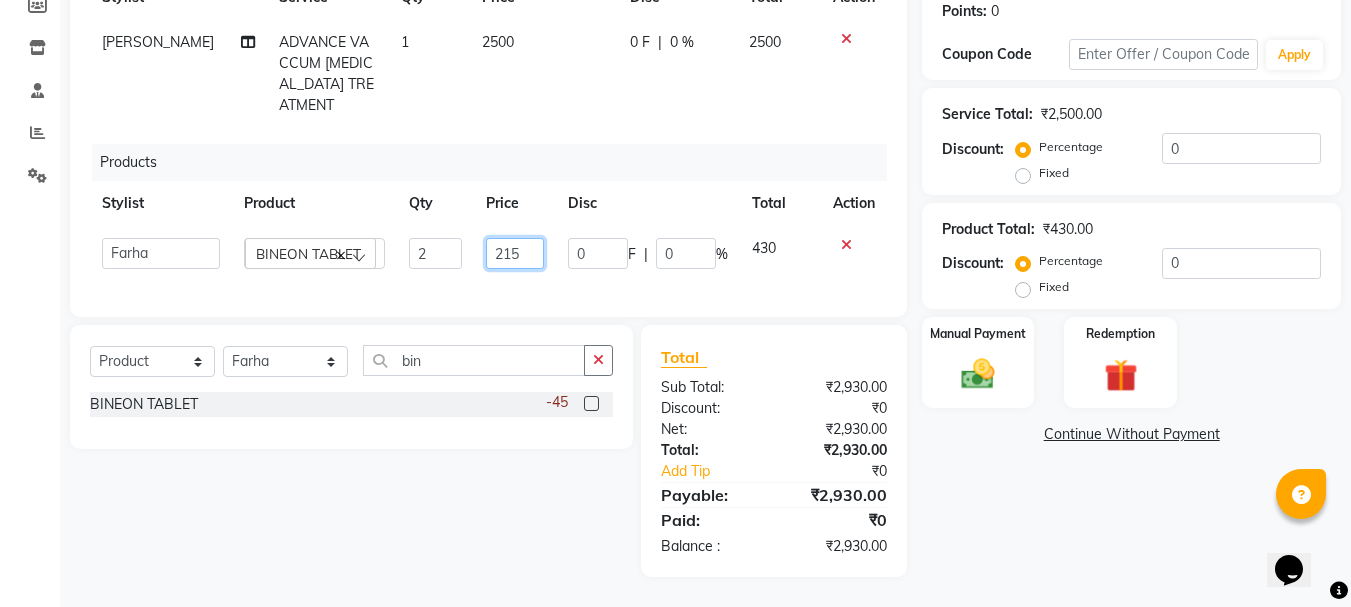 click on "215" 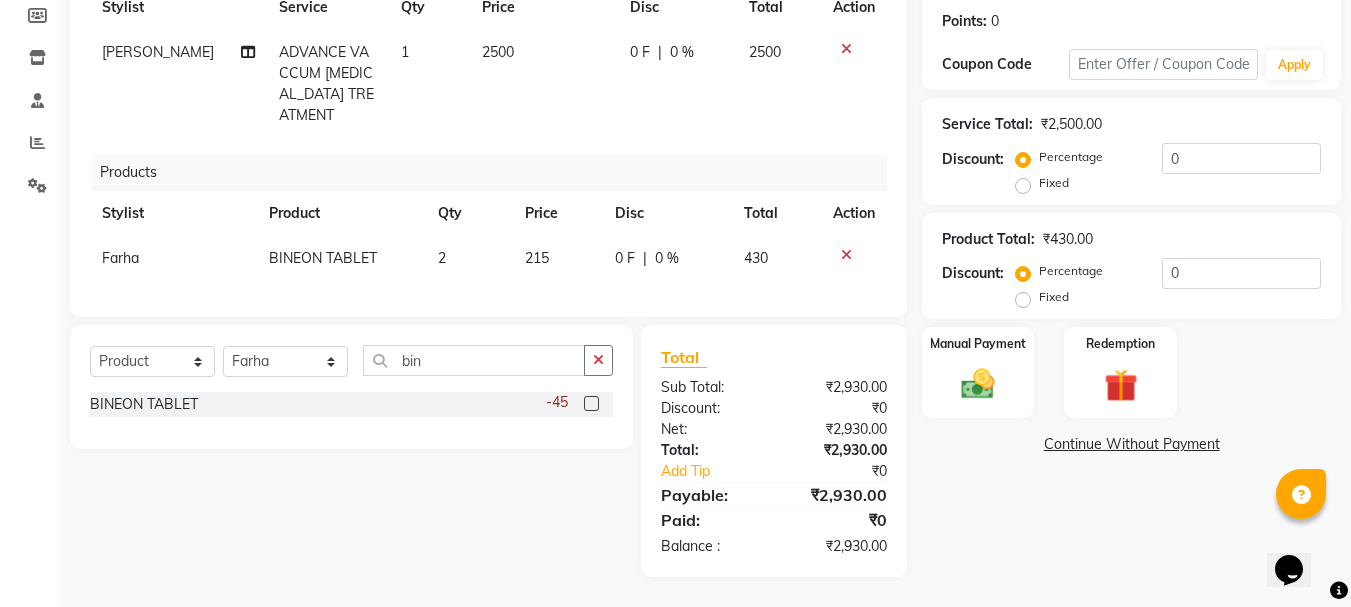 click on "2" 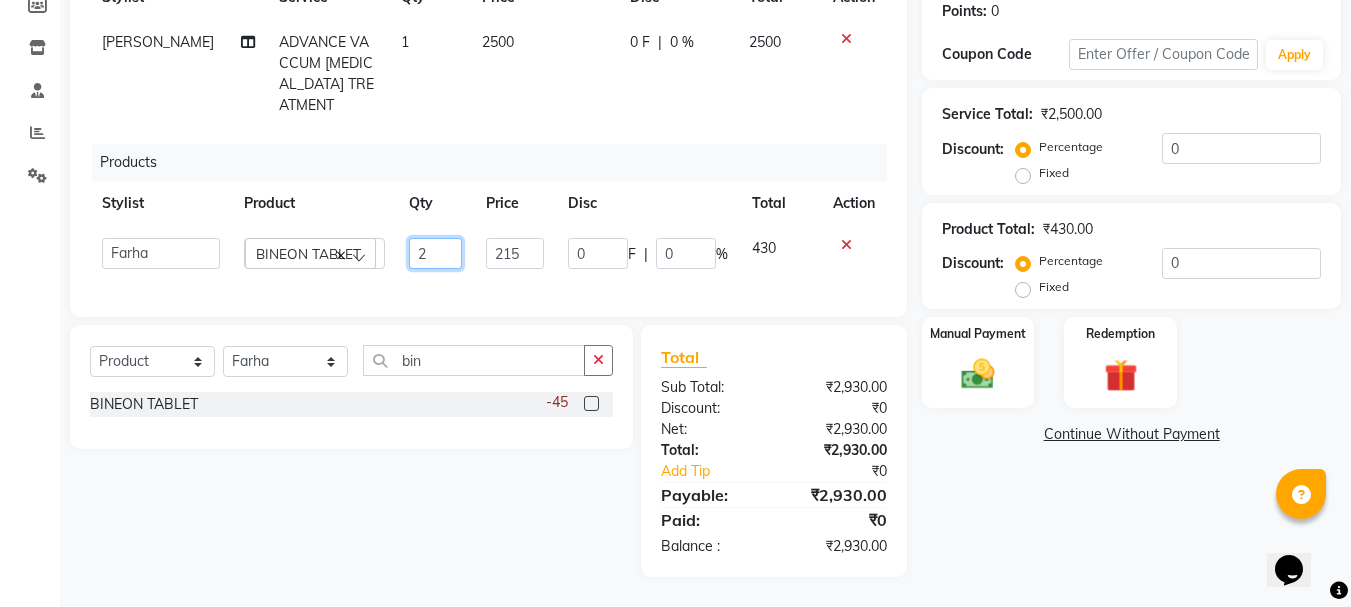 click on "2" 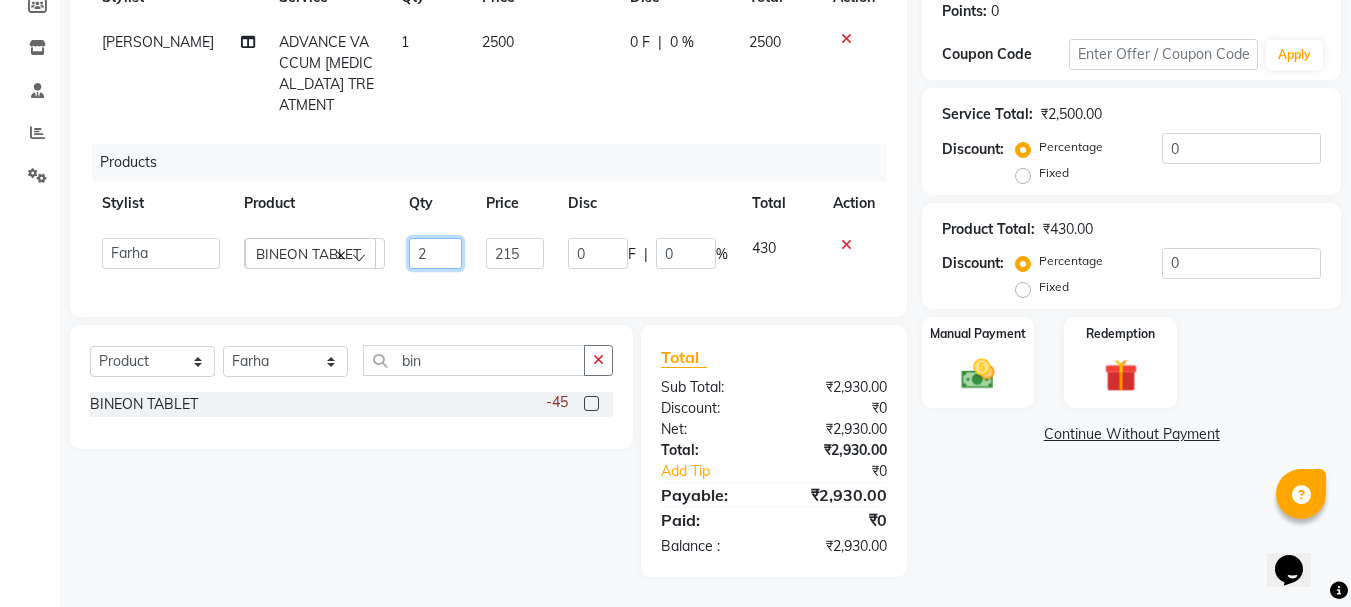 click on "2" 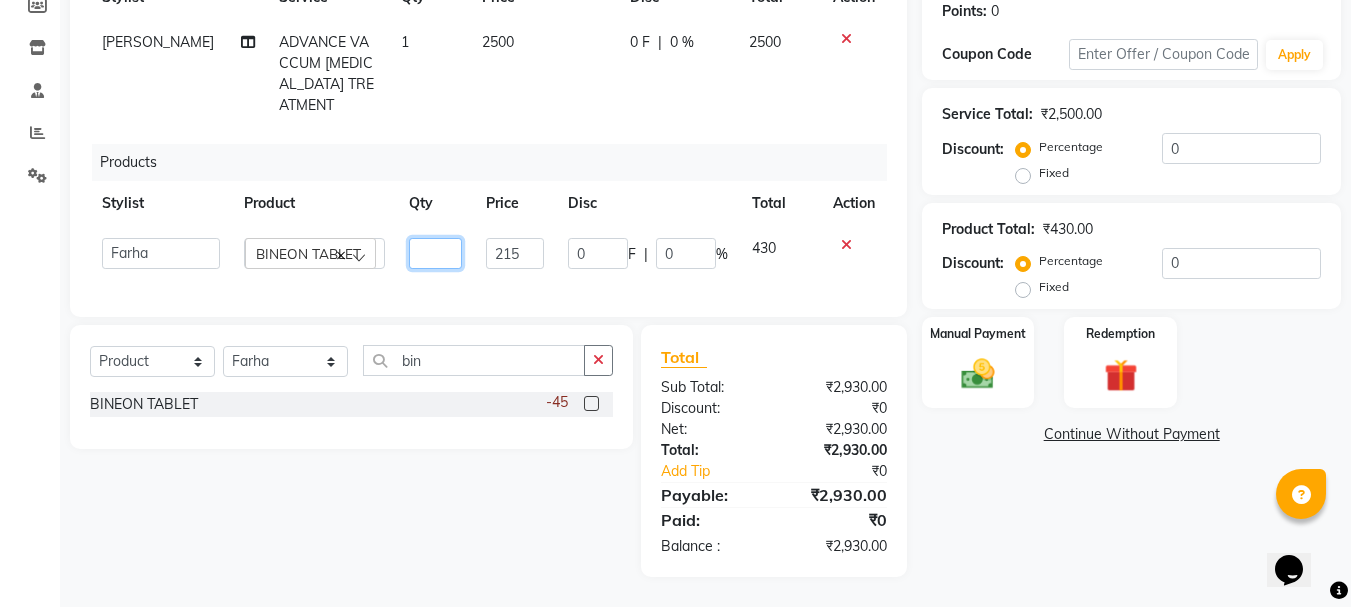 type on "6" 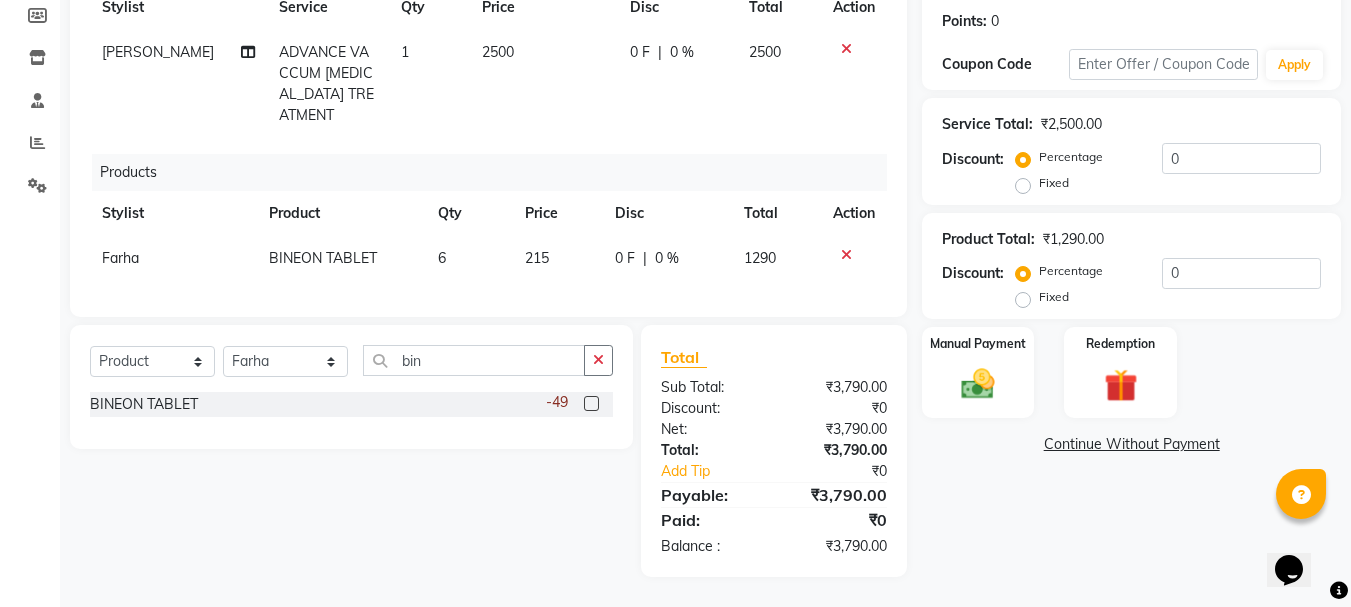 click on "Select  Service  Product  Membership  Package Voucher Prepaid Gift Card  Select Stylist [PERSON_NAME] neha nishu sarika bin BINEON TABLET  -49" 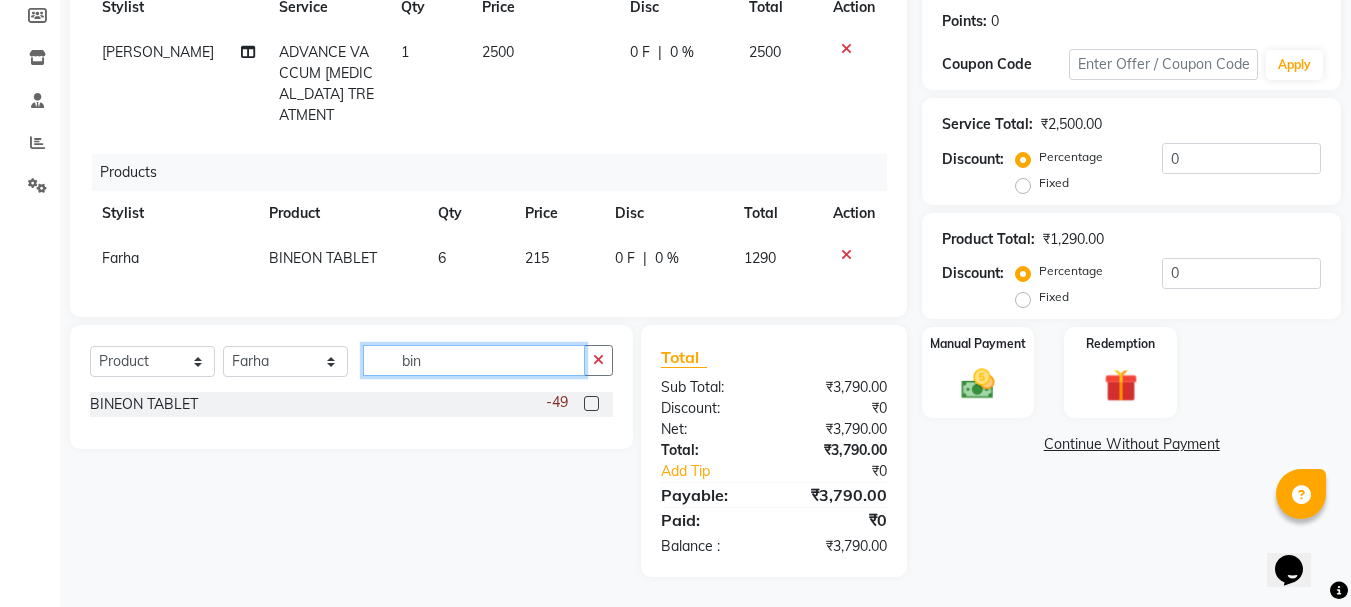 click on "bin" 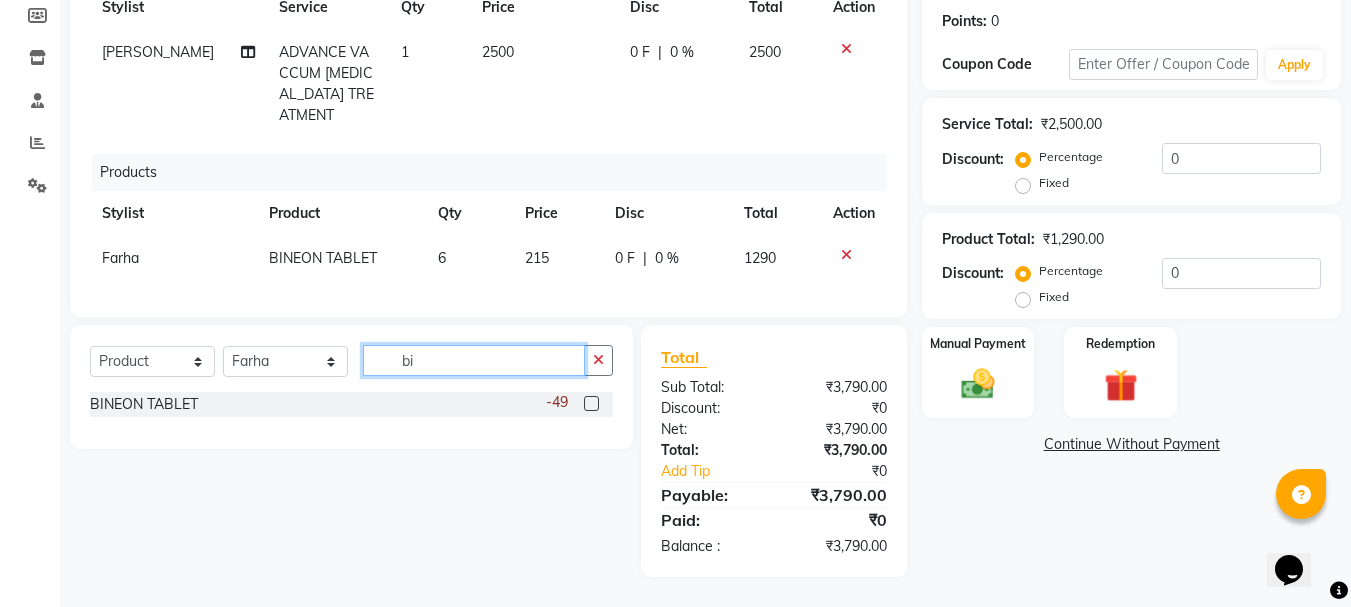 type on "b" 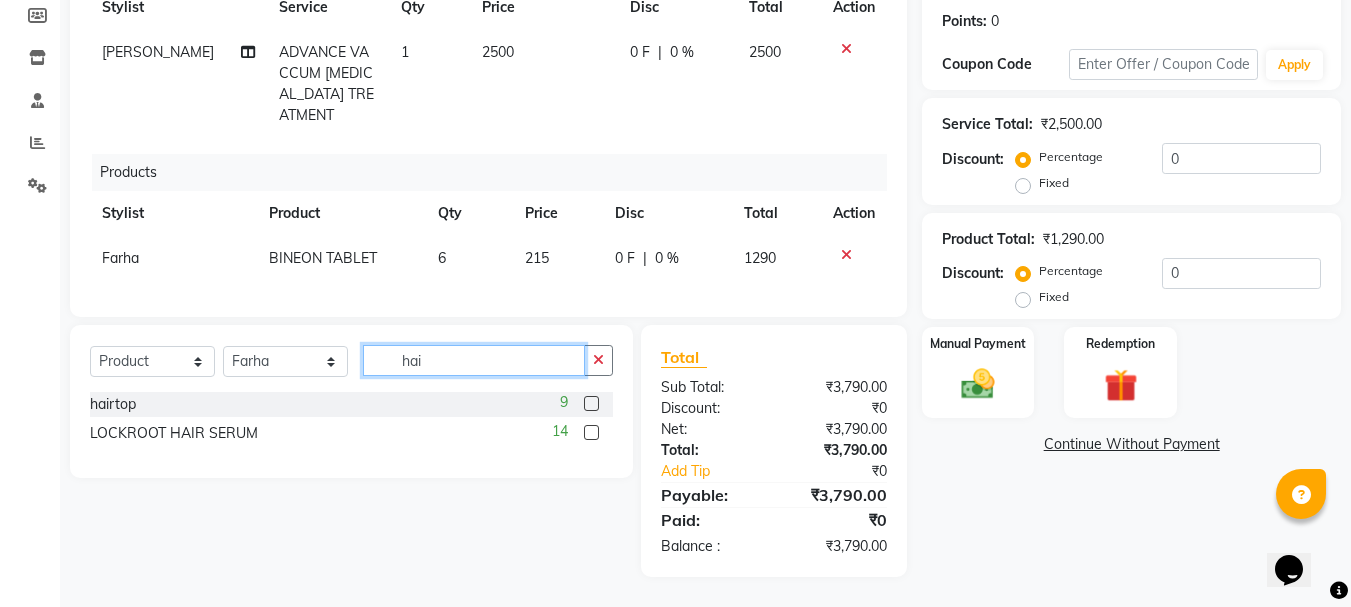 type on "hai" 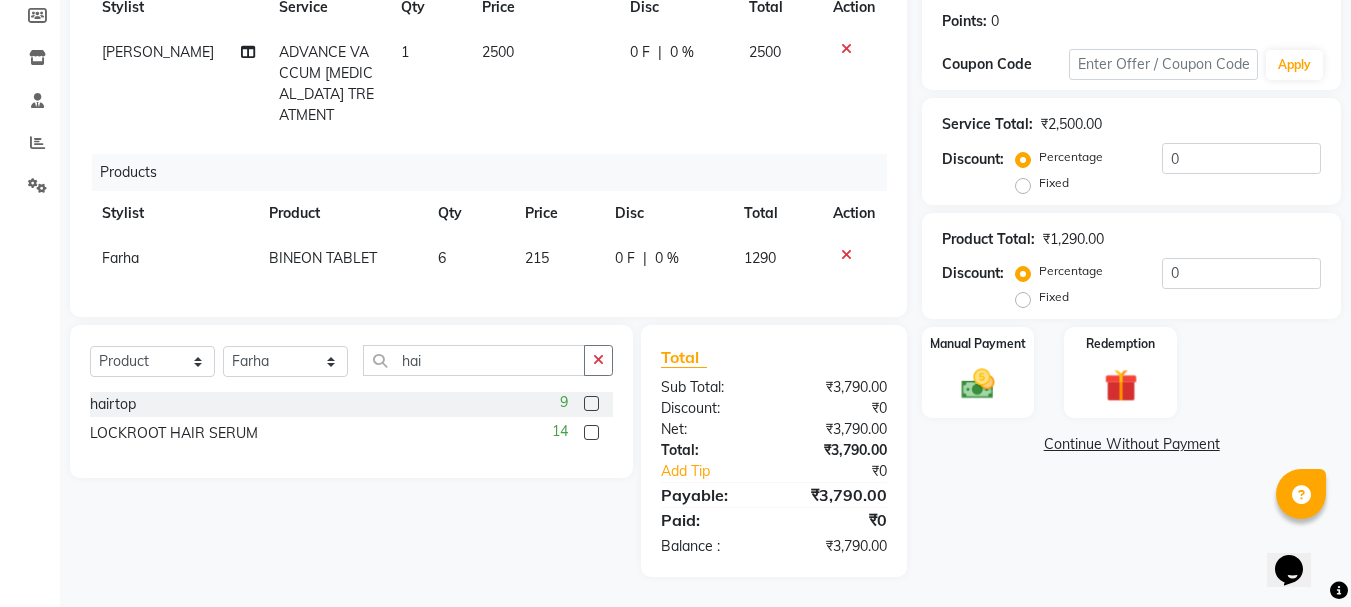 click 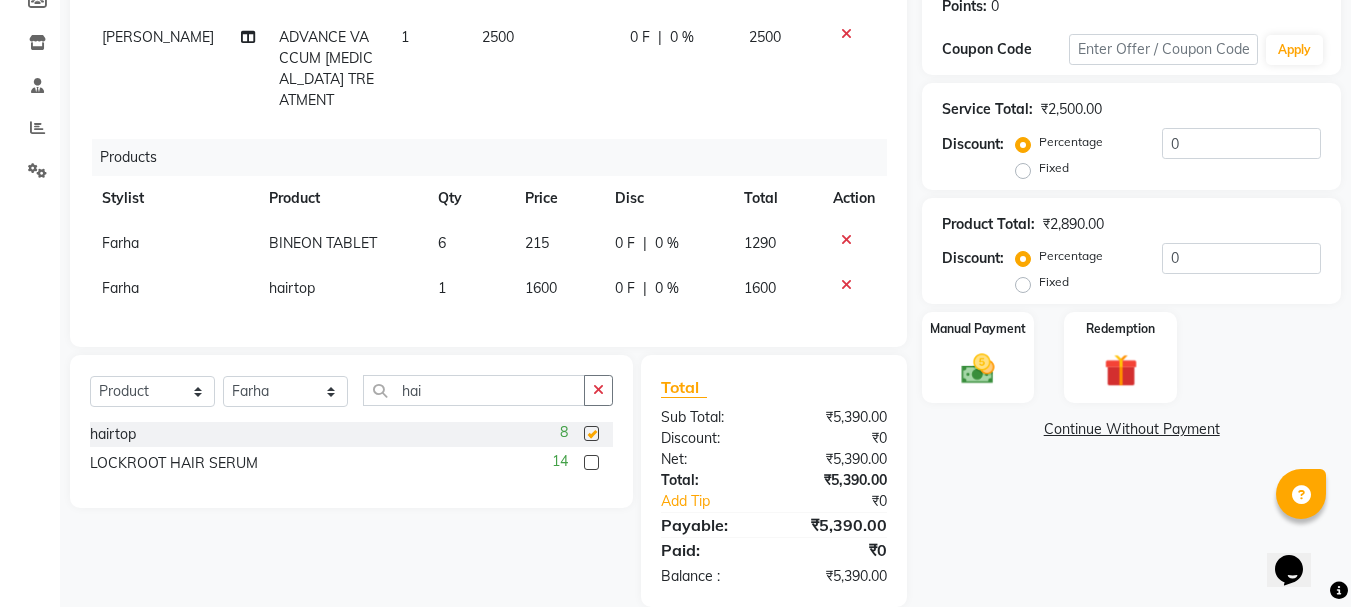 checkbox on "false" 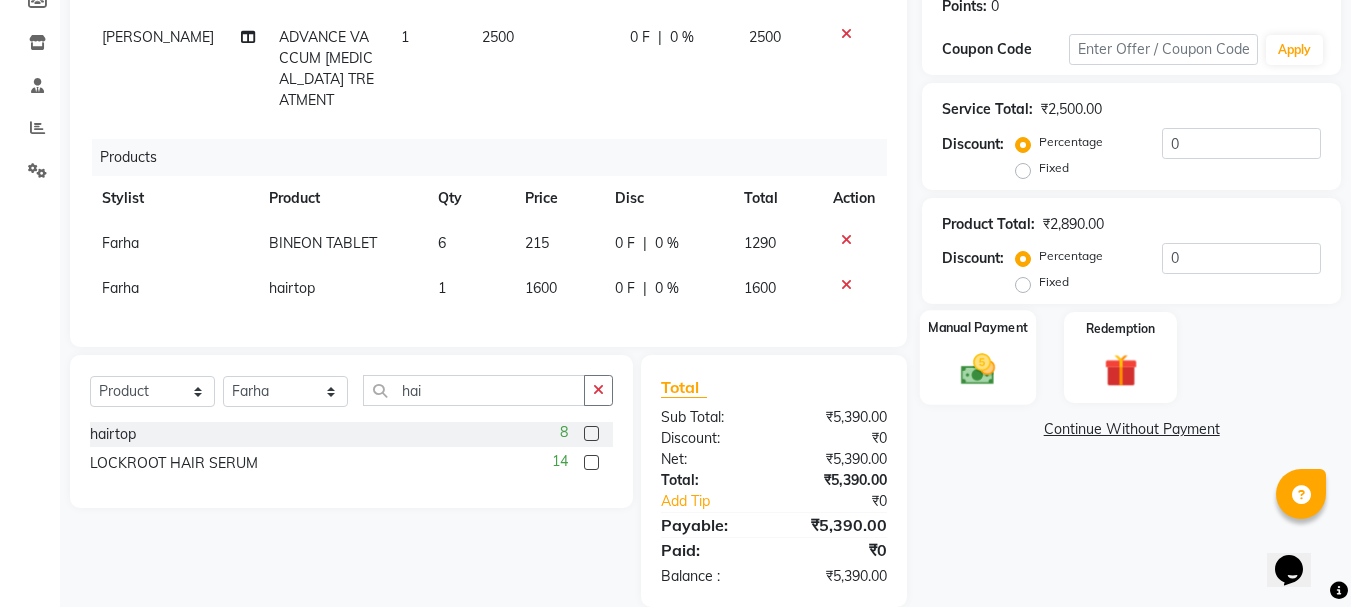 click 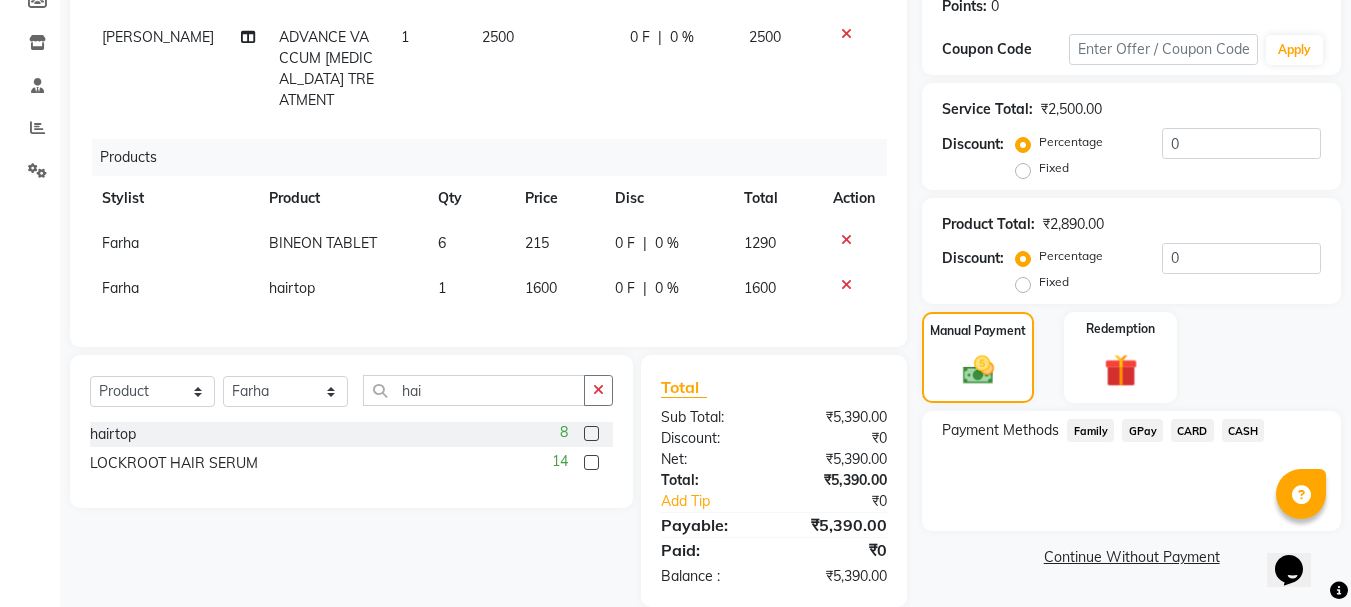 click on "GPay" 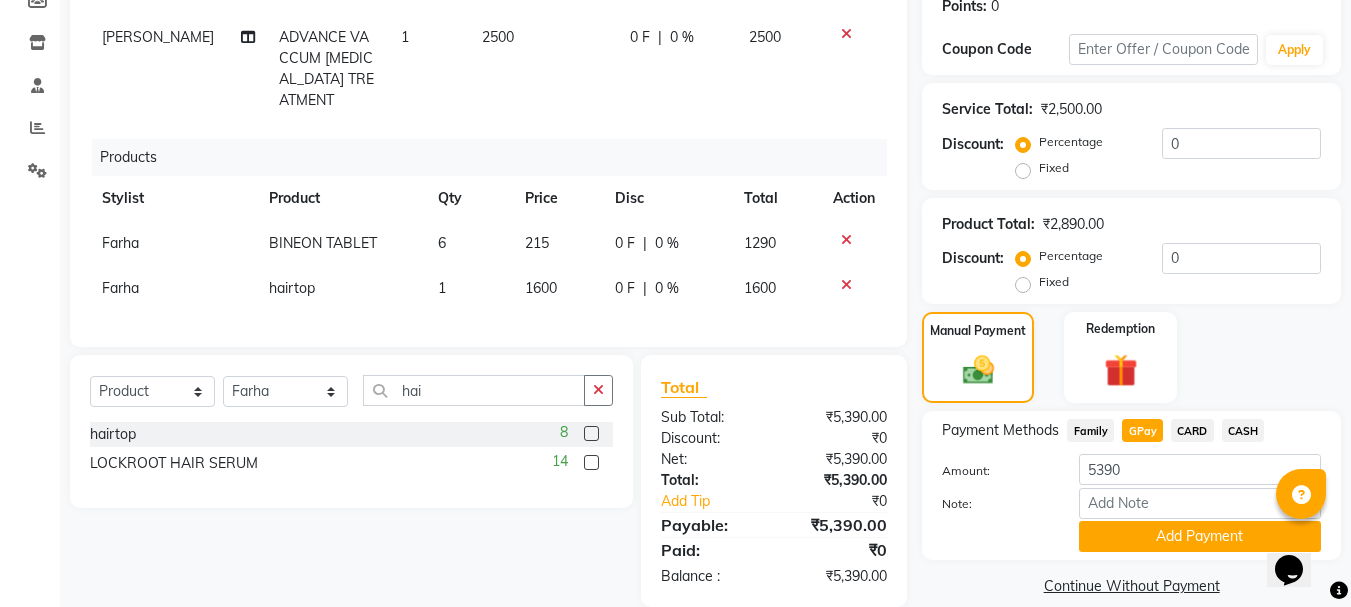 click on "GPay" 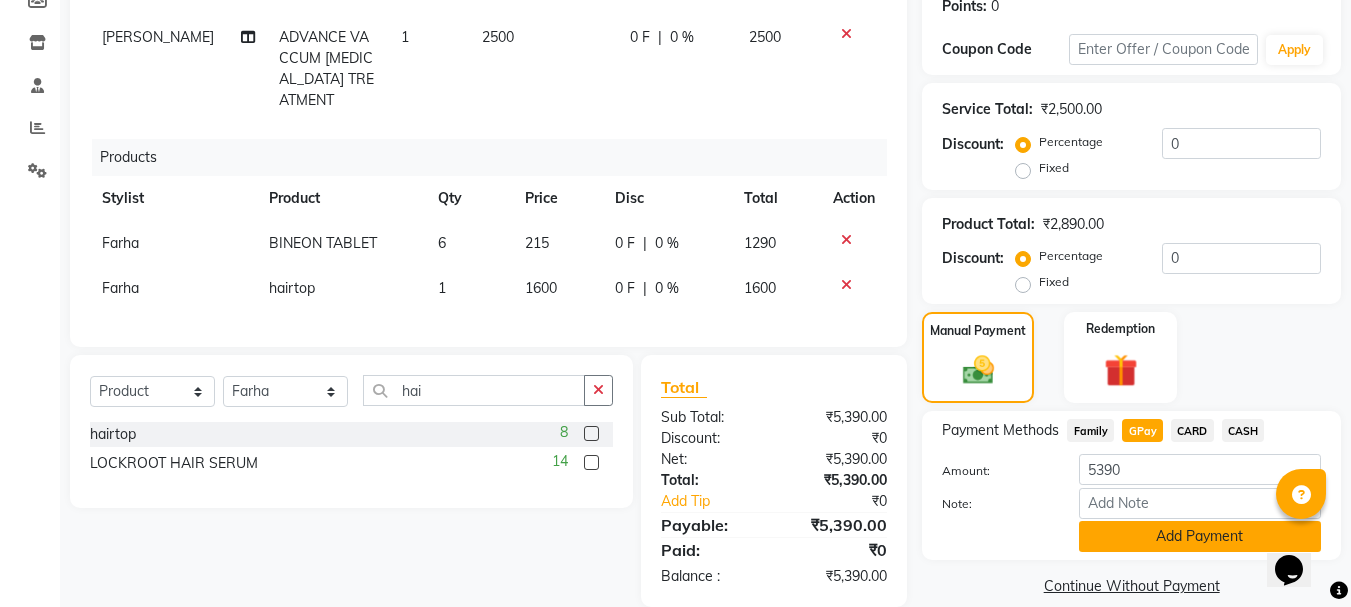 click on "Add Payment" 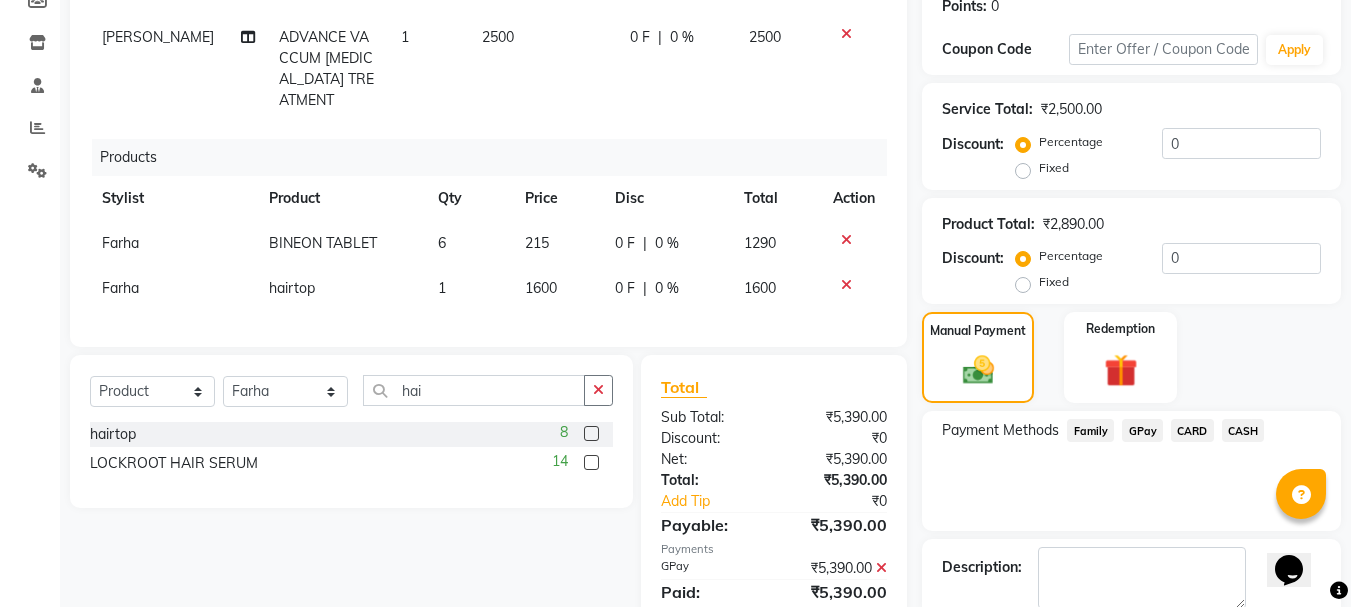 scroll, scrollTop: 423, scrollLeft: 0, axis: vertical 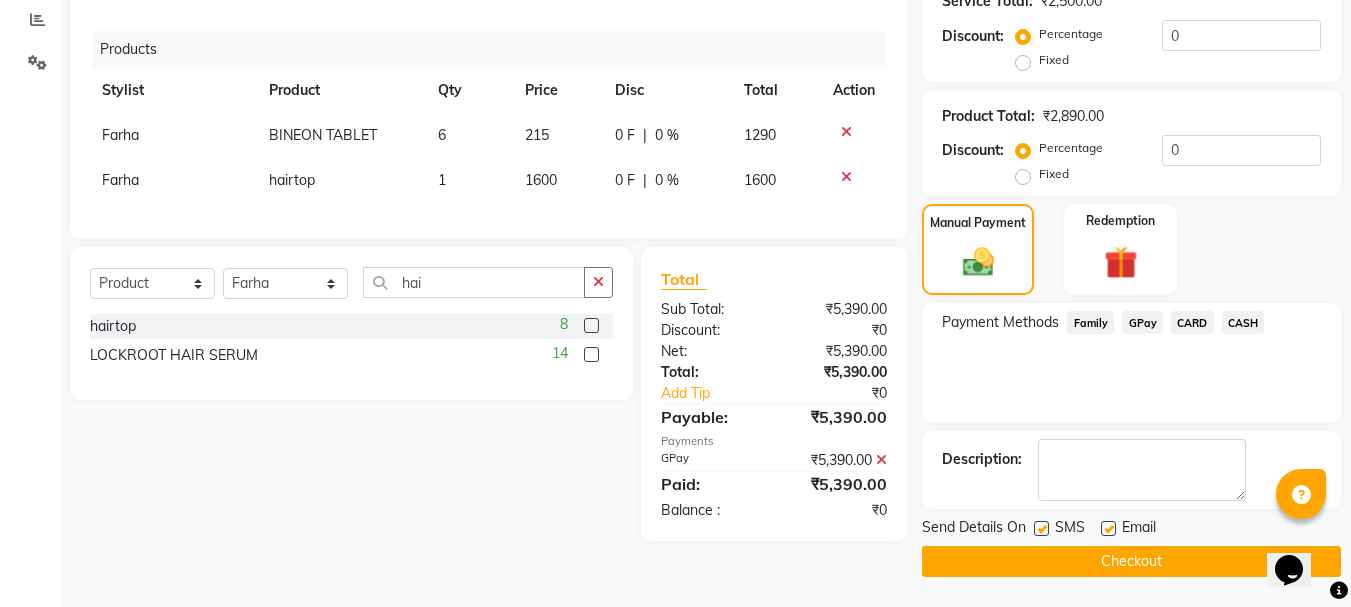 click on "Checkout" 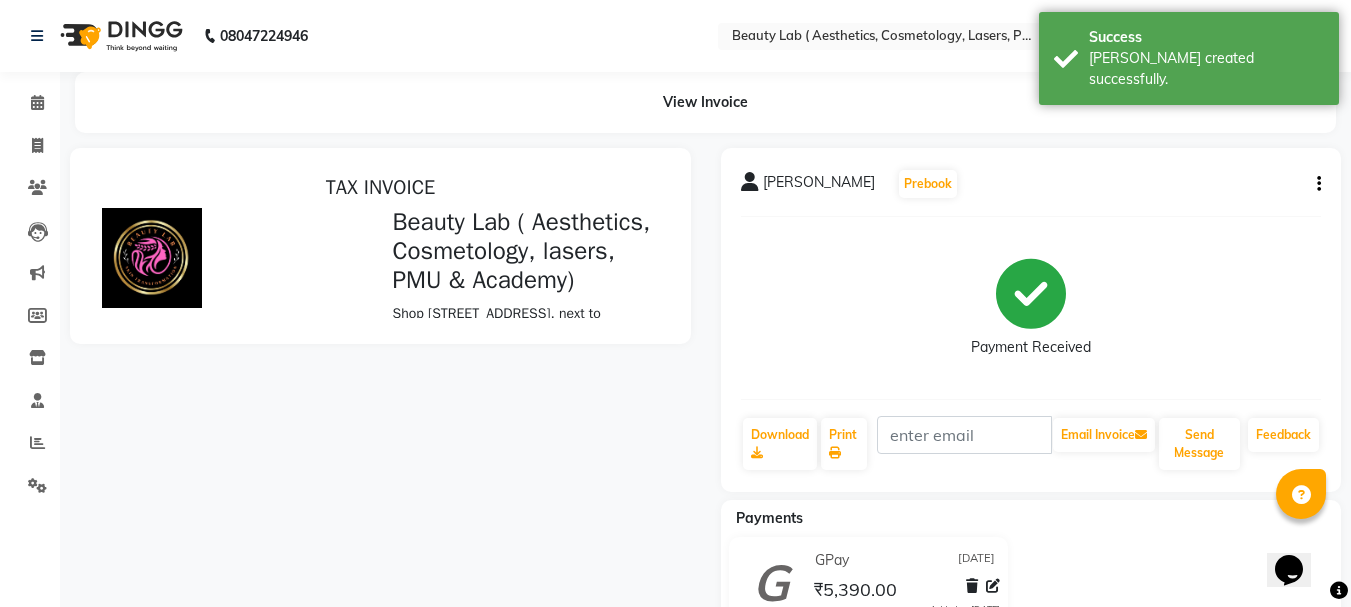 scroll, scrollTop: 0, scrollLeft: 0, axis: both 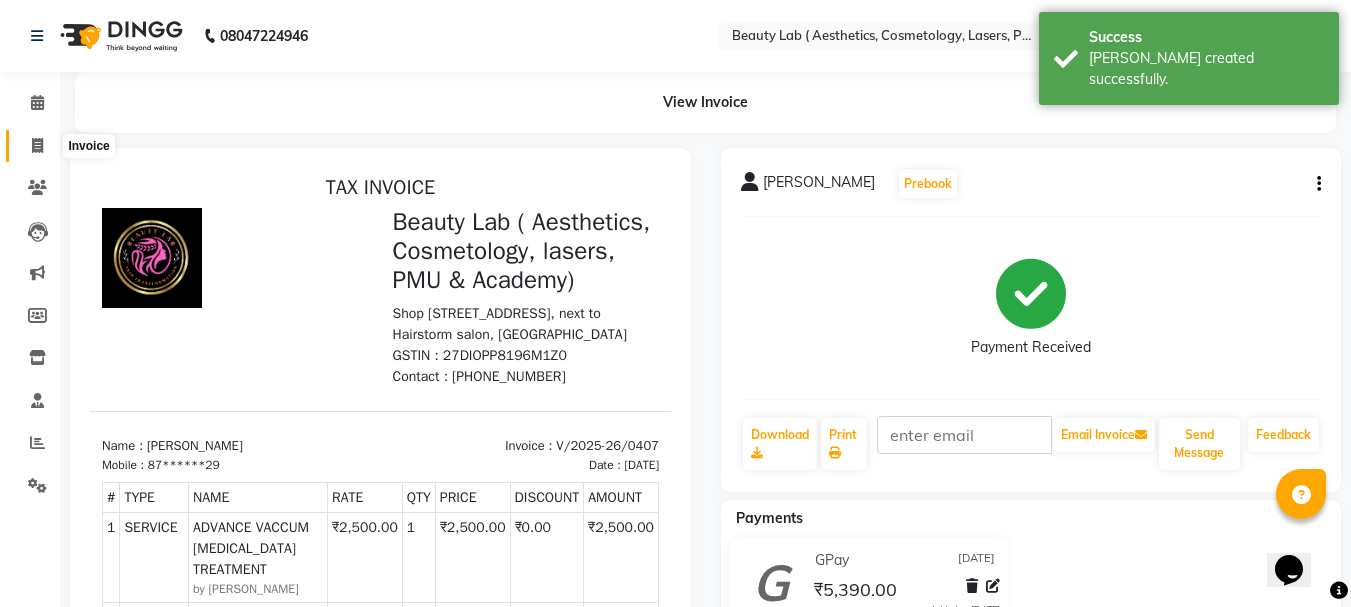 click 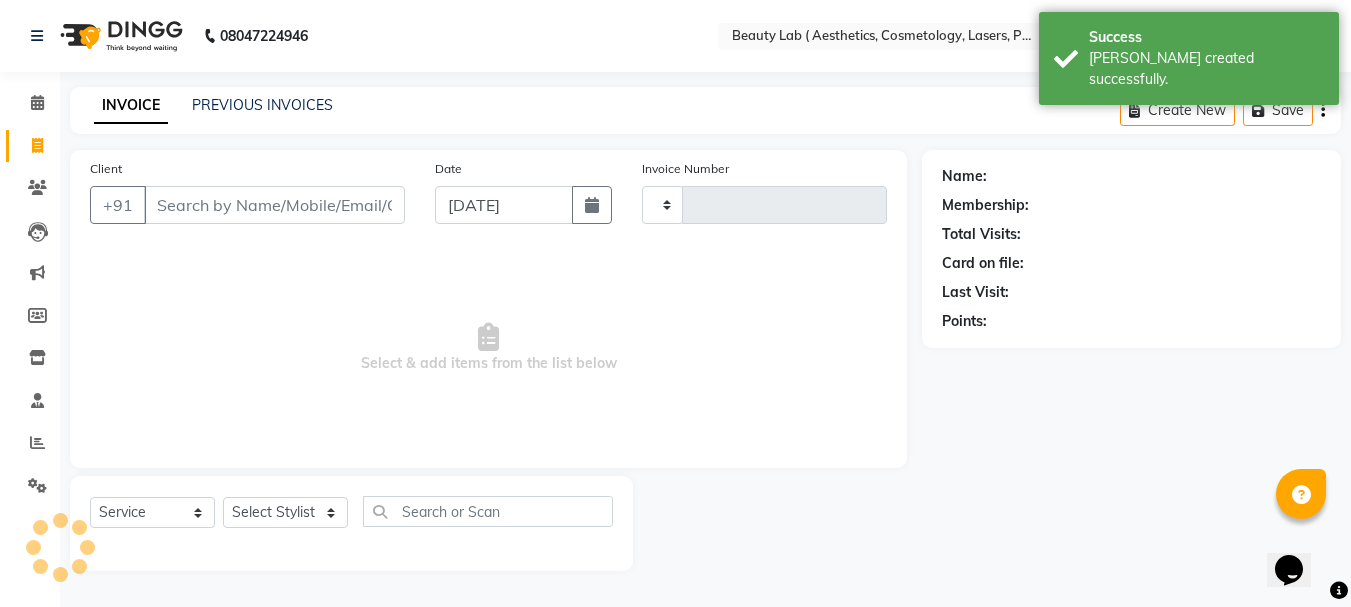 type on "0408" 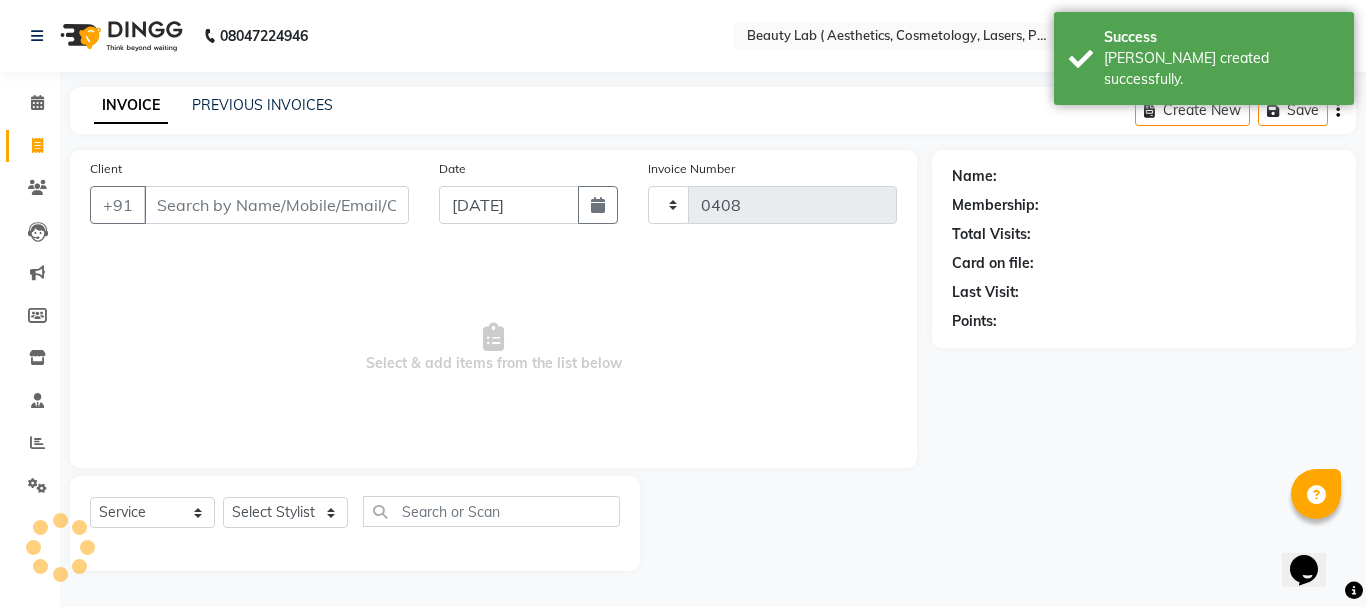 select on "7169" 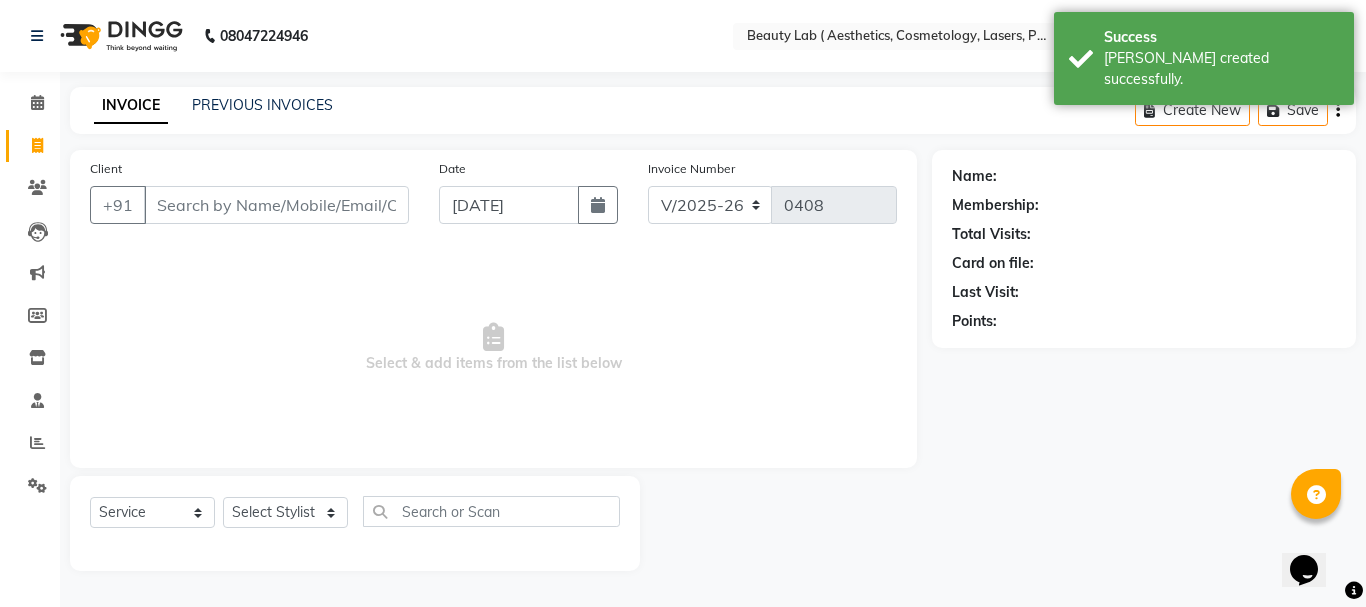click on "Client" at bounding box center [276, 205] 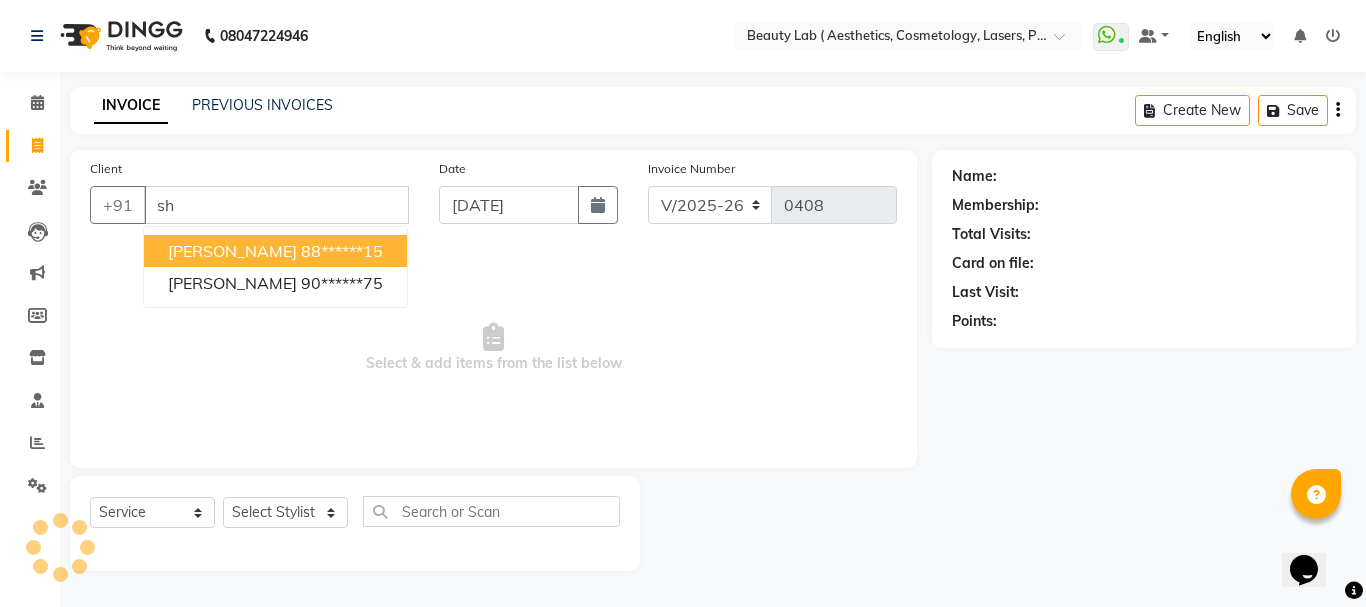 type on "s" 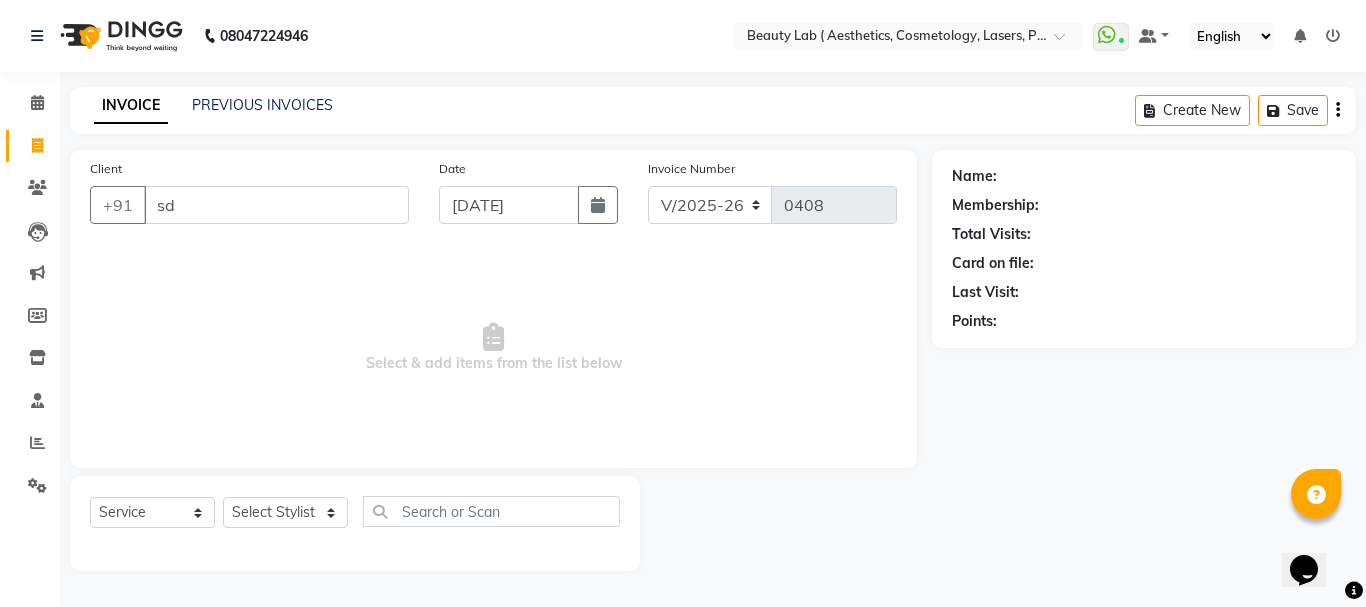 type on "s" 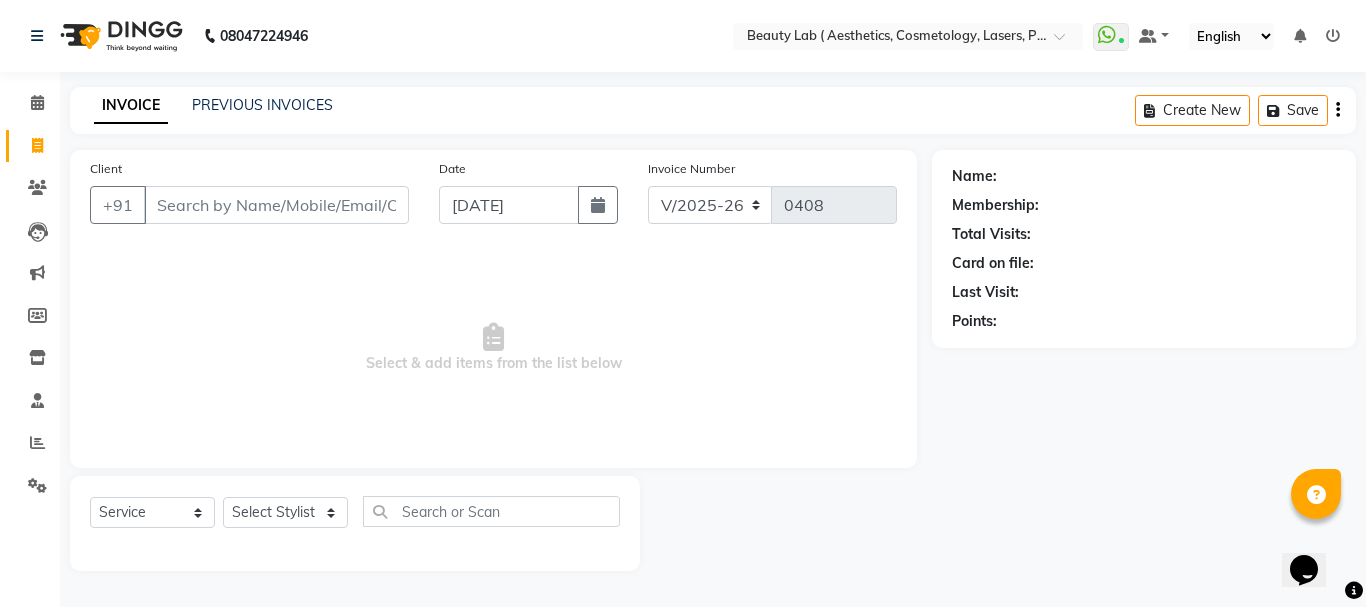 click on "Client" at bounding box center [276, 205] 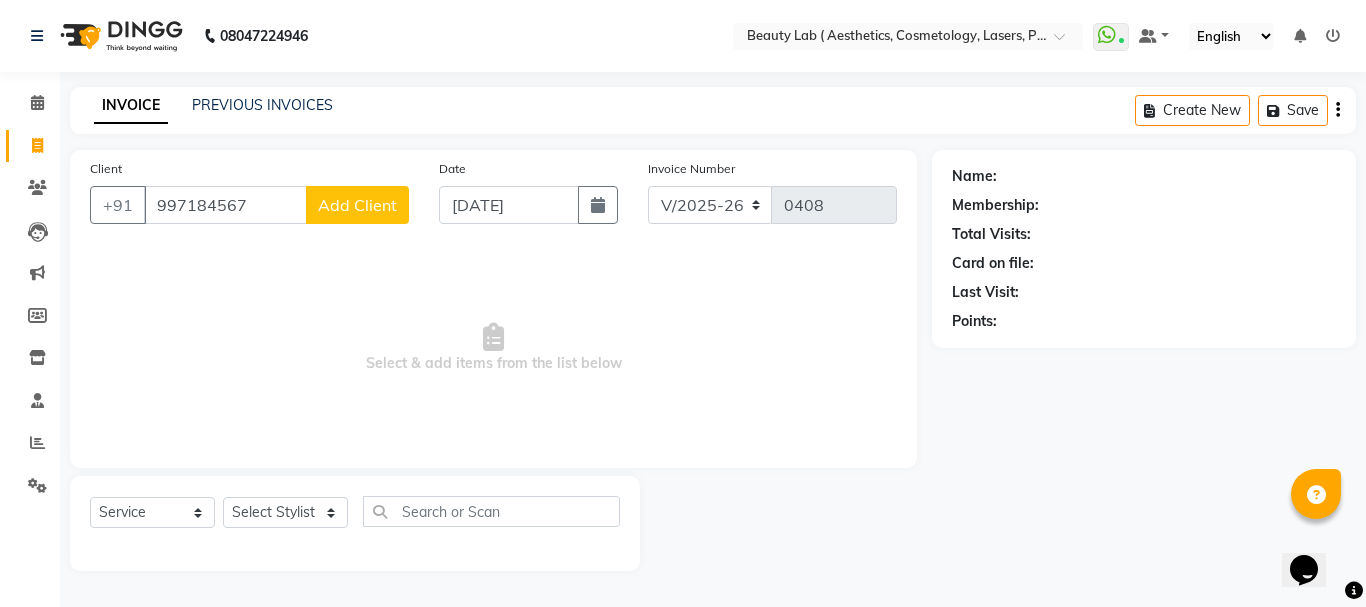 click on "997184567" at bounding box center [225, 205] 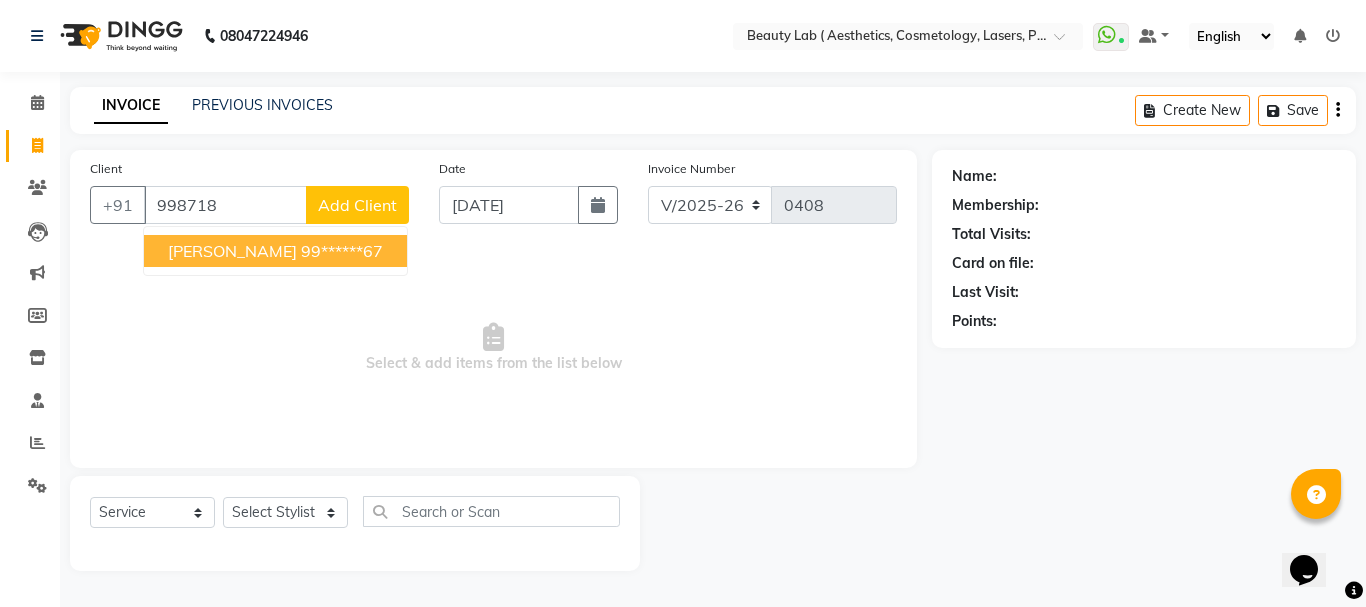 click on "[PERSON_NAME]  99******67" at bounding box center (275, 251) 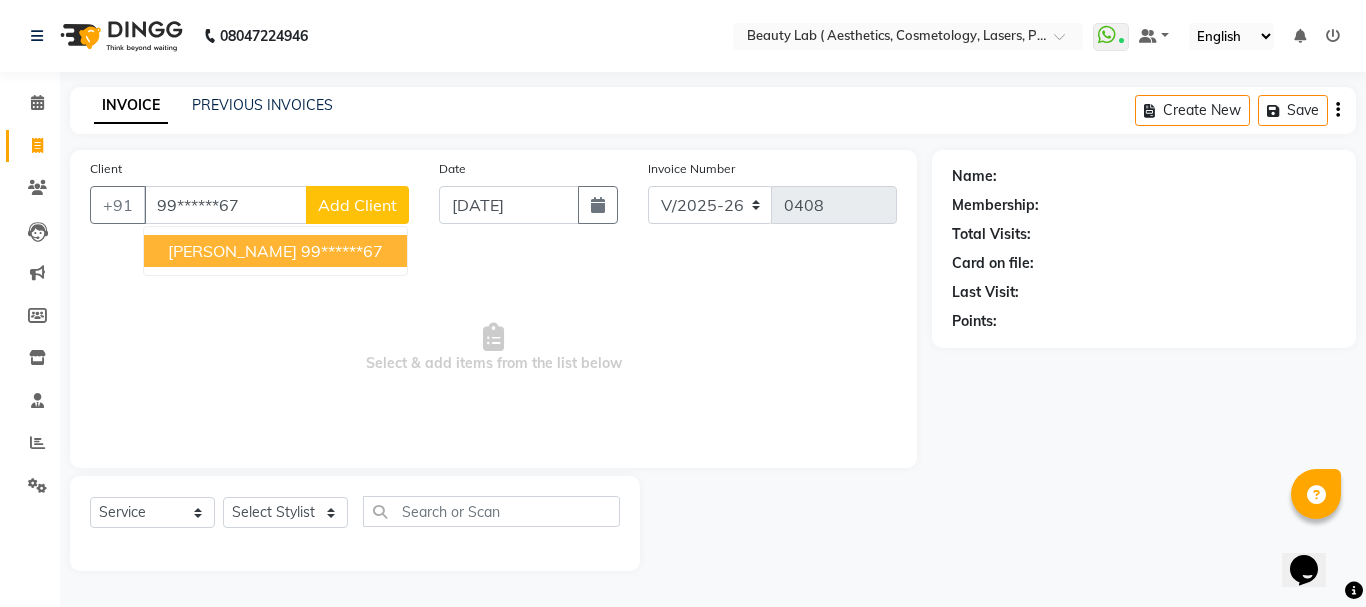 type on "99******67" 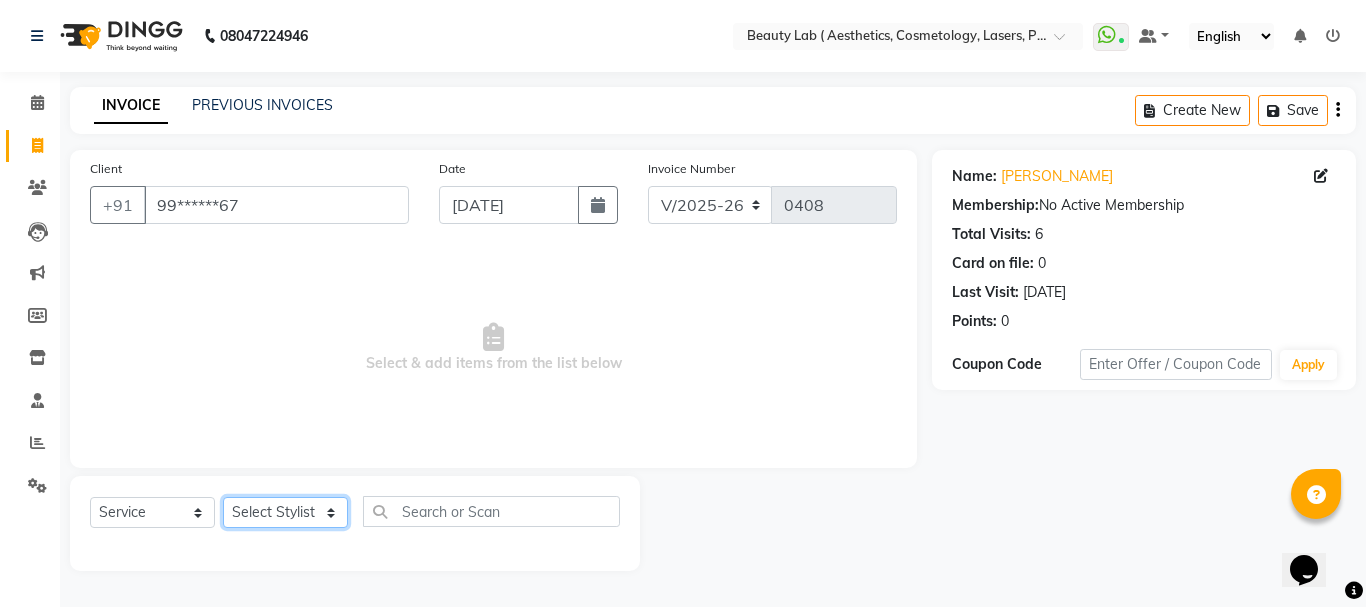 click on "Select Stylist [PERSON_NAME] neha nishu sarika" 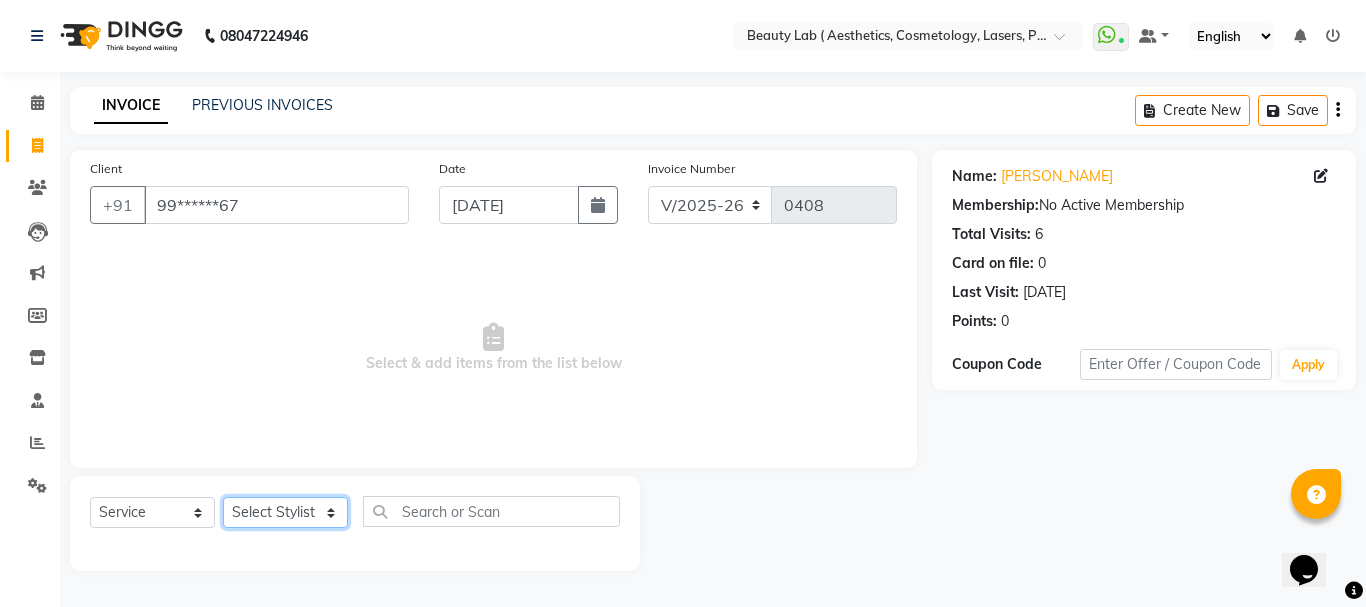 select on "59940" 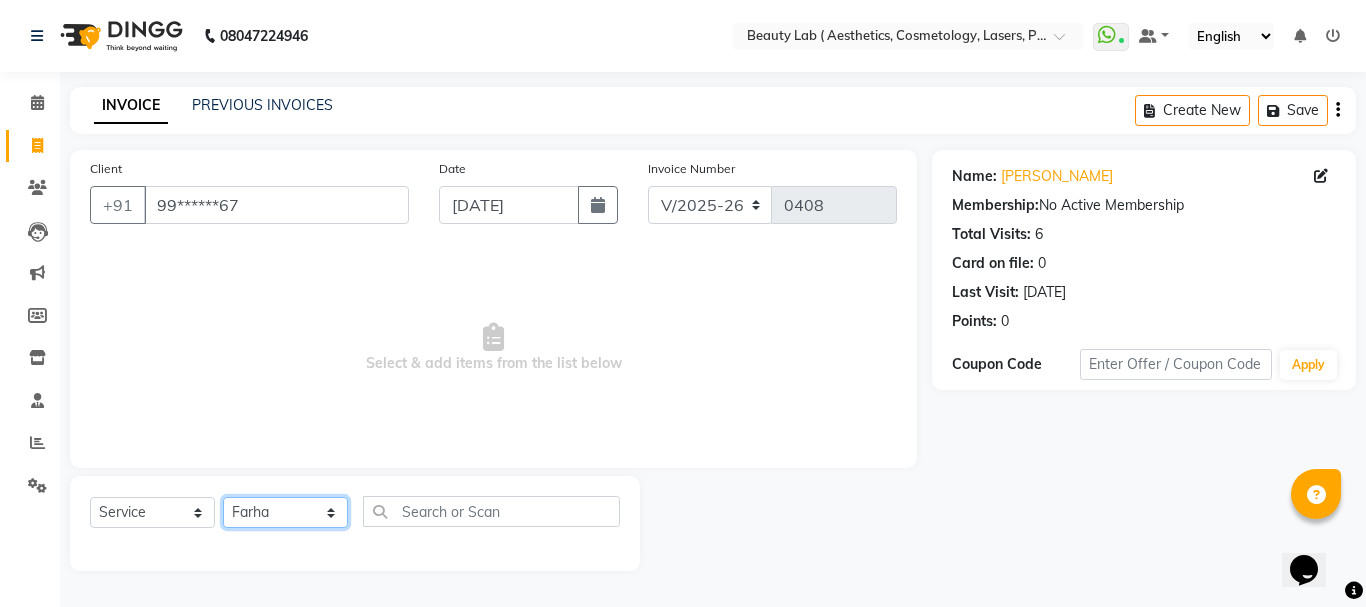 click on "Select Stylist [PERSON_NAME] neha nishu sarika" 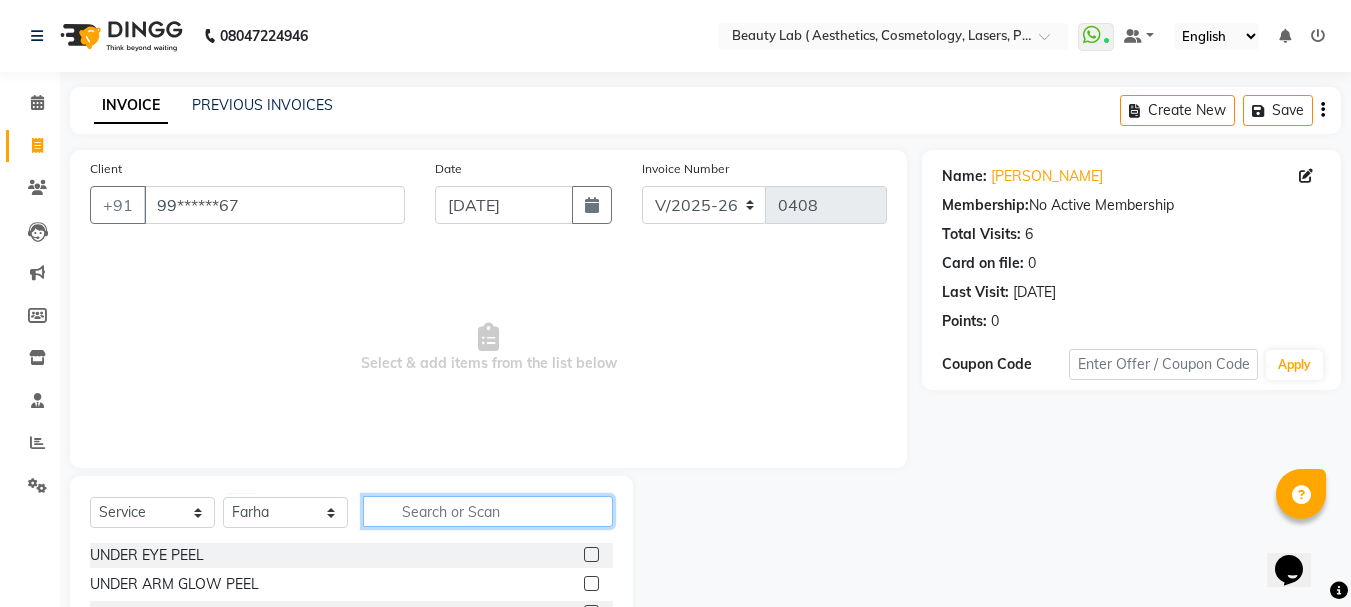 click 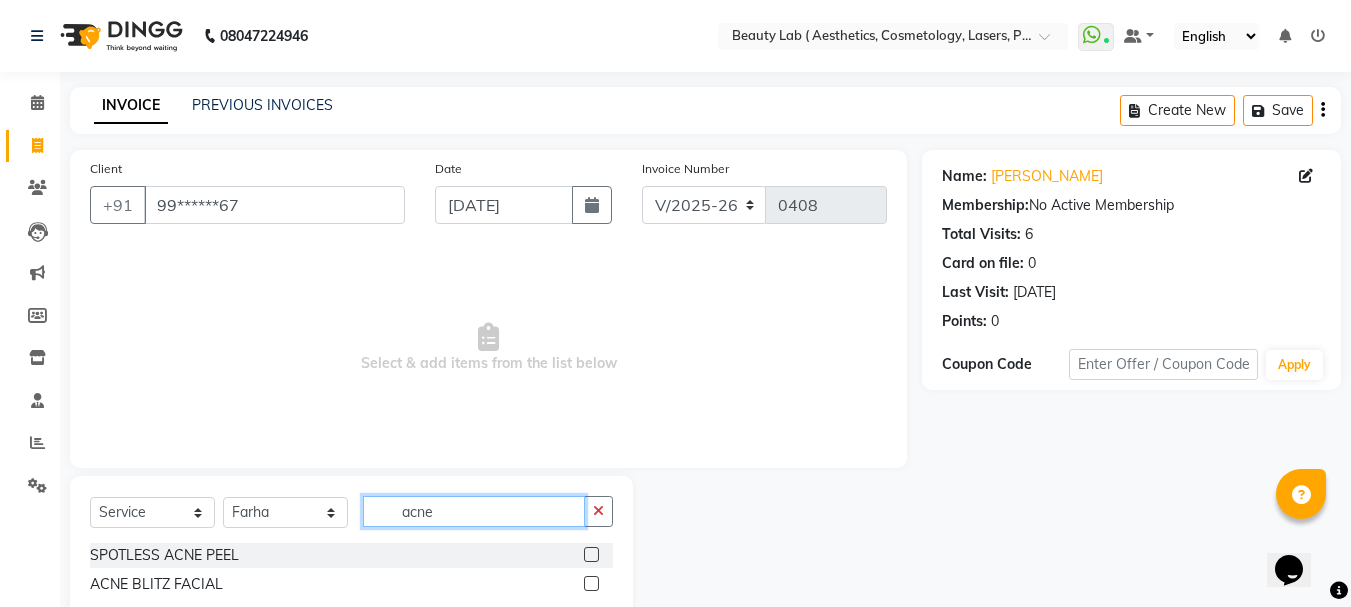 type on "acne" 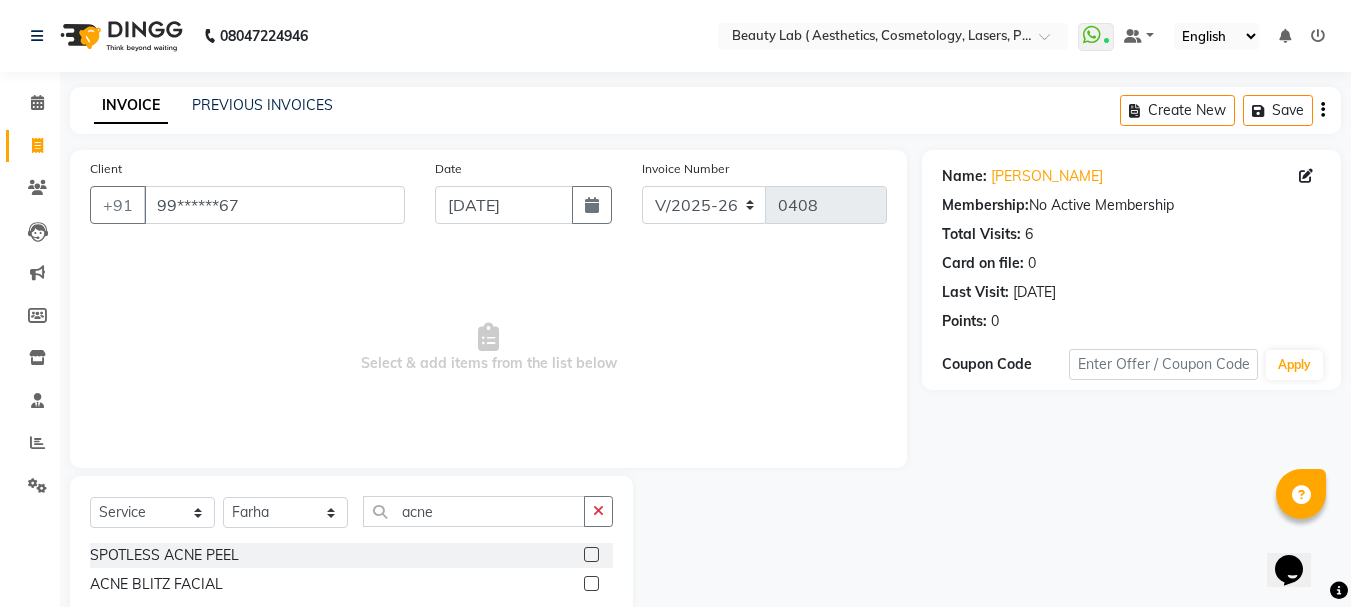 click 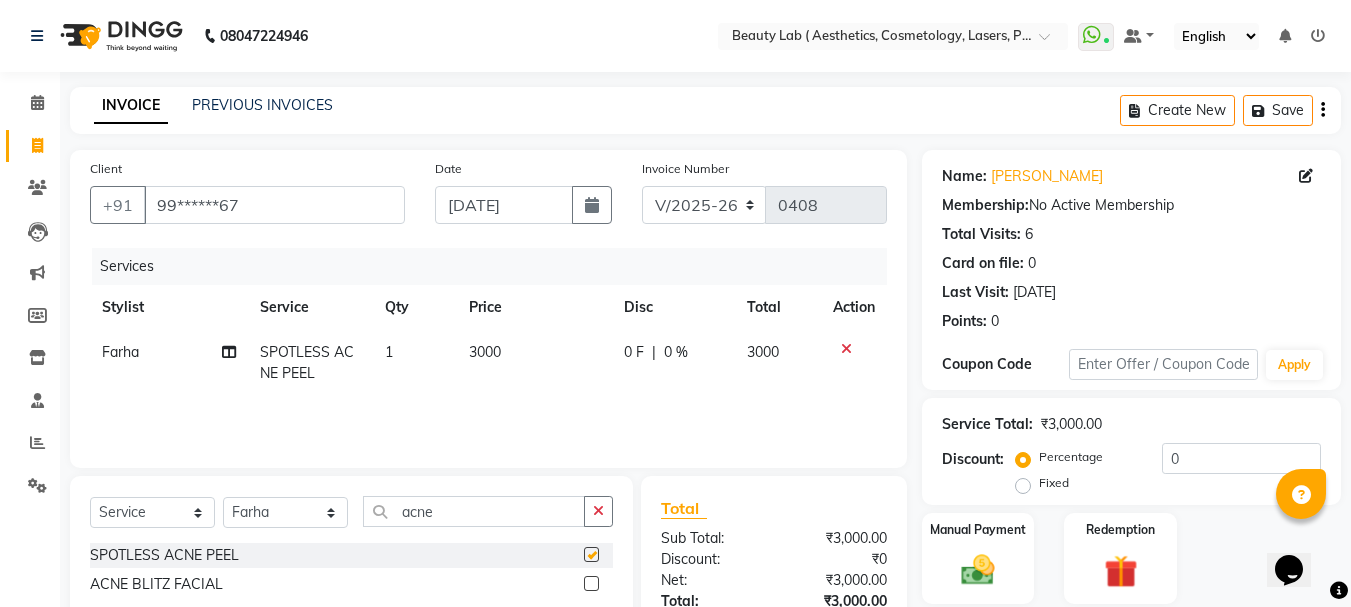 checkbox on "false" 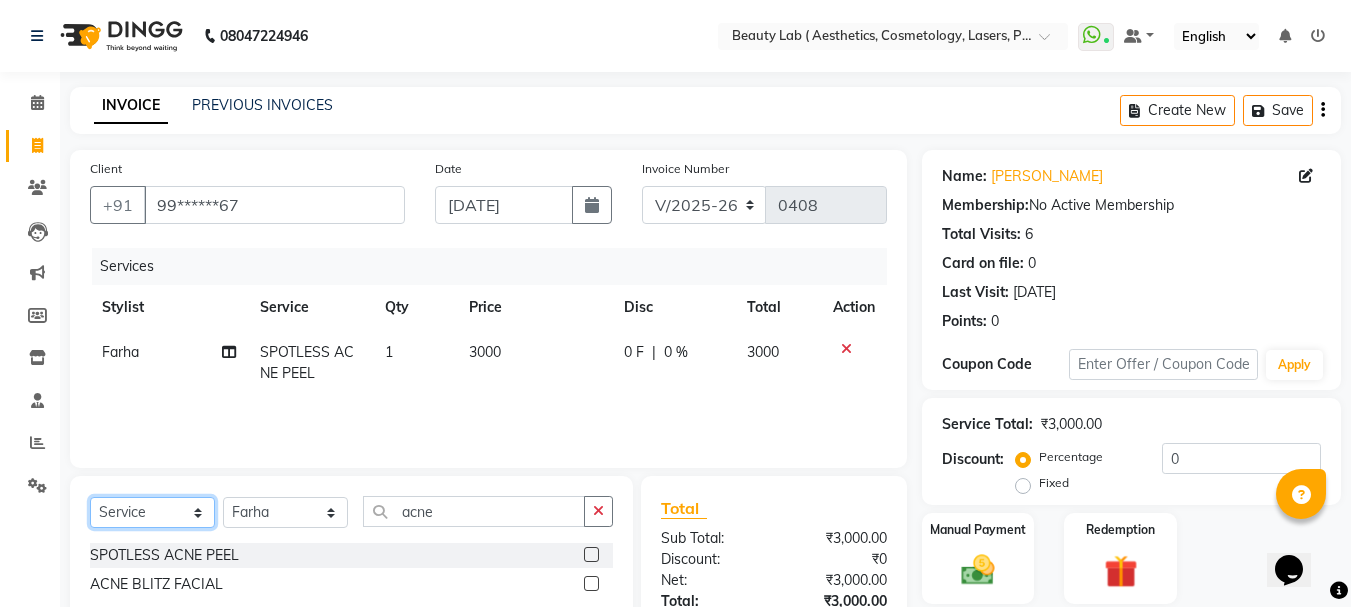 click on "Select  Service  Product  Membership  Package Voucher Prepaid Gift Card" 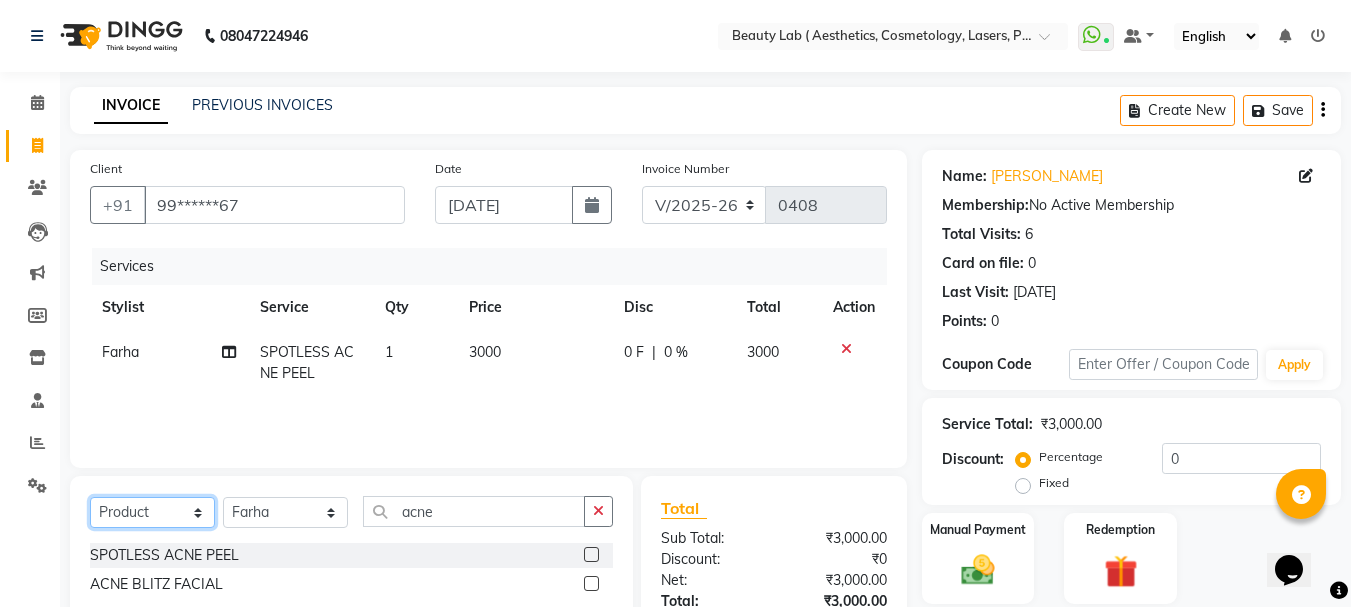 click on "Select  Service  Product  Membership  Package Voucher Prepaid Gift Card" 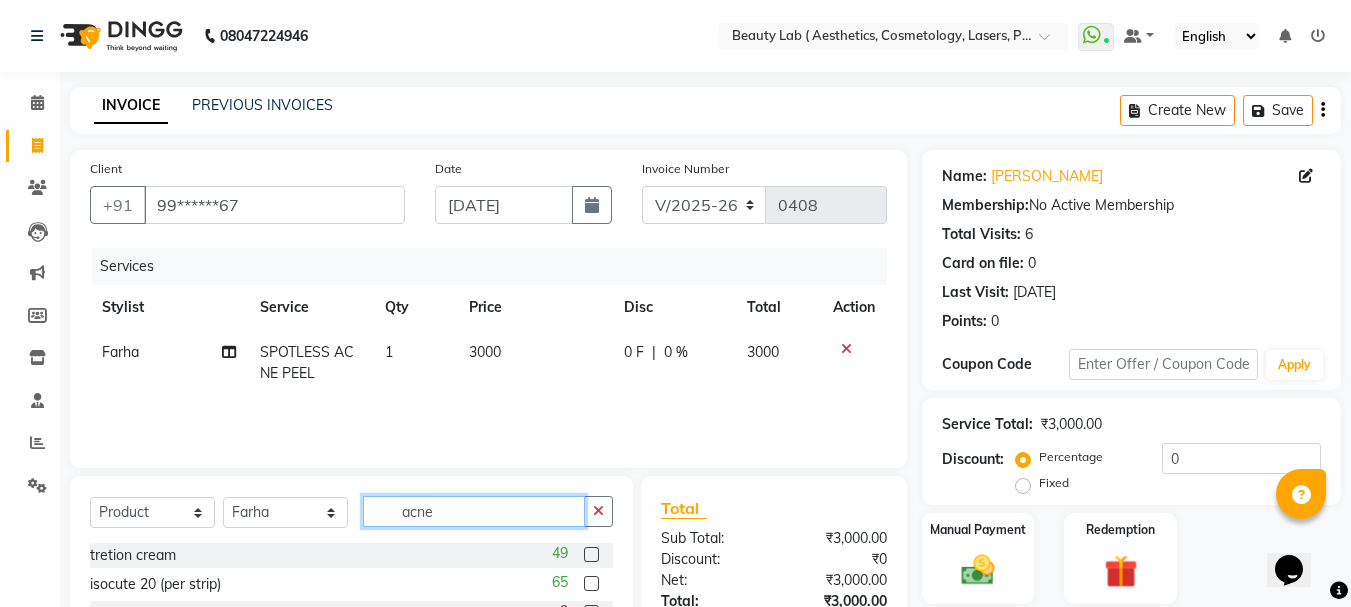 click on "acne" 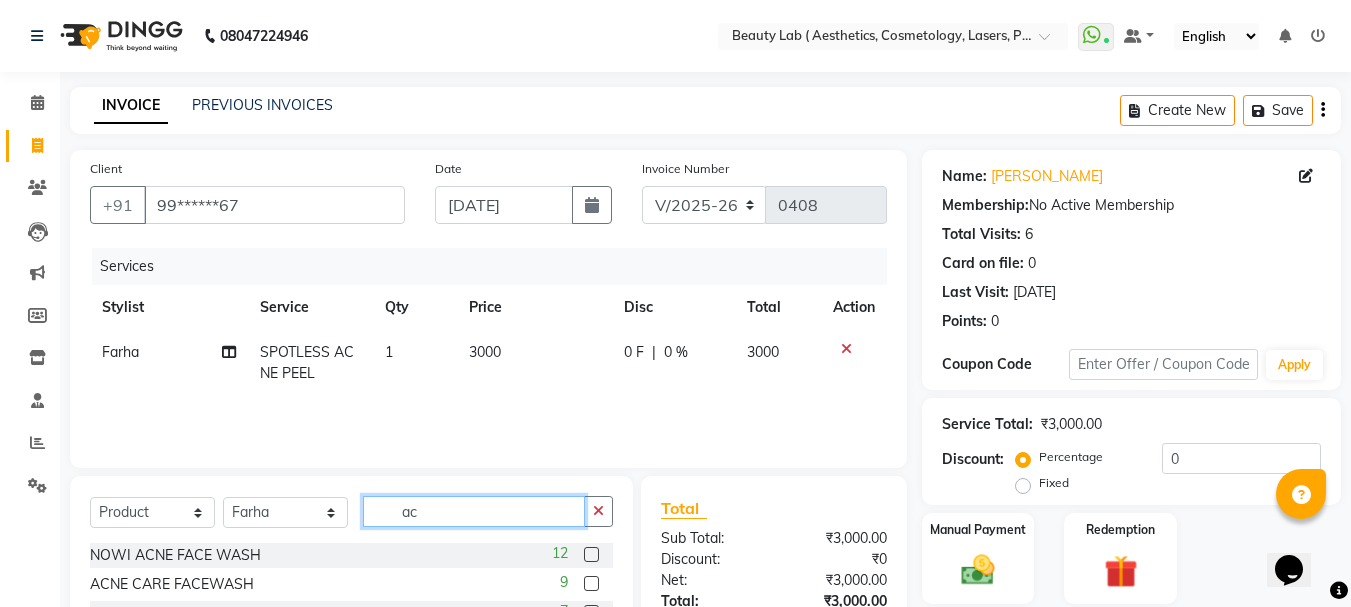 type on "a" 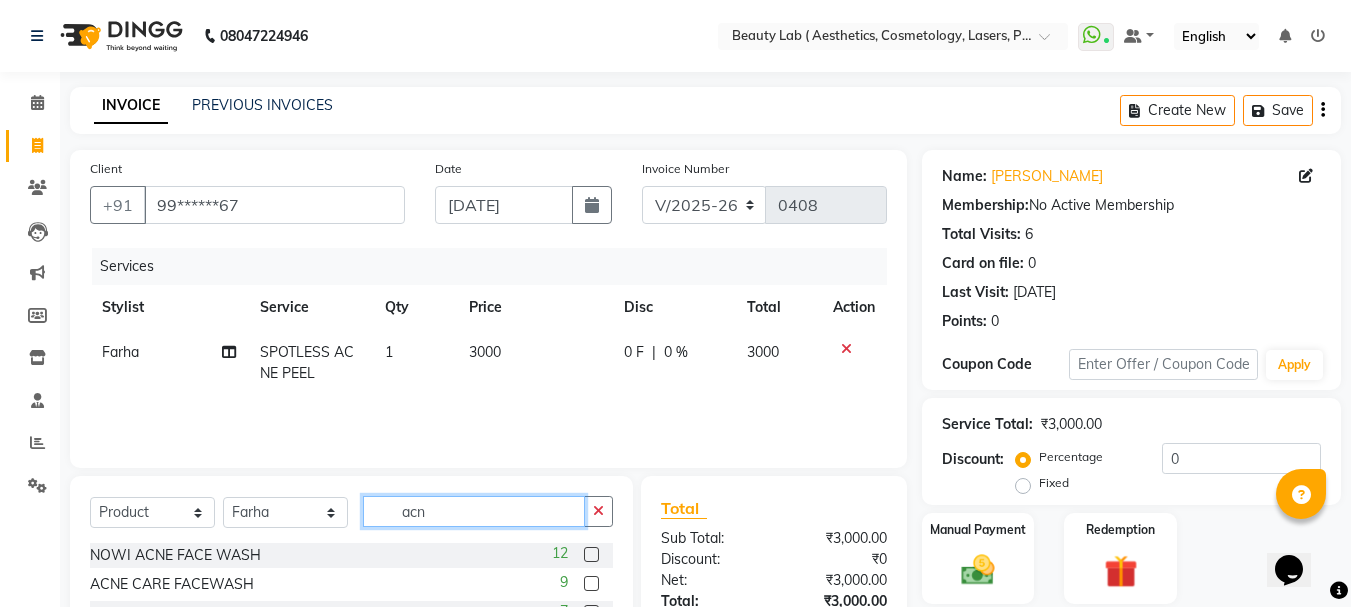 type on "acn" 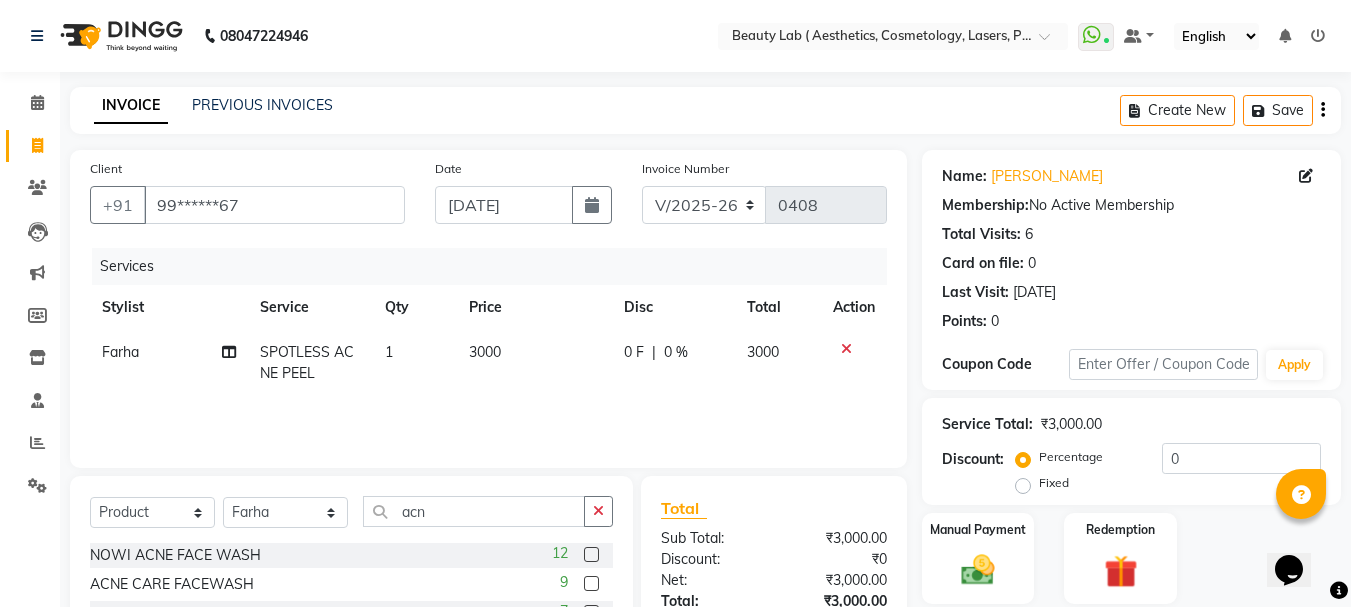 click on "Manual Payment Redemption" 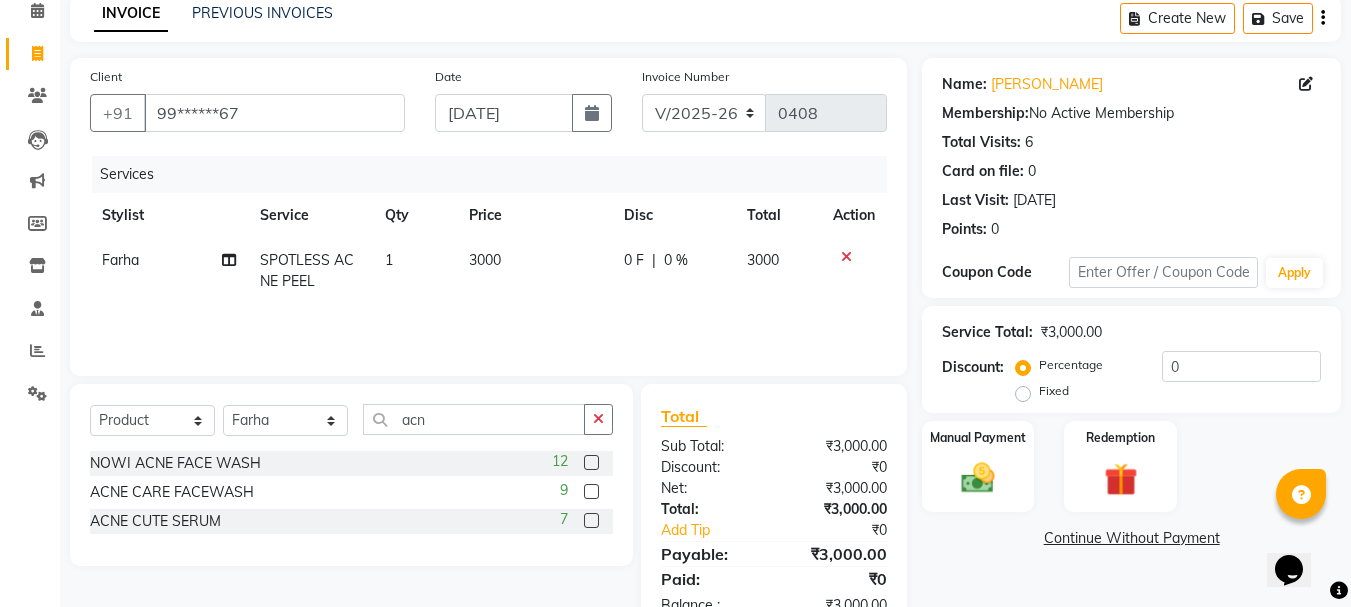 scroll, scrollTop: 151, scrollLeft: 0, axis: vertical 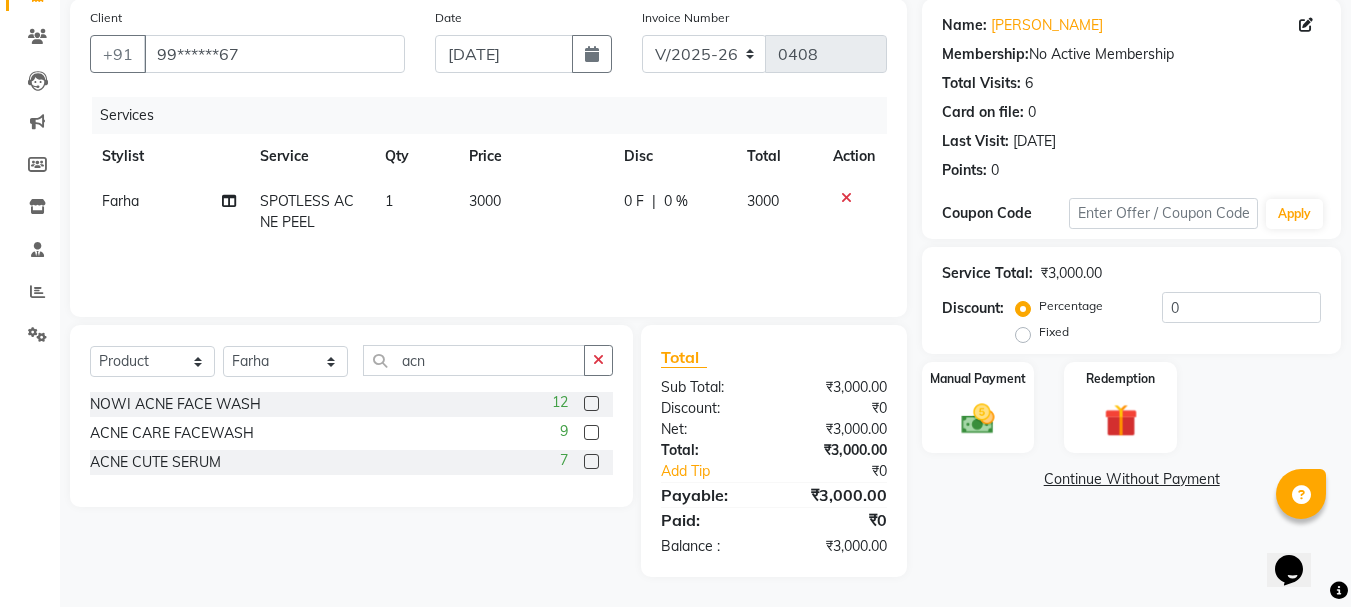 click 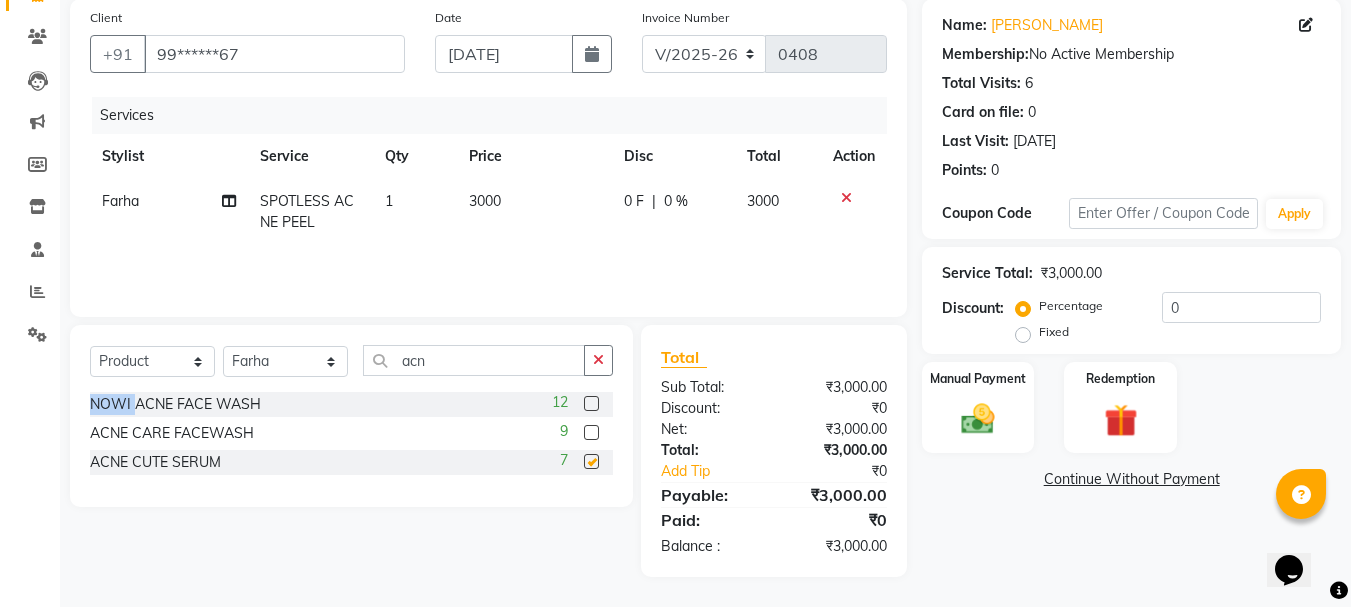 click on "Select  Service  Product  Membership  Package Voucher Prepaid Gift Card  Select Stylist [PERSON_NAME] neha nishu sarika acn NOWI ACNE FACE WASH  12 ACNE CARE FACEWASH  9 ACNE CUTE SERUM  7" 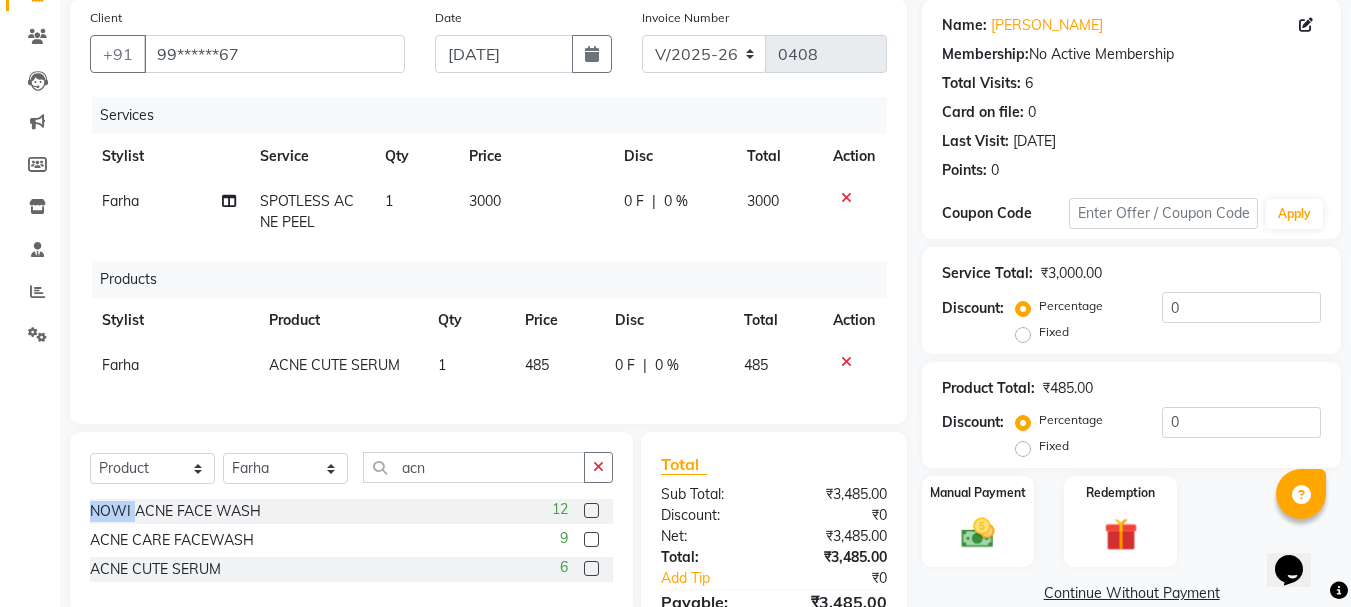 checkbox on "false" 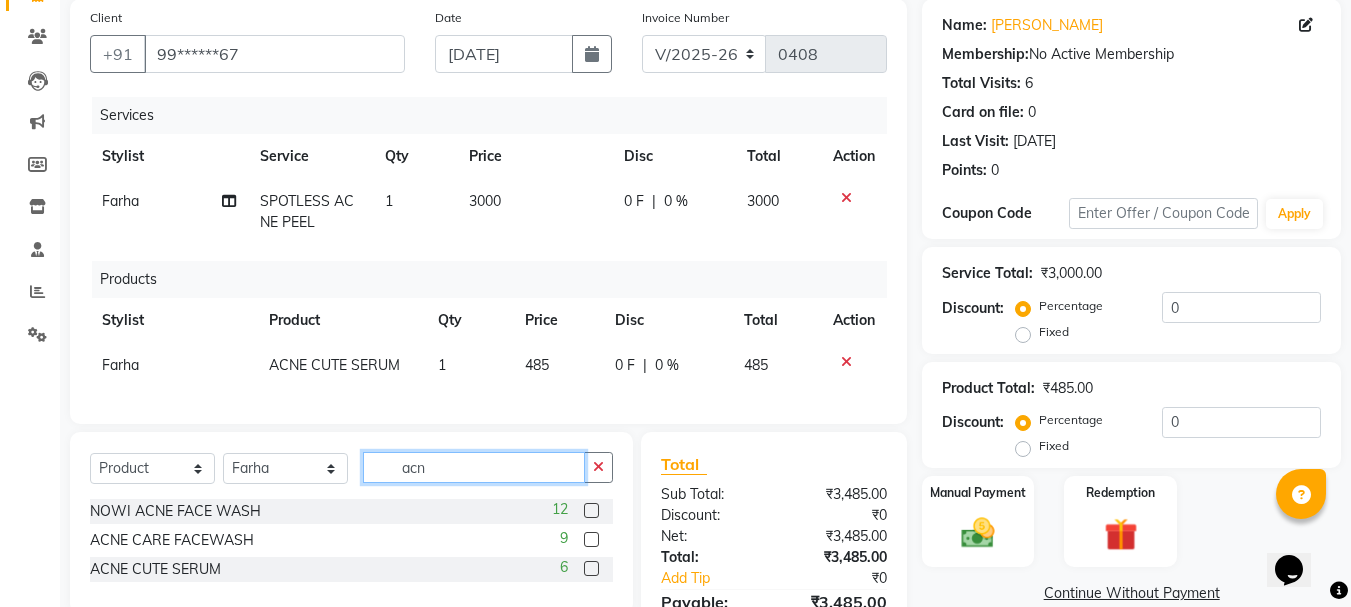 click on "acn" 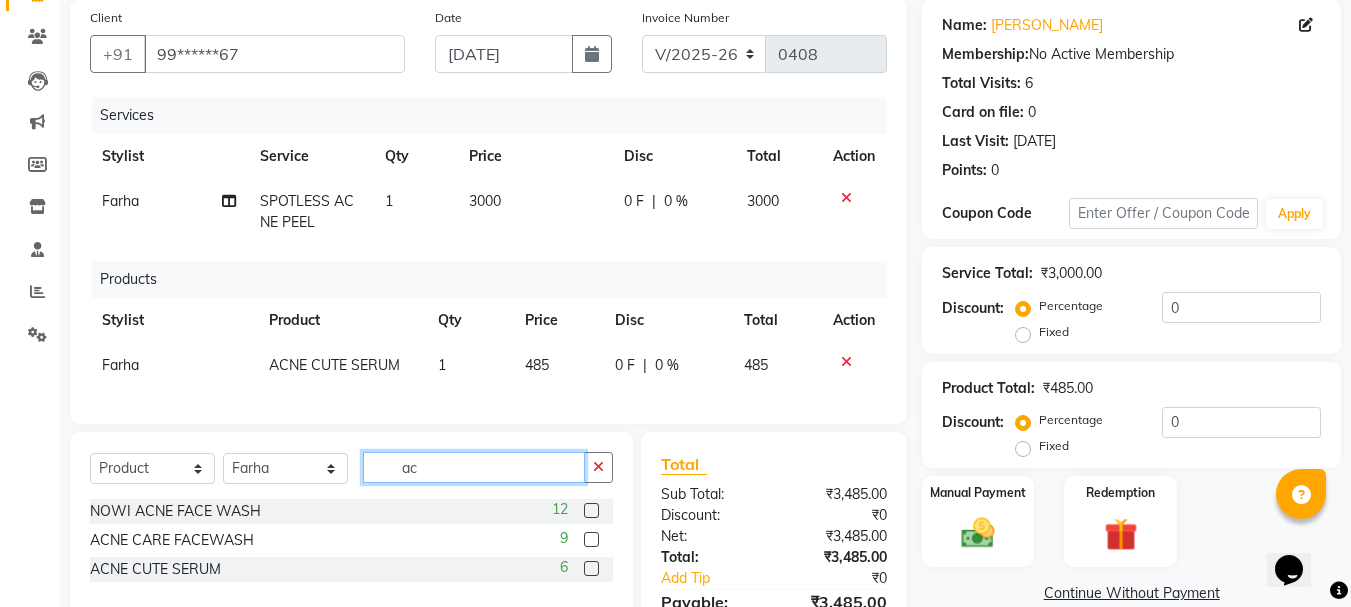 type on "a" 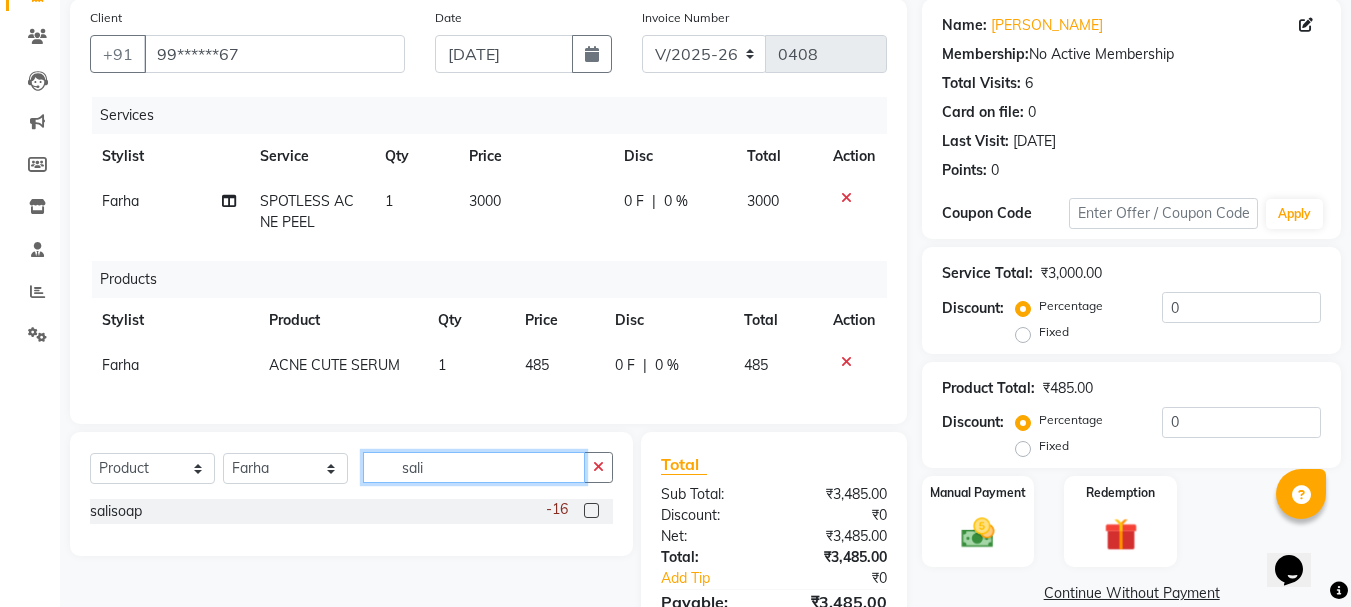 type on "sali" 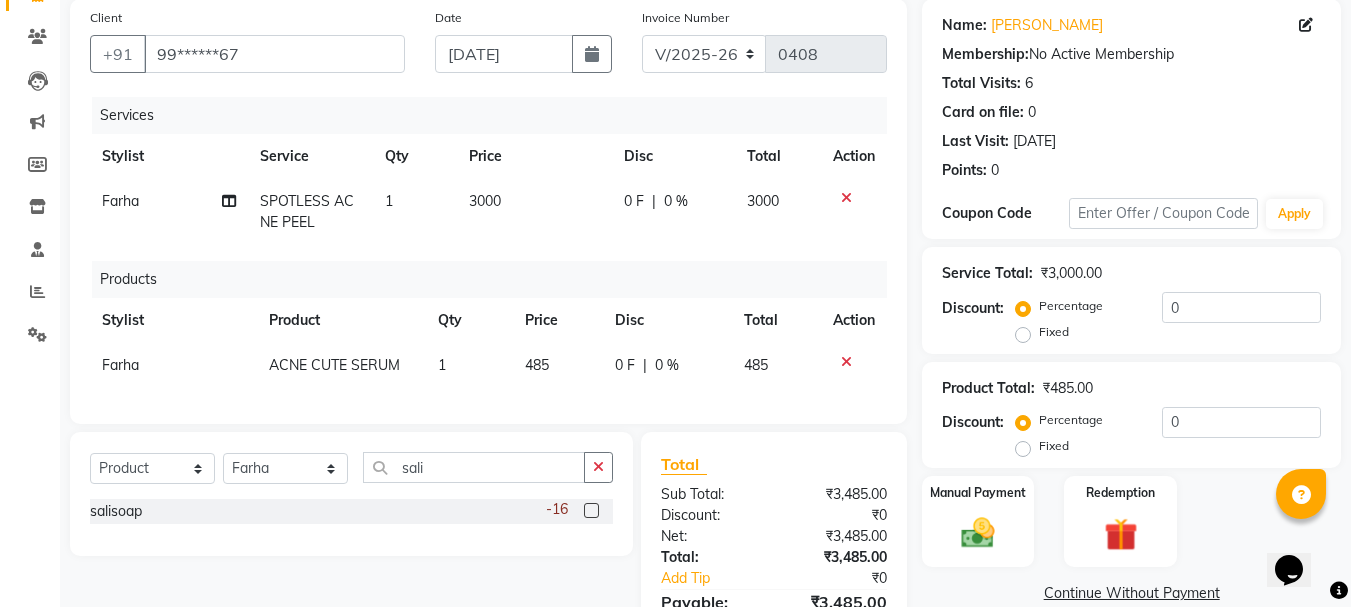 click 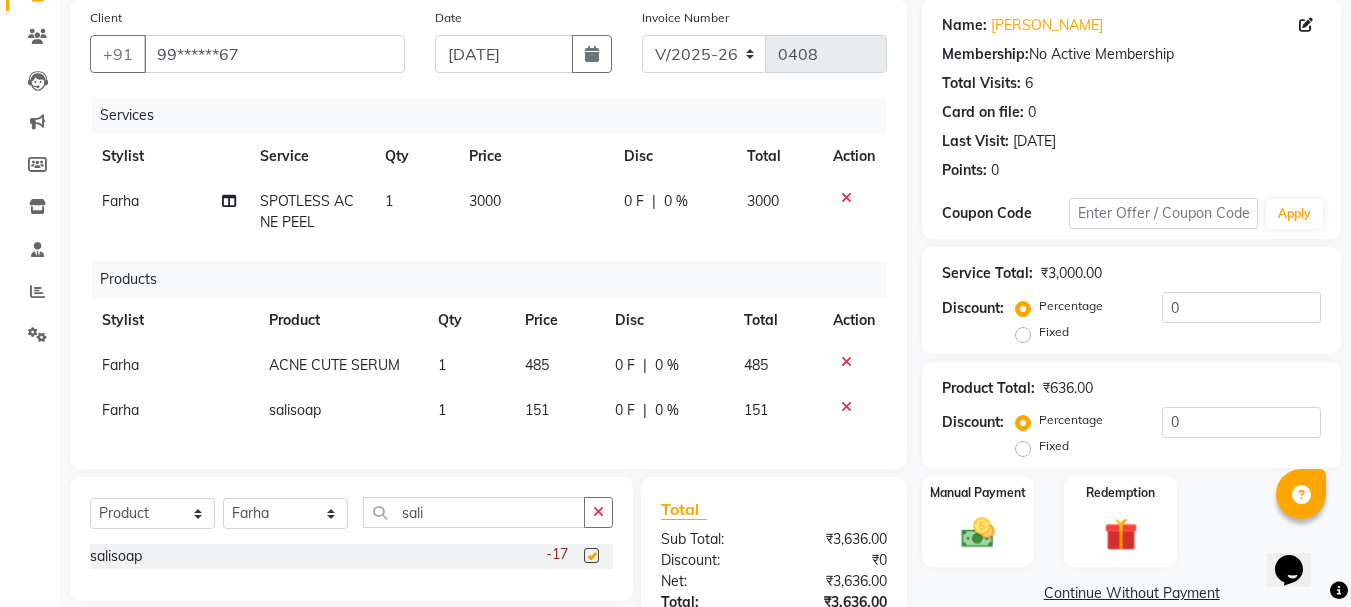checkbox on "false" 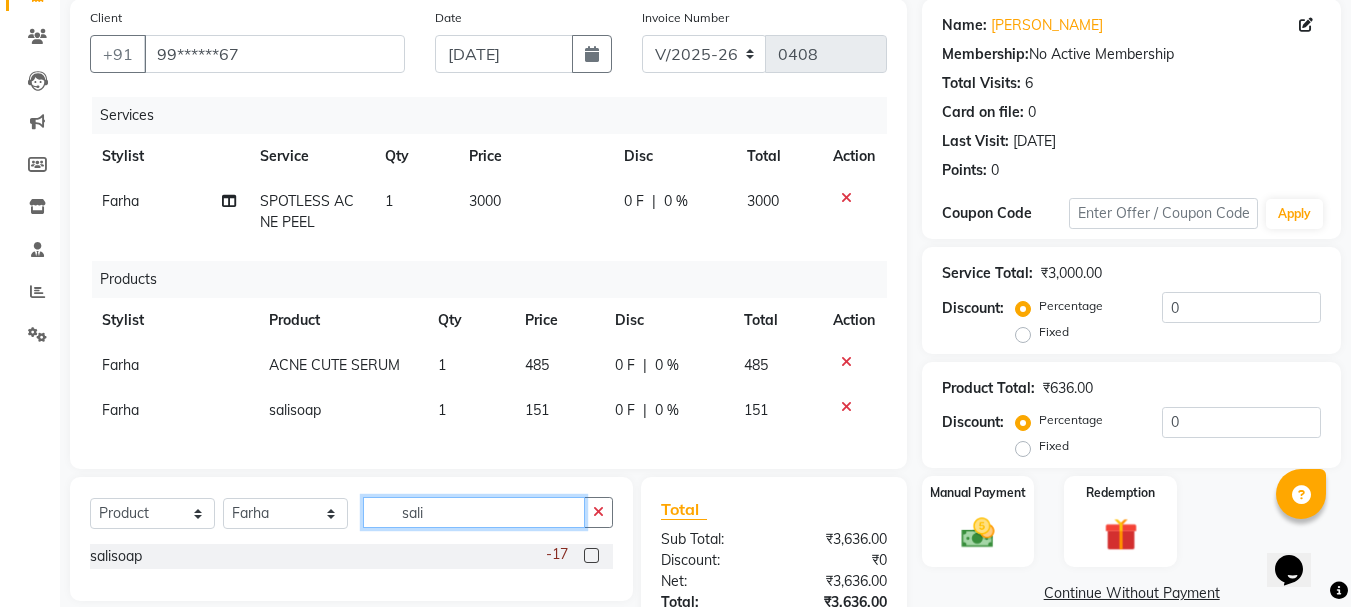 click on "sali" 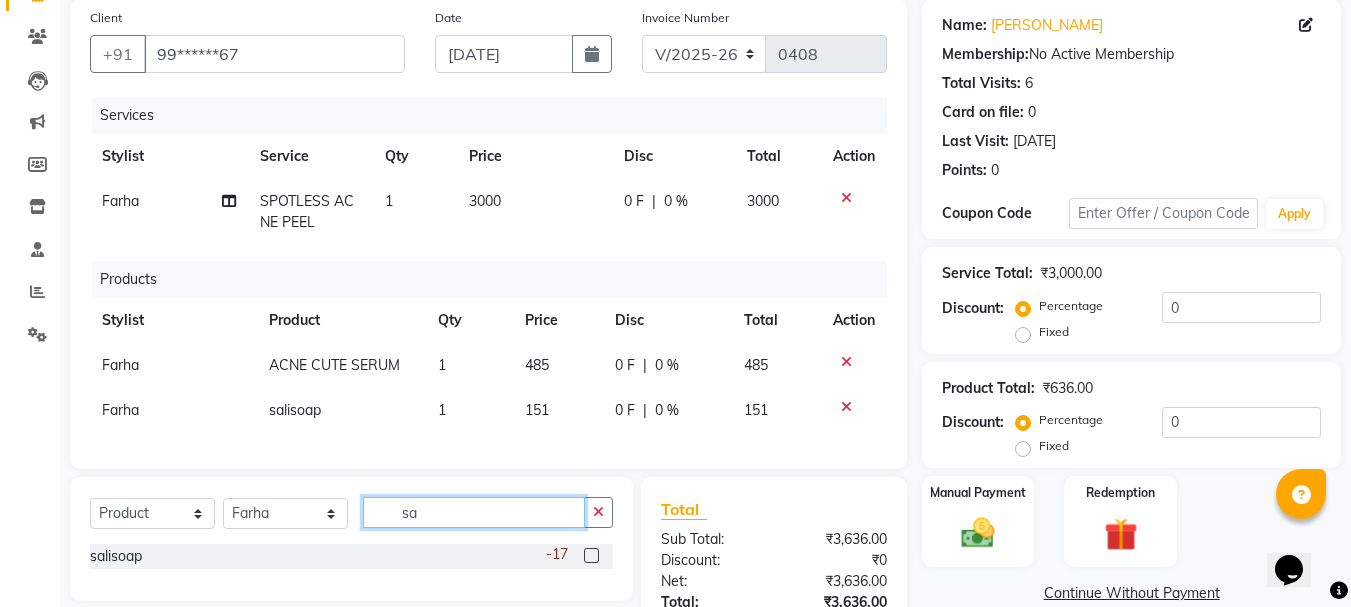 type on "s" 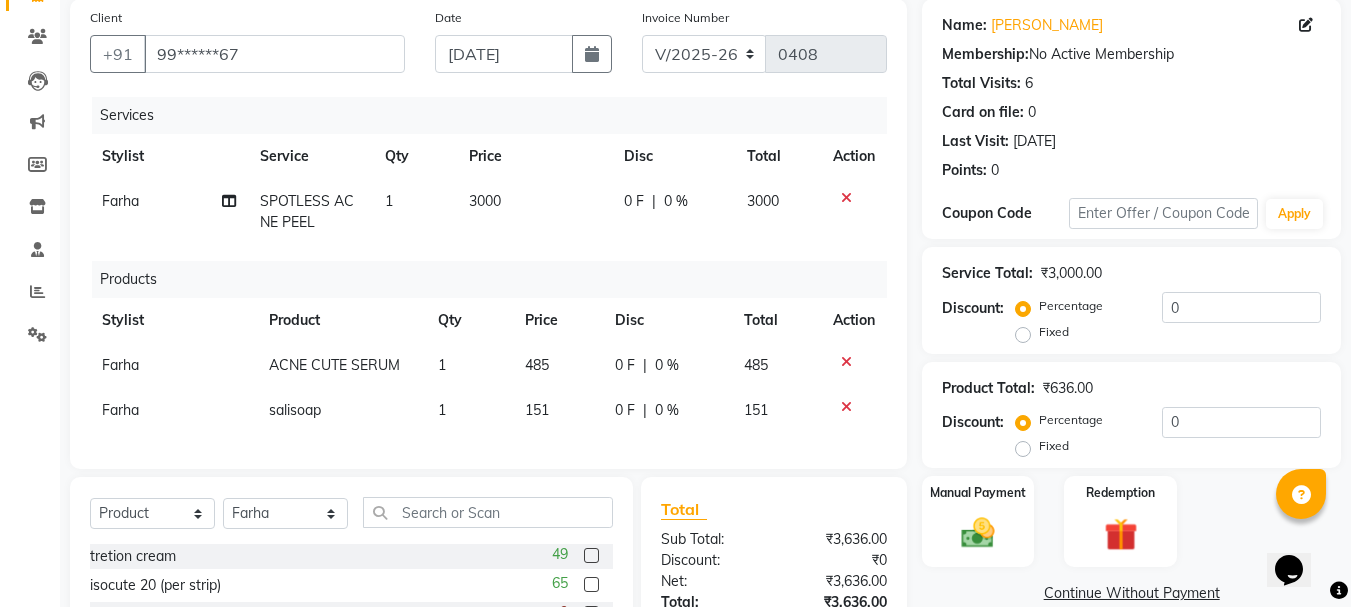 click 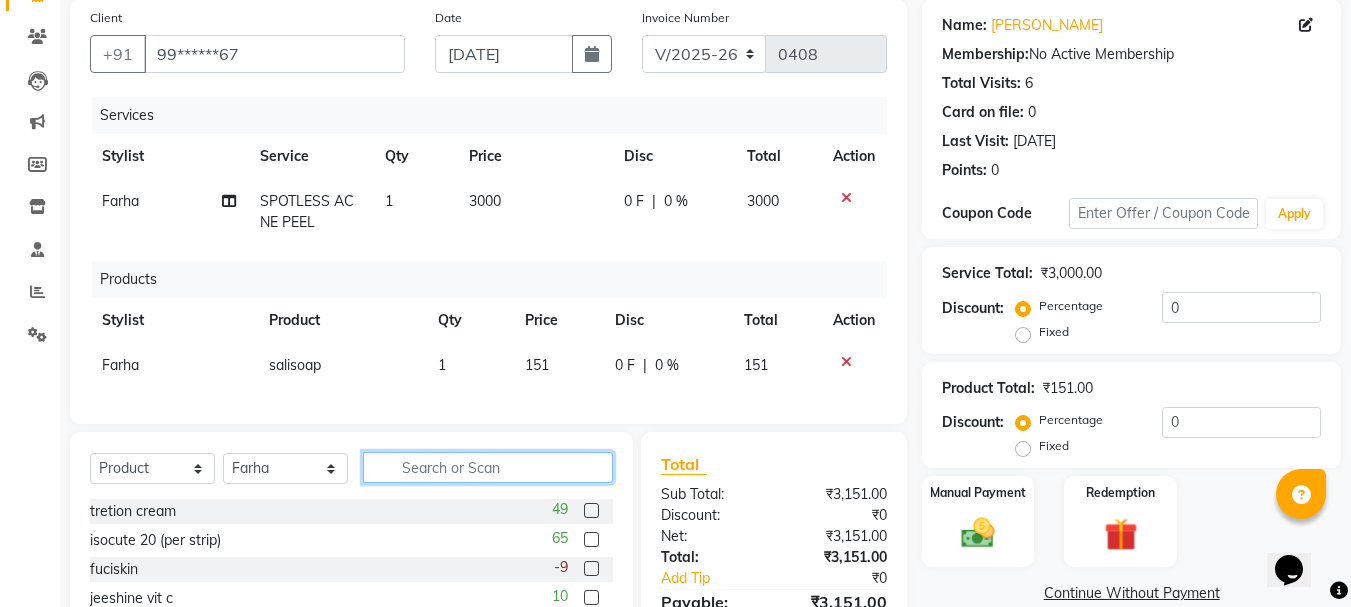 click 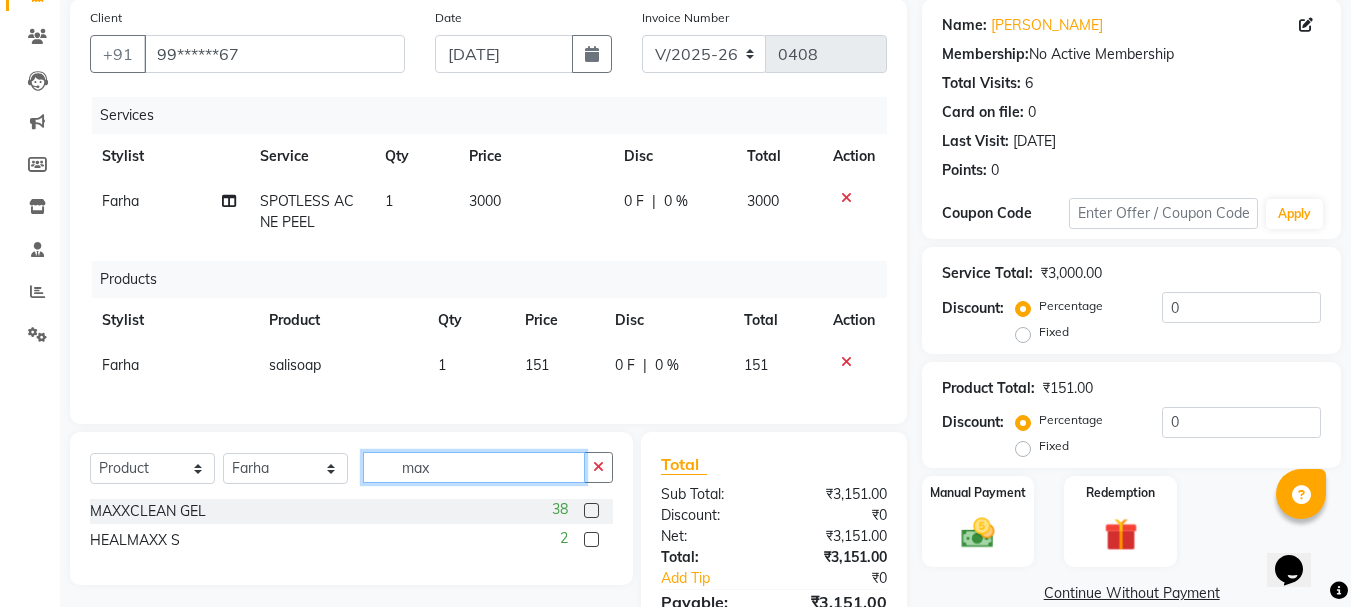click on "max" 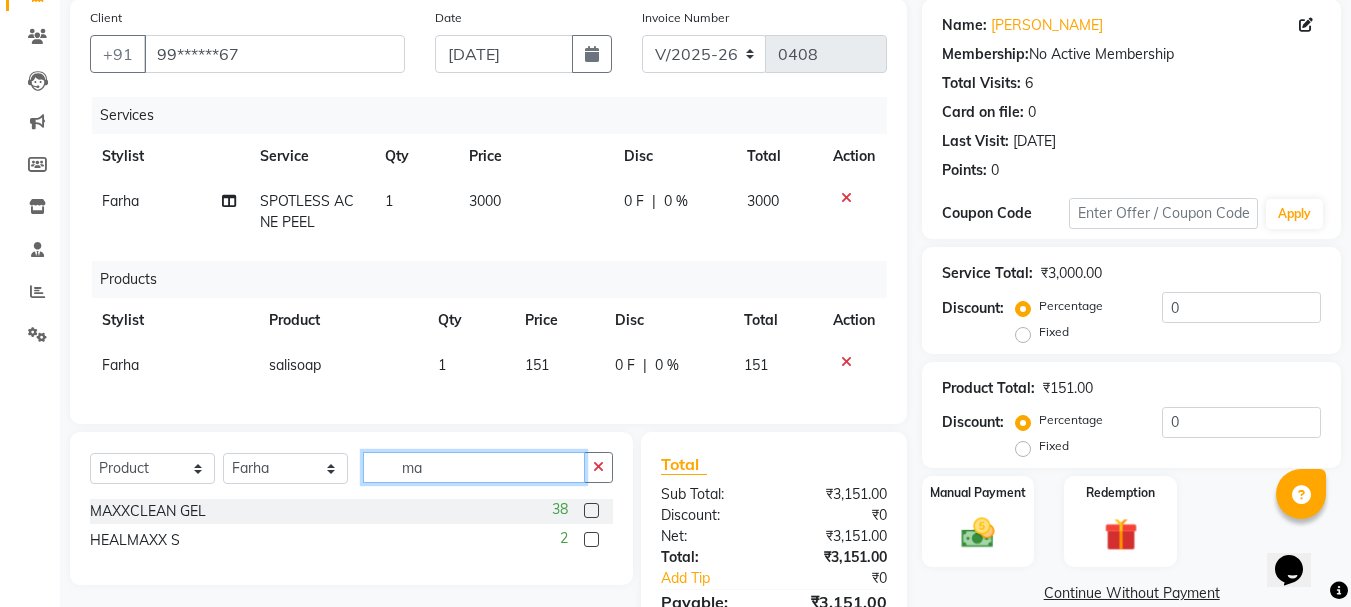 type on "m" 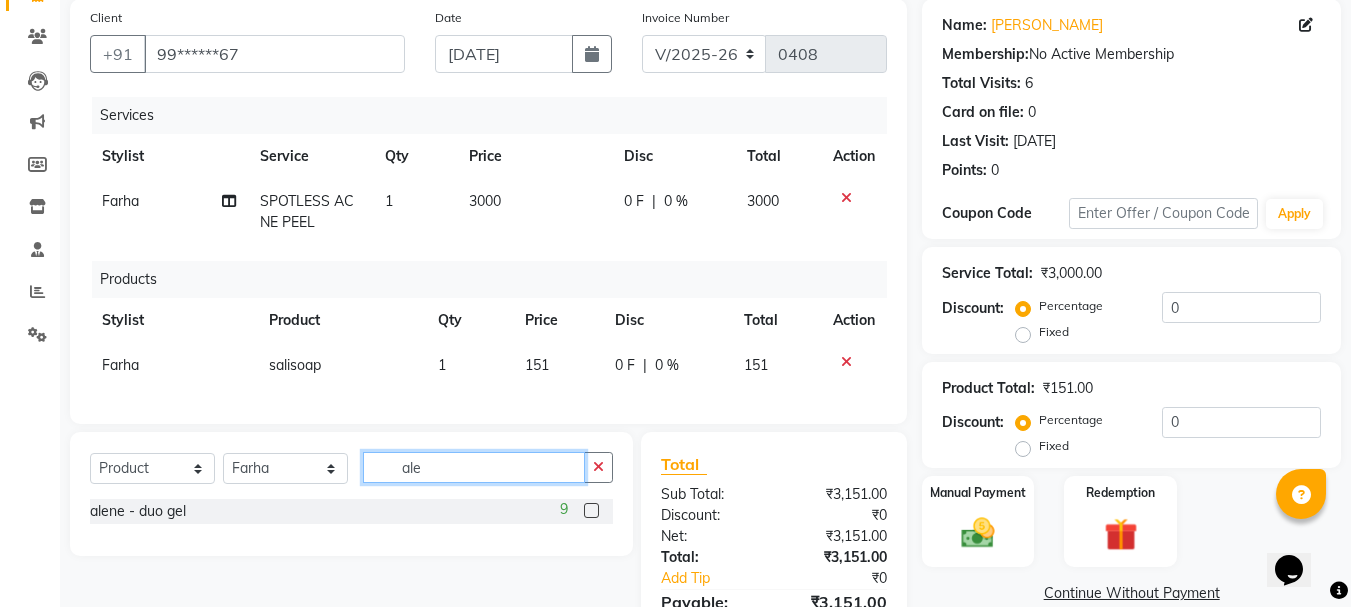 type on "ale" 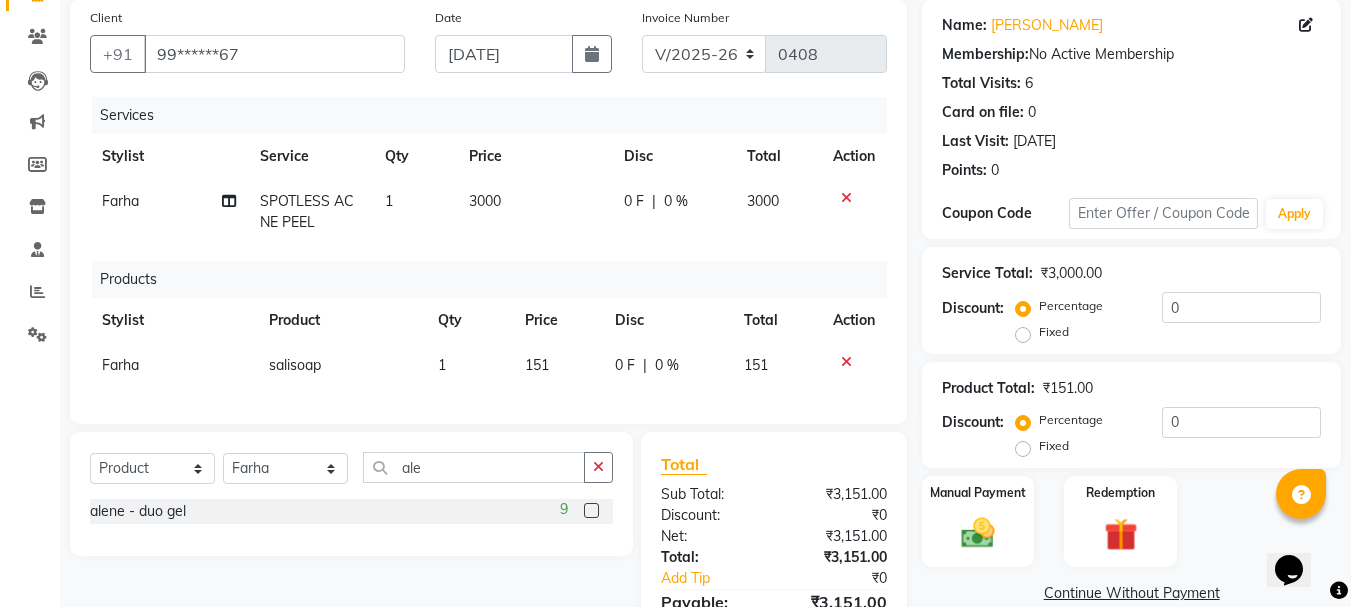 click 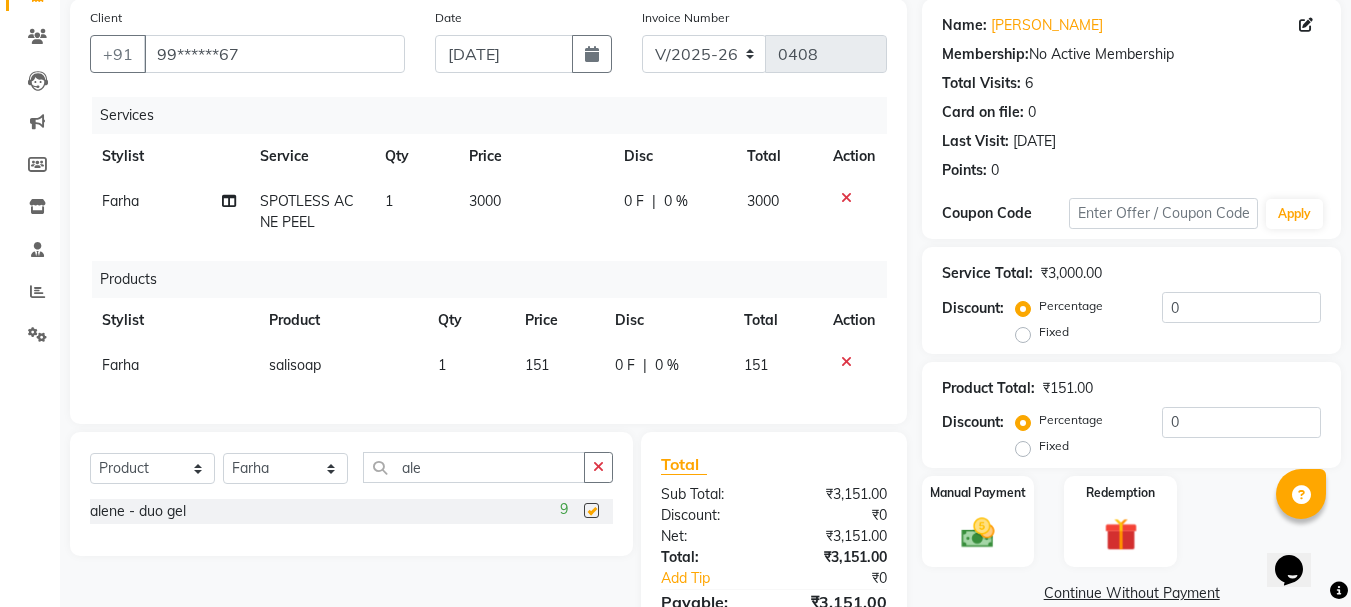 click 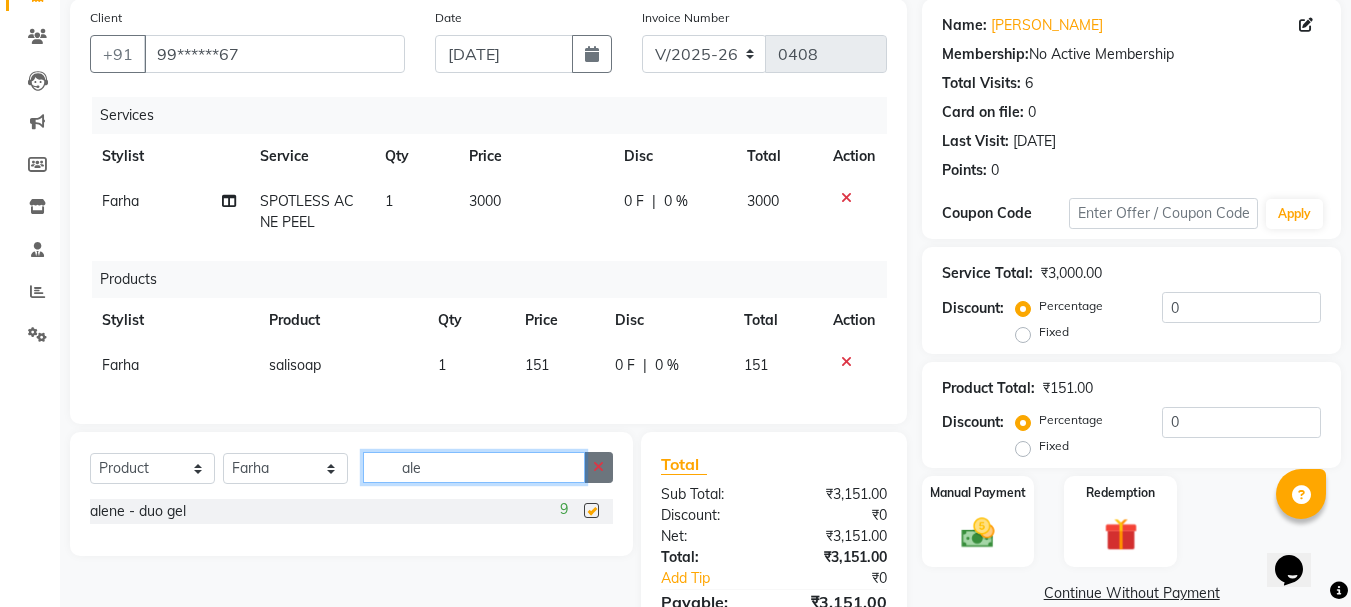 type 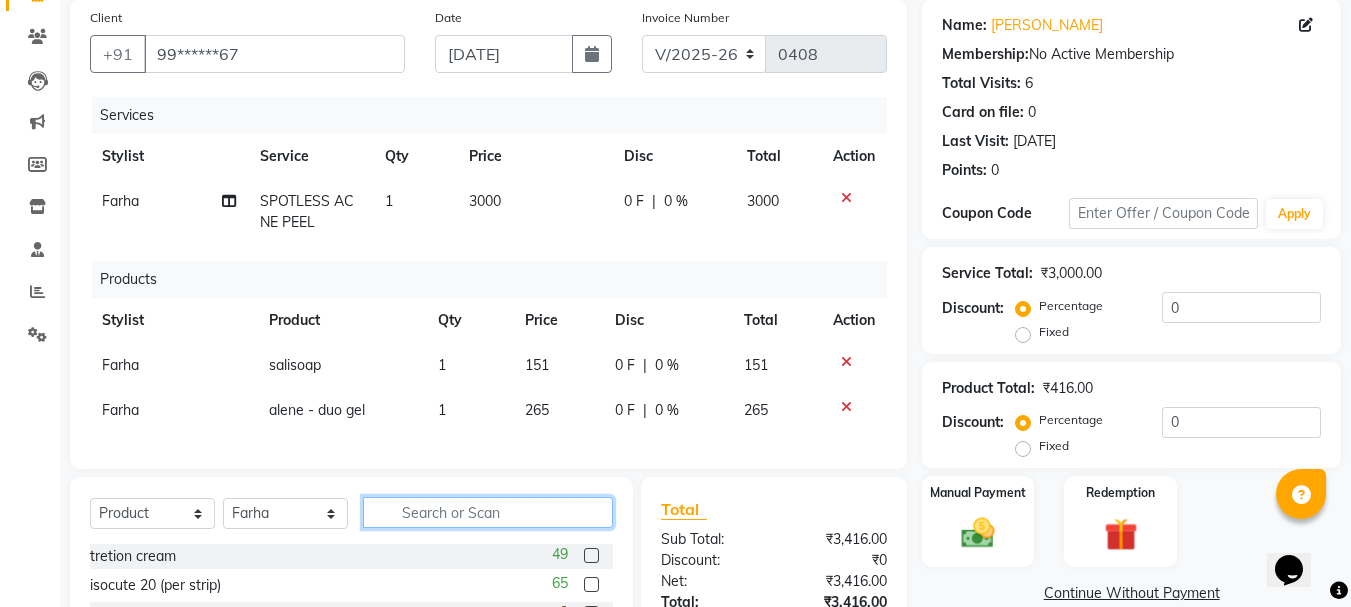 click 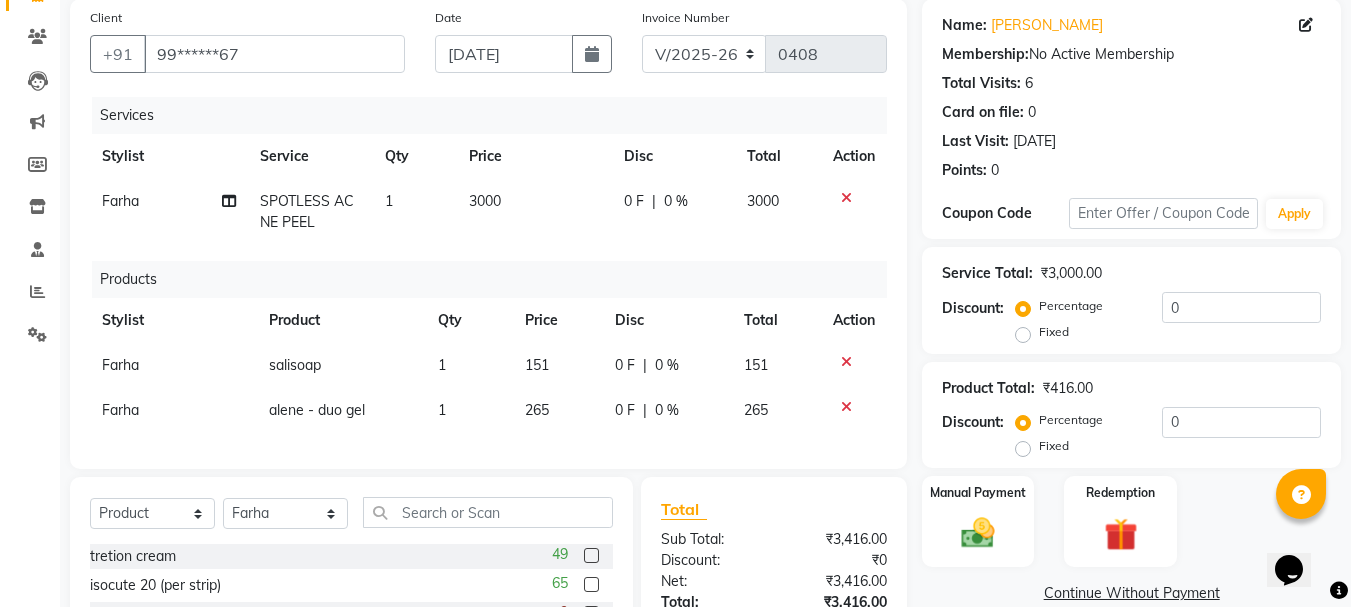 click on "Manual Payment Redemption" 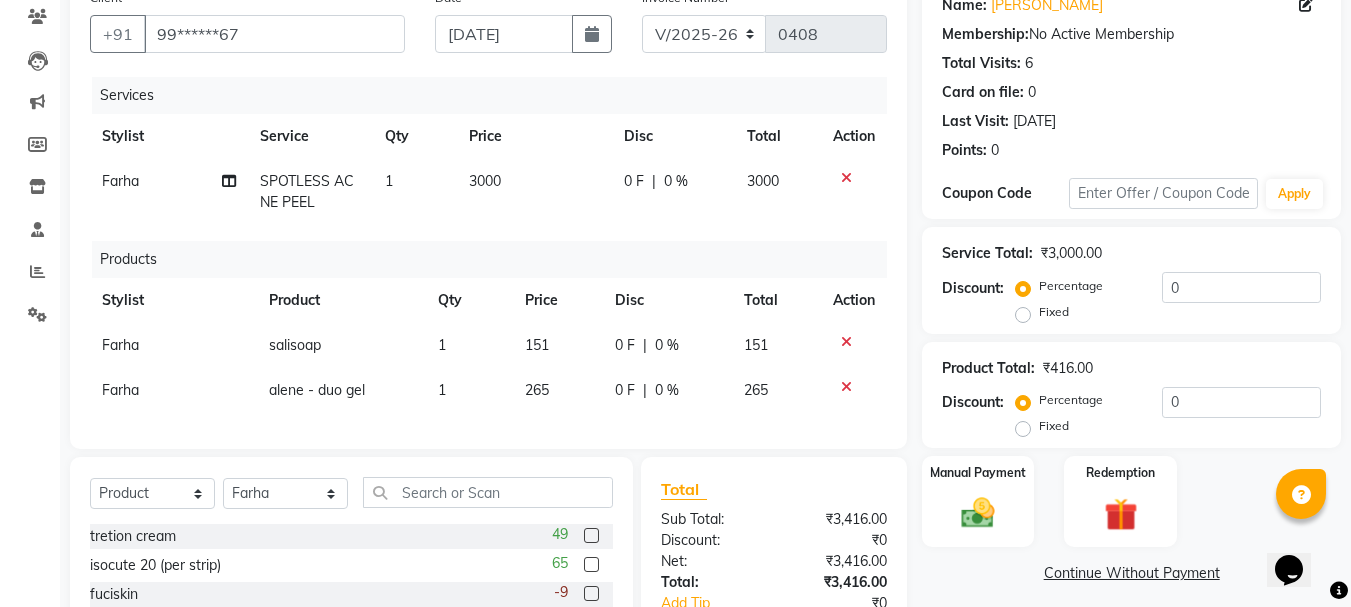 scroll, scrollTop: 189, scrollLeft: 0, axis: vertical 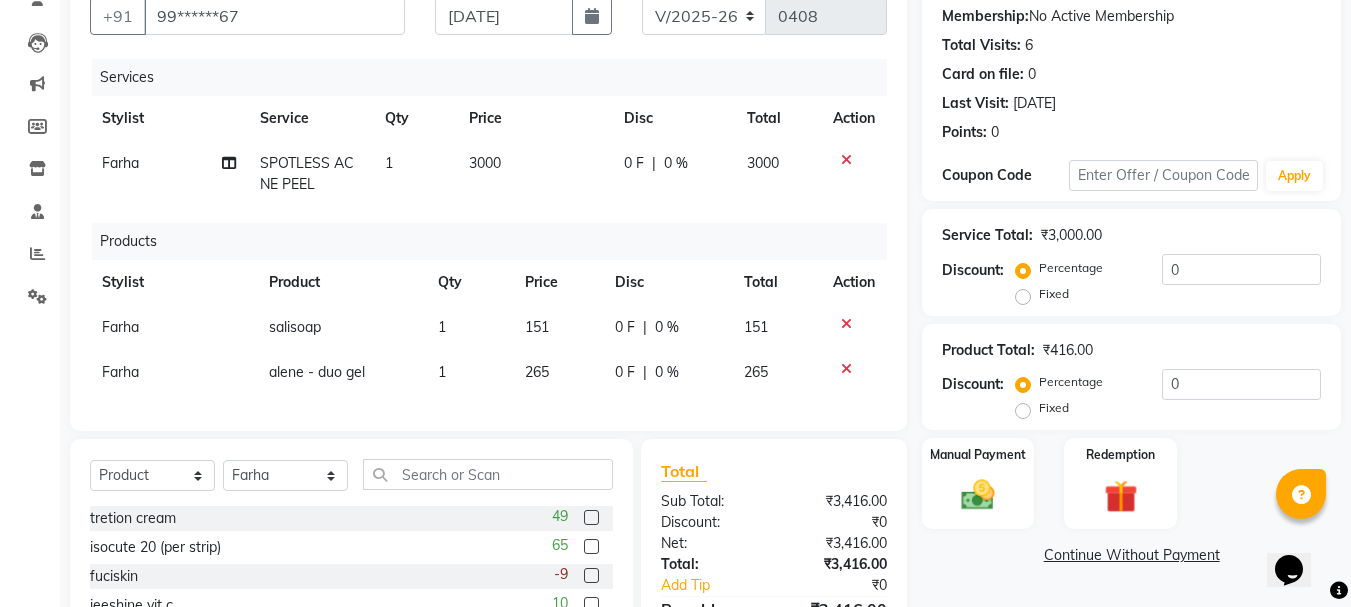 click on "Opens Chat This icon Opens the chat window." at bounding box center (1299, 535) 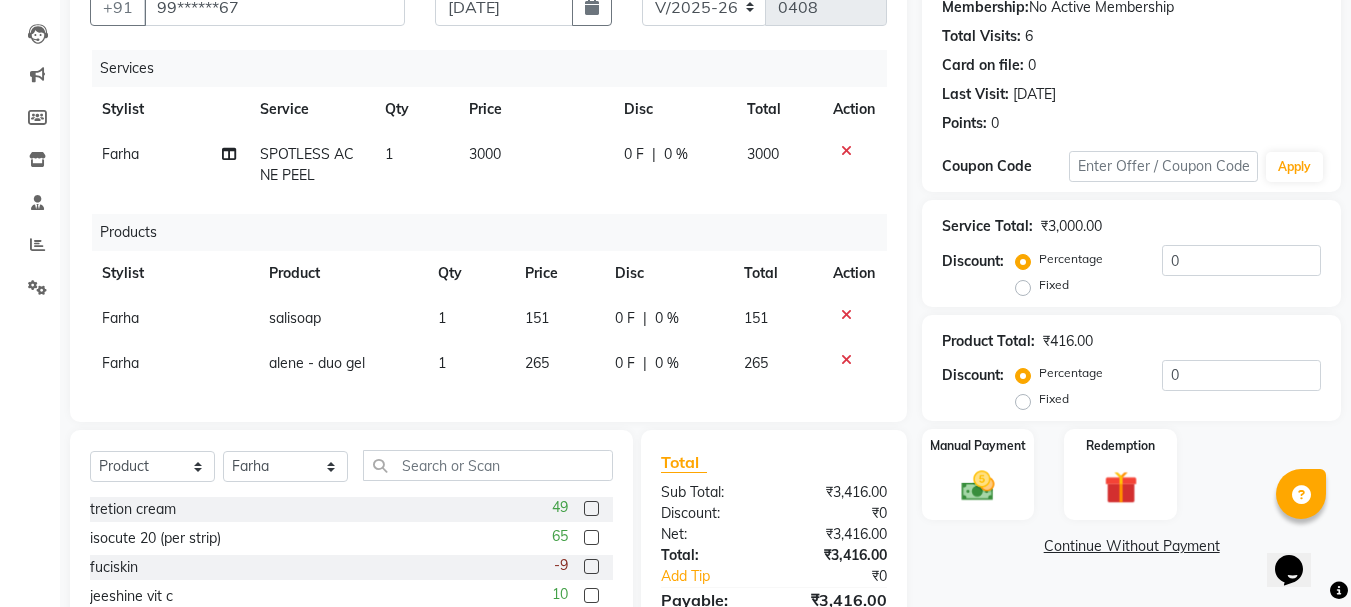 click on "Name: [PERSON_NAME] Membership:  No Active Membership  Total Visits:  6 Card on file:  0 Last Visit:   [DATE] Points:   0  Coupon Code Apply Service Total:  ₹3,000.00  Discount:  Percentage   Fixed  0 Product Total:  ₹416.00  Discount:  Percentage   Fixed  0 Manual Payment Redemption  Continue Without Payment" 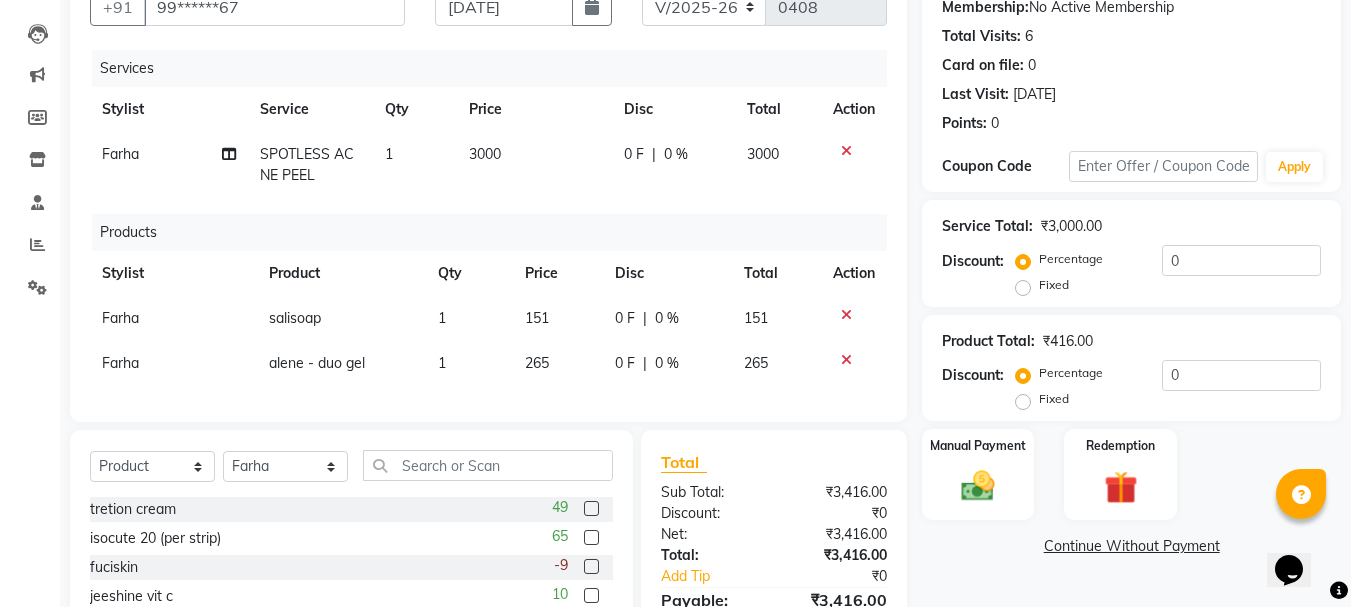 click on "Total Sub Total: ₹3,416.00 Discount: ₹0 Net: ₹3,416.00 Total: ₹3,416.00 Add Tip ₹0 Payable: ₹3,416.00 Paid: ₹0 Balance   : ₹3,416.00" 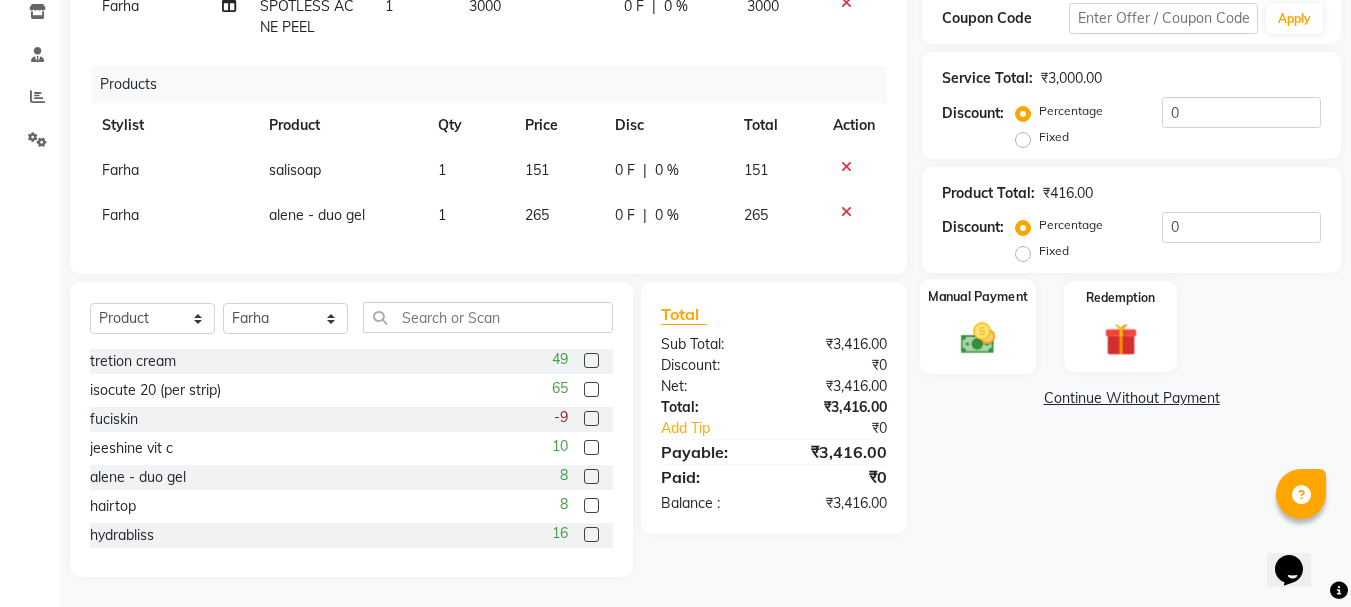 click 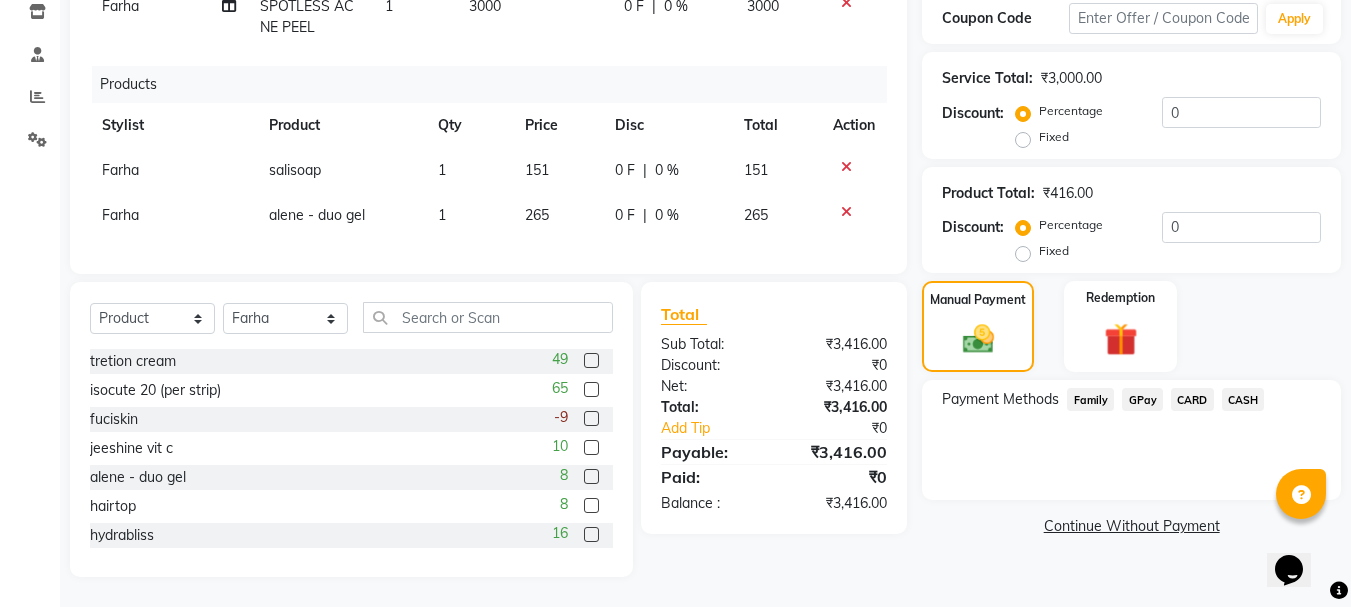 click on "GPay" 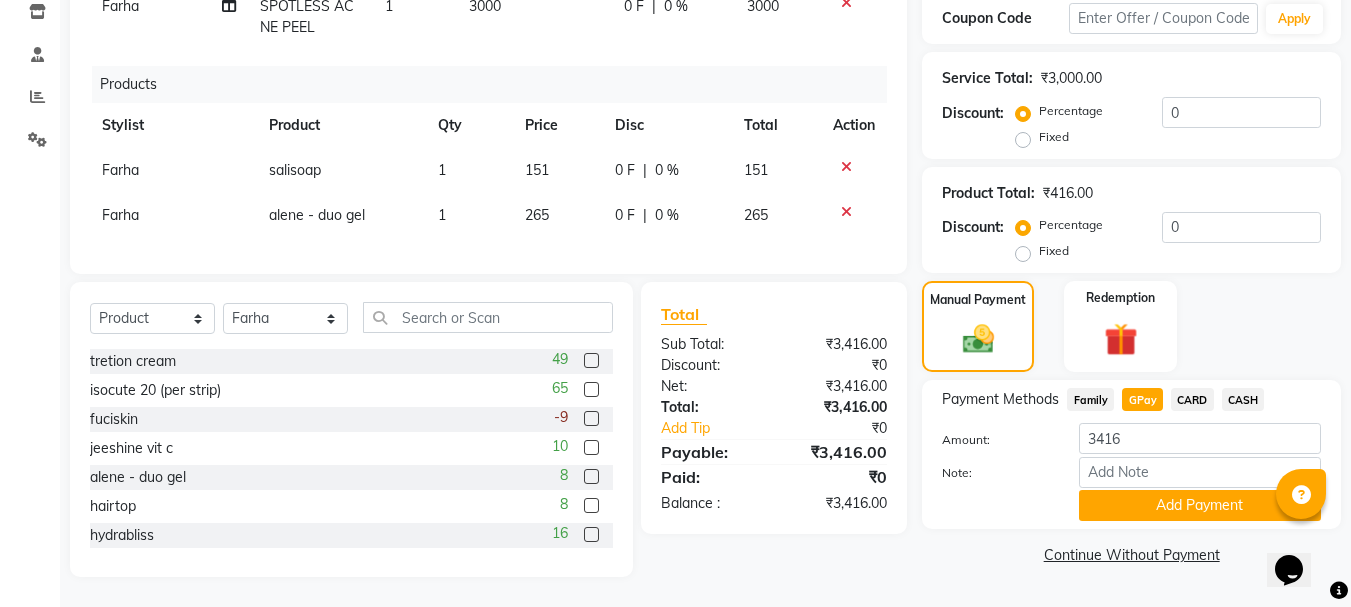 click on "GPay" 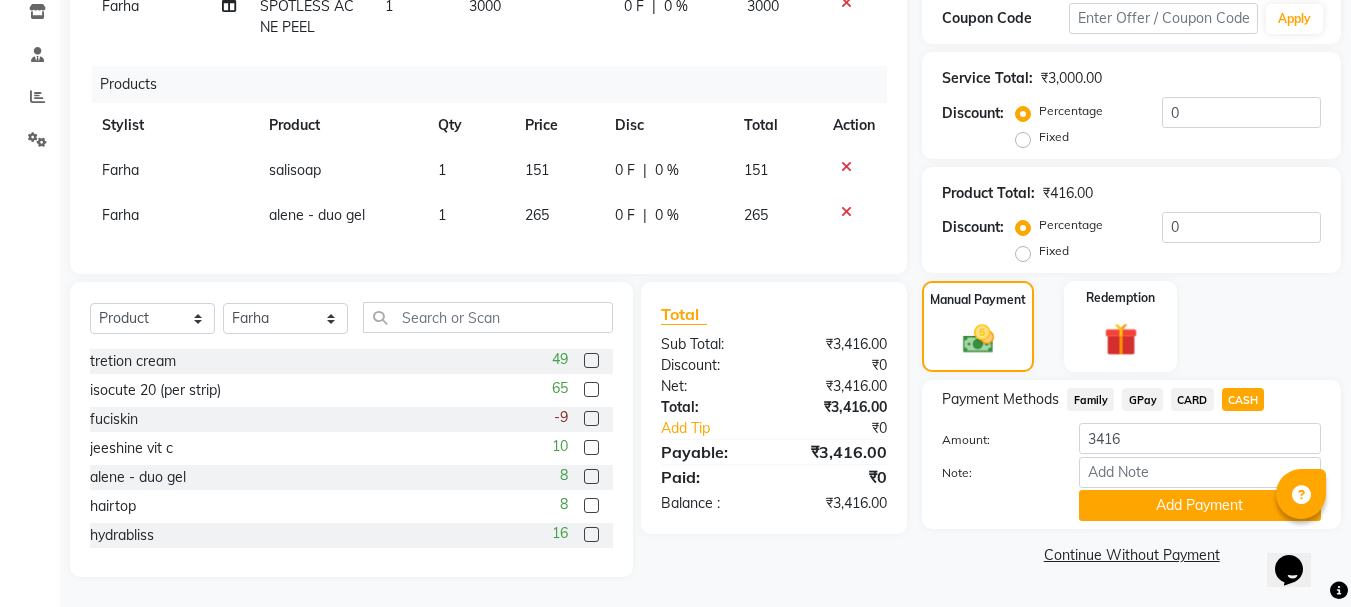 click on "CASH" 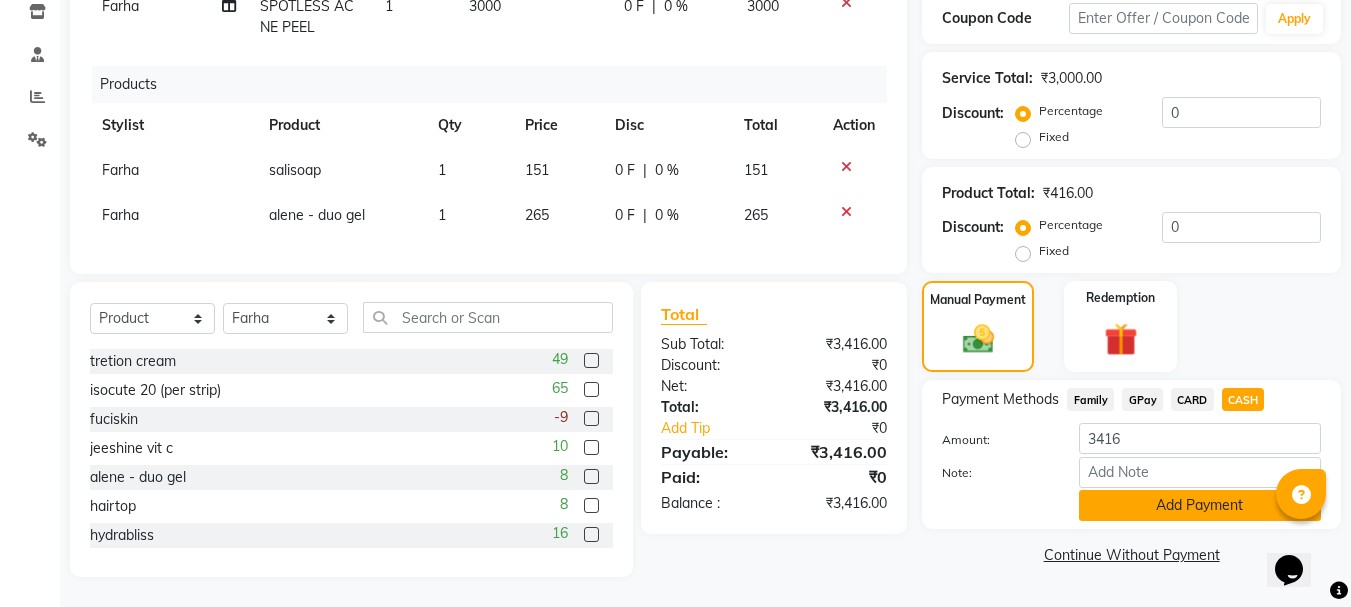click on "Add Payment" 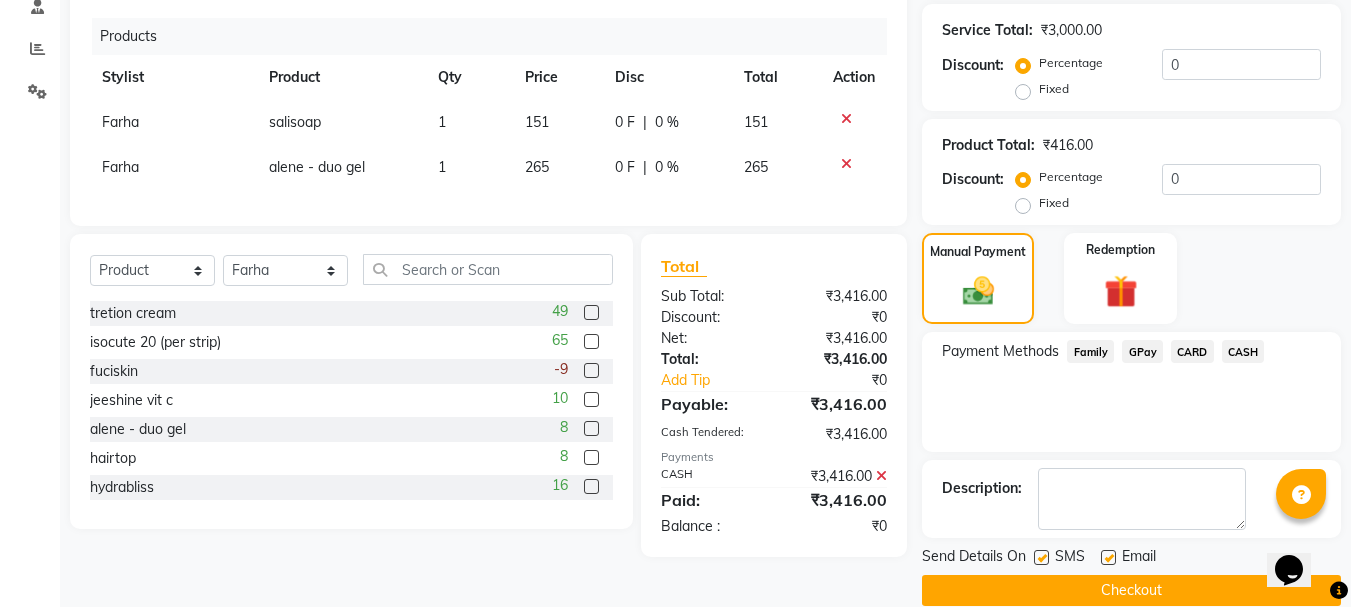 scroll, scrollTop: 423, scrollLeft: 0, axis: vertical 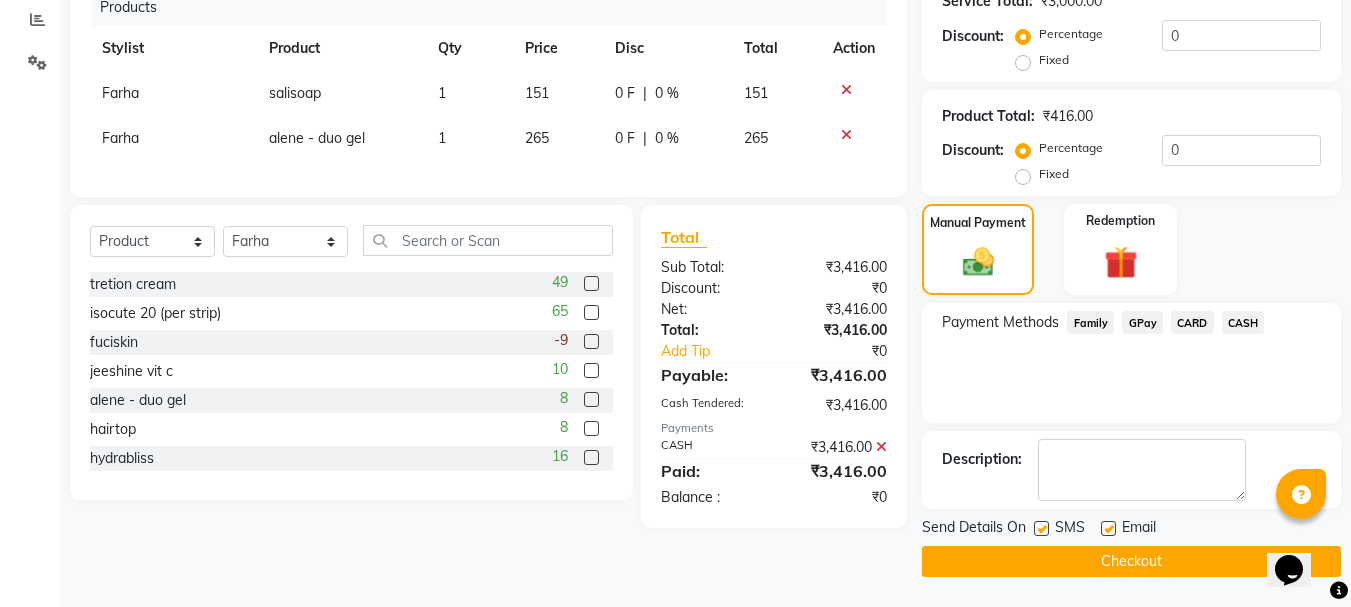 click on "Checkout" 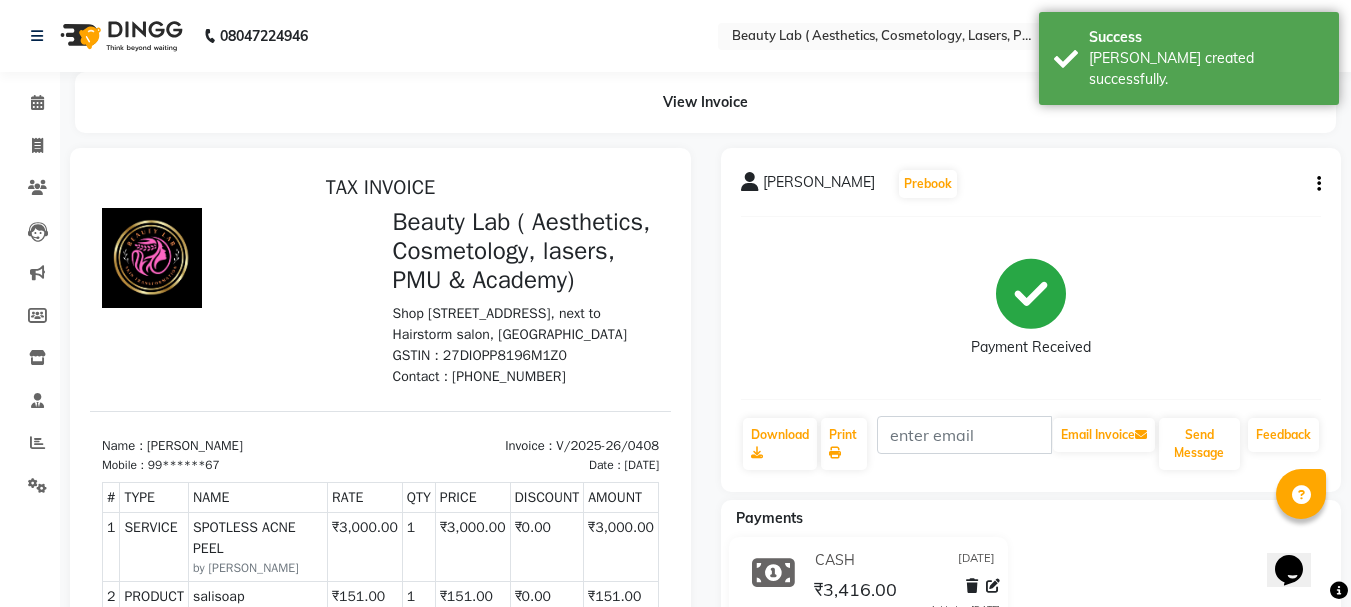 scroll, scrollTop: 0, scrollLeft: 0, axis: both 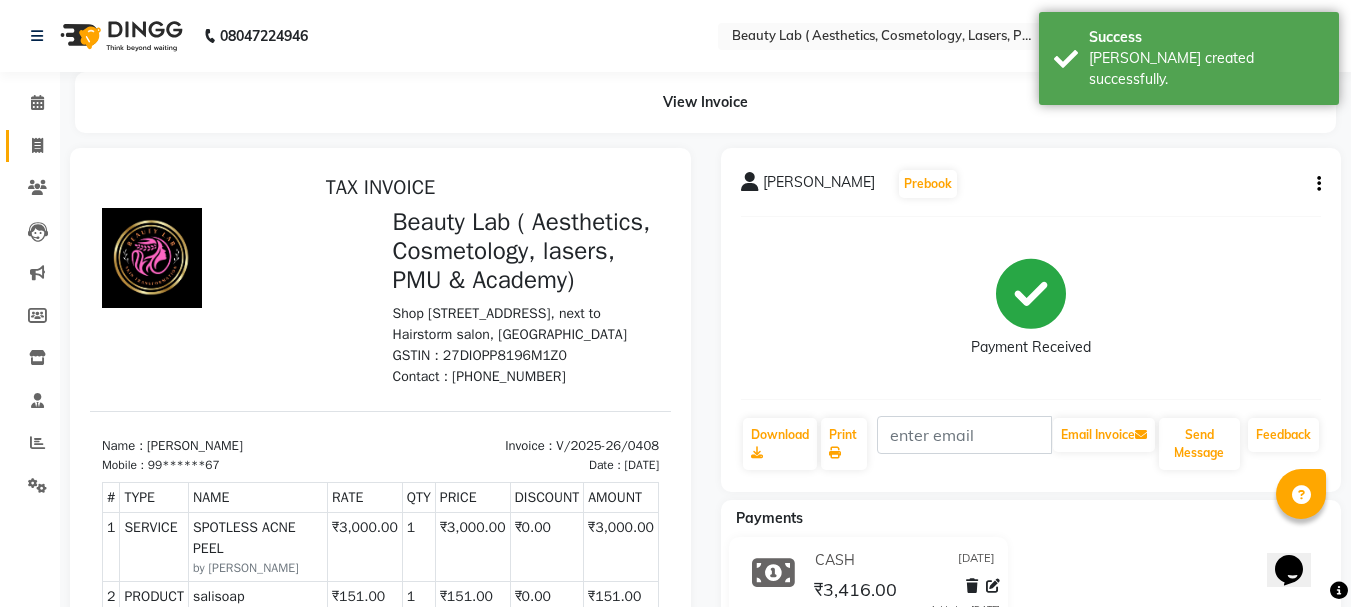 click 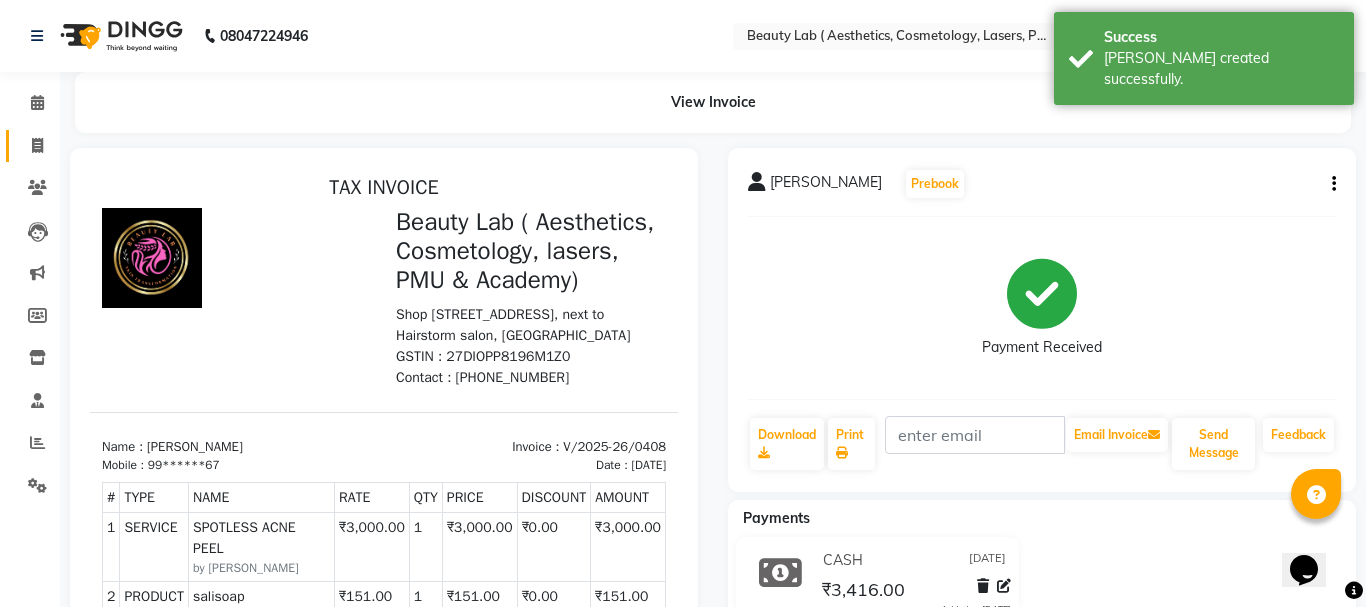 select on "service" 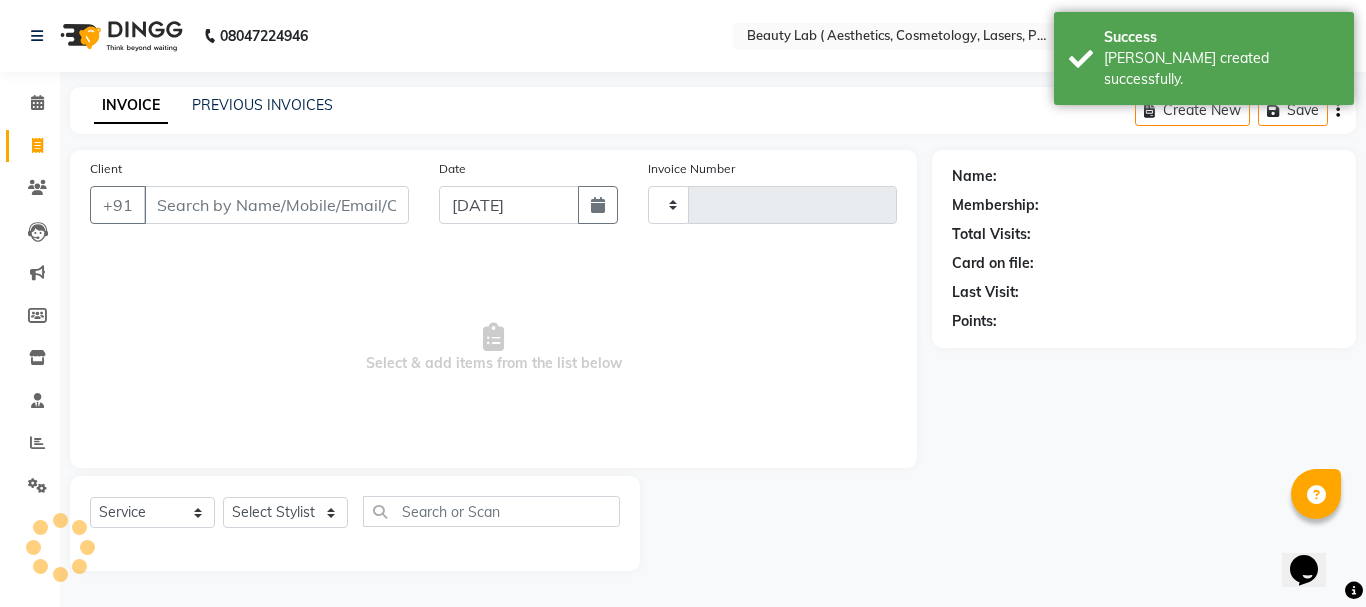 click on "Client" at bounding box center (276, 205) 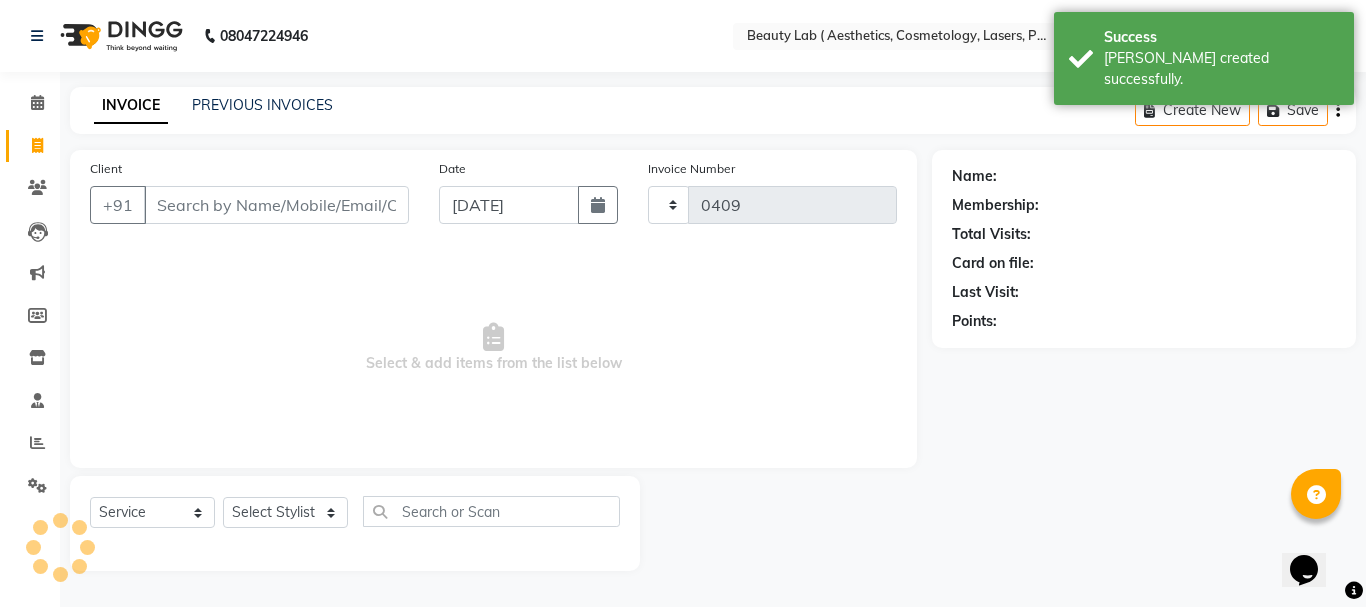select on "7169" 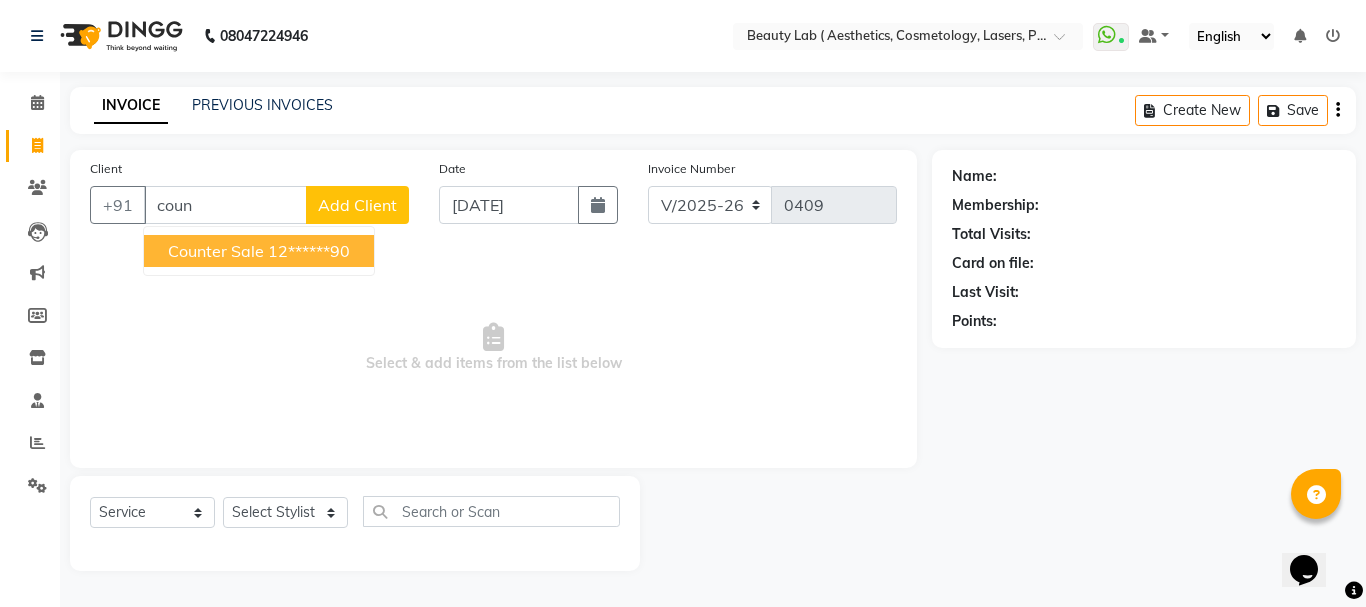 click on "12******90" at bounding box center [309, 251] 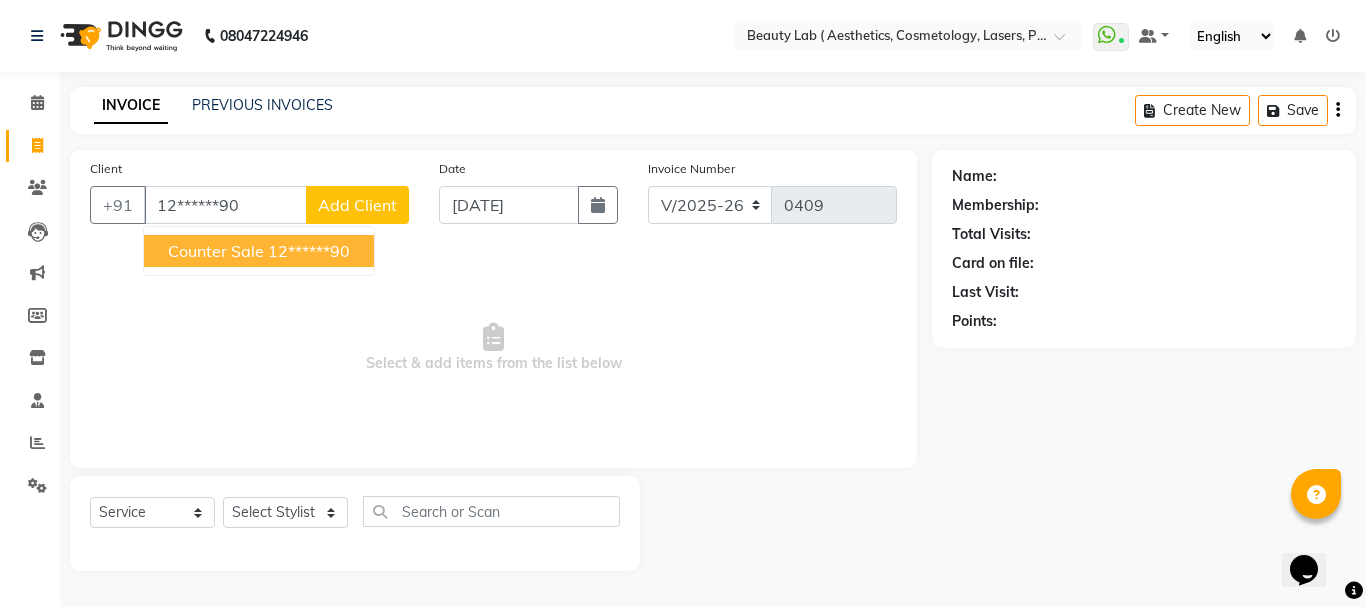 type on "12******90" 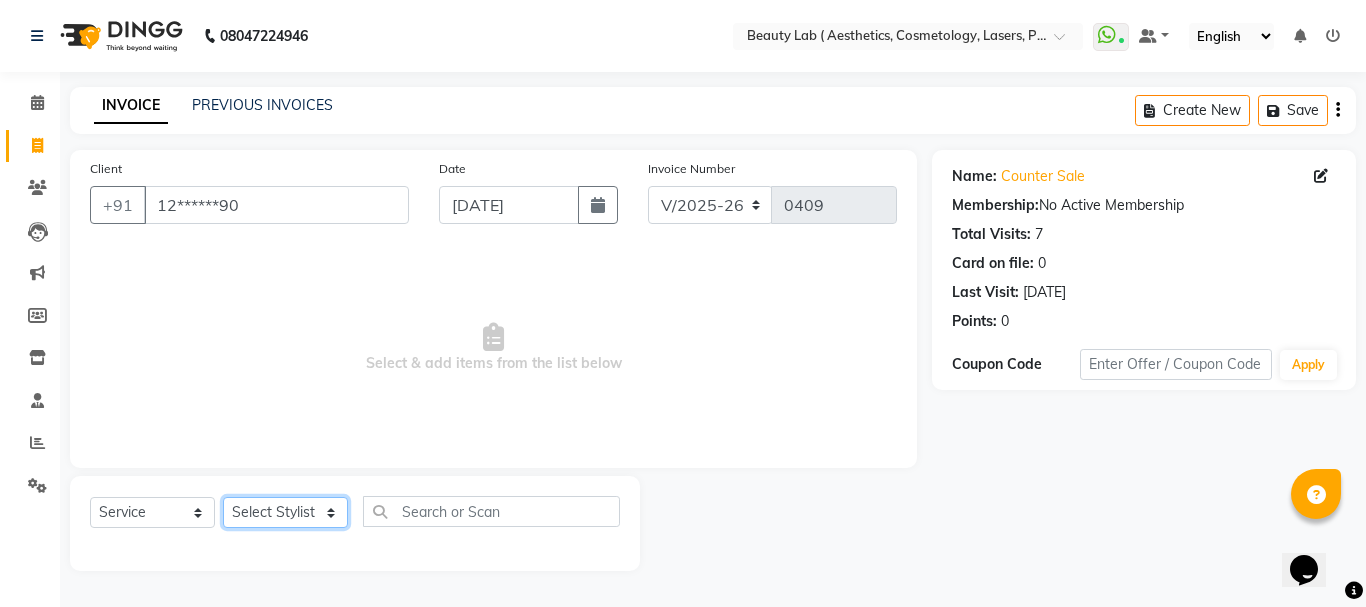 click on "Select Stylist [PERSON_NAME] neha nishu sarika" 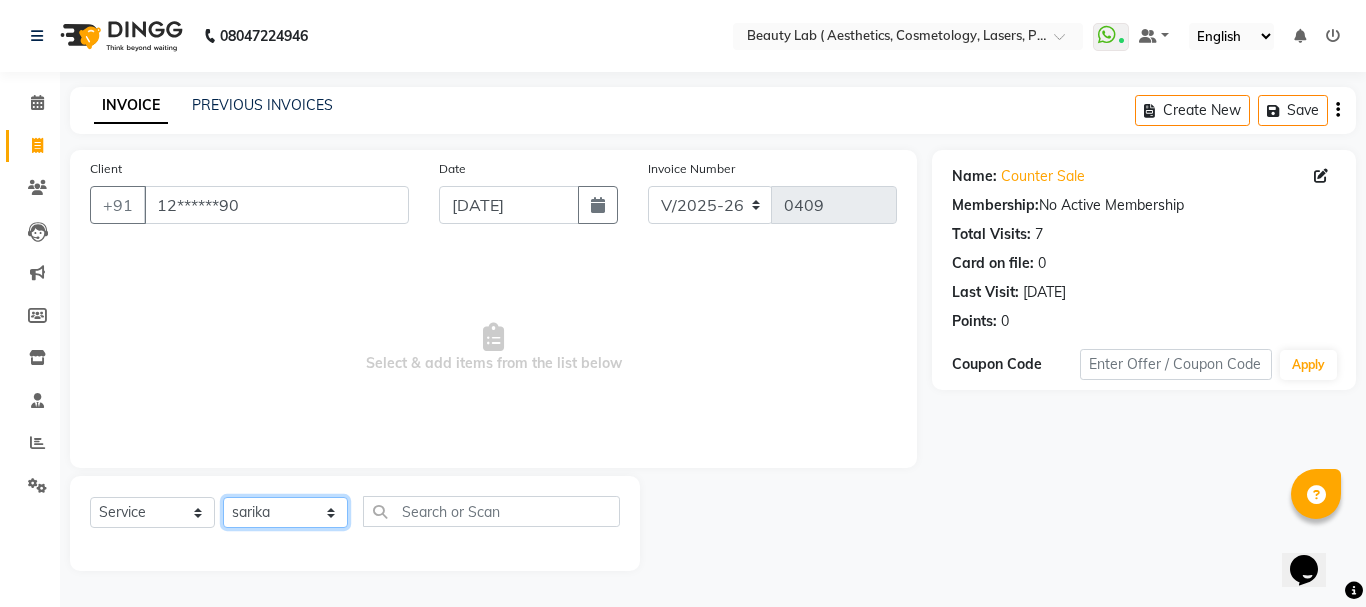 click on "Select Stylist [PERSON_NAME] neha nishu sarika" 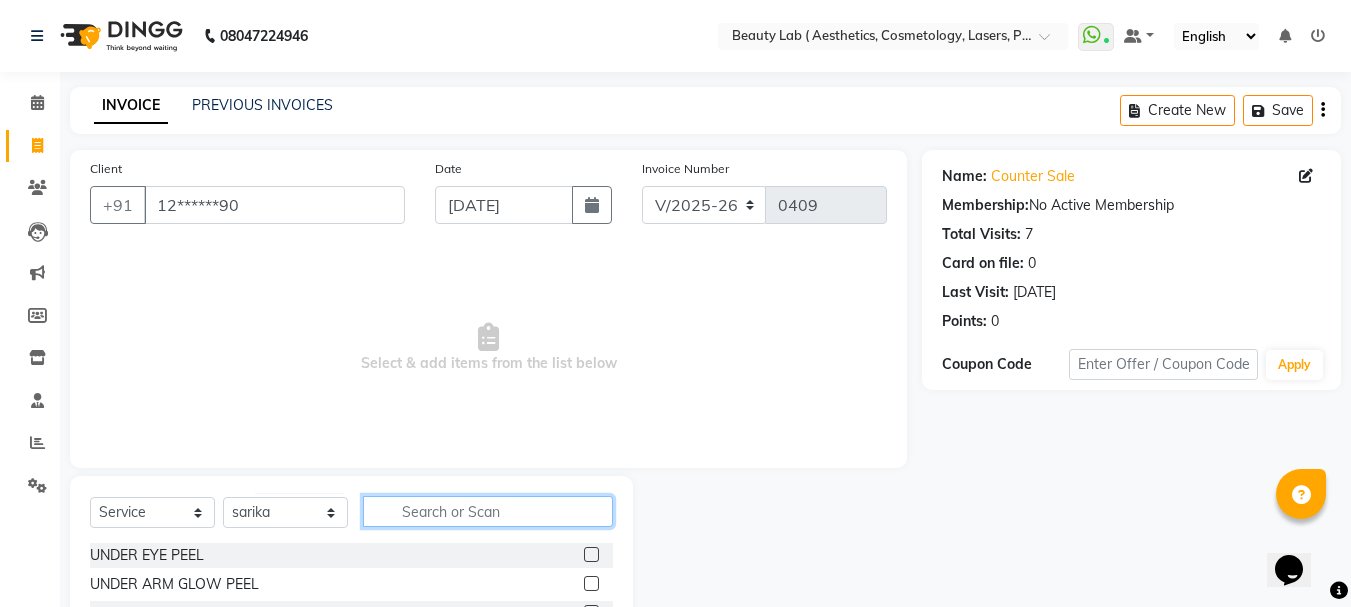 click 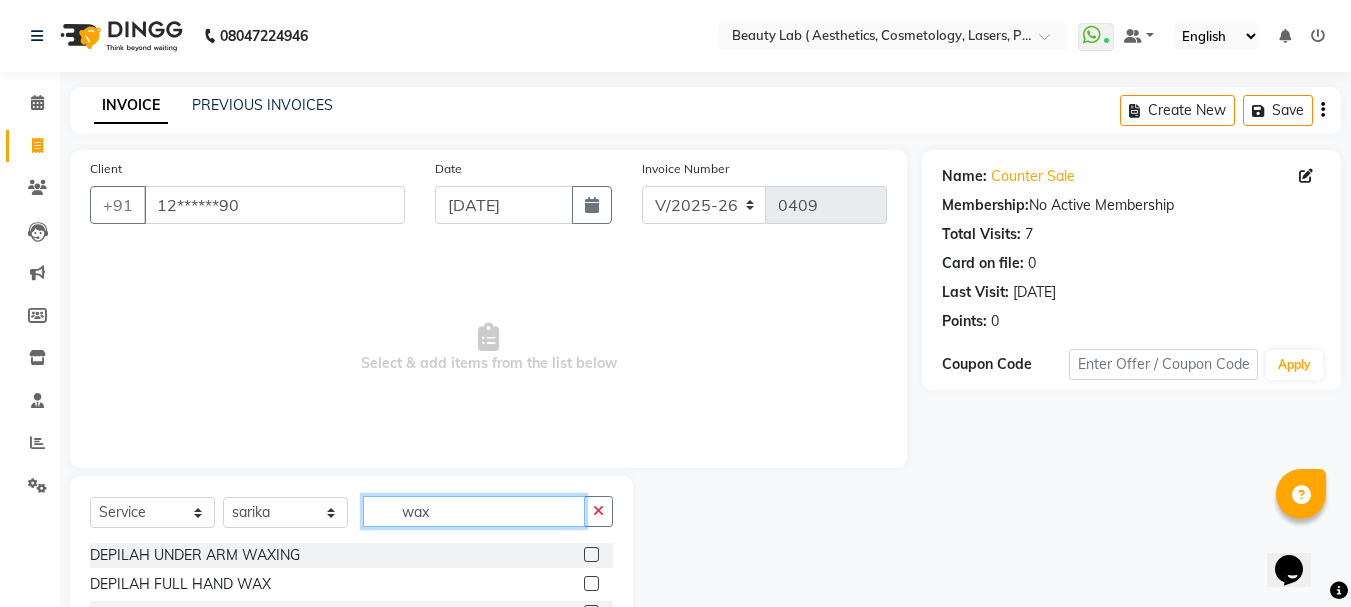 type on "wax" 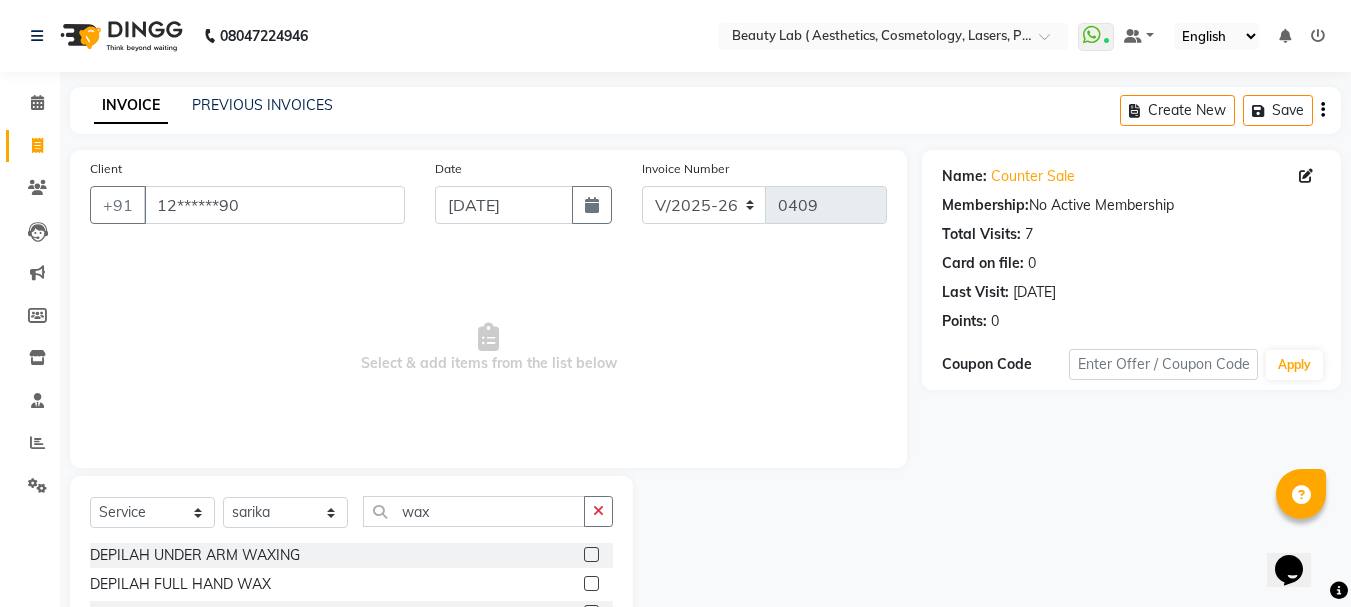 click 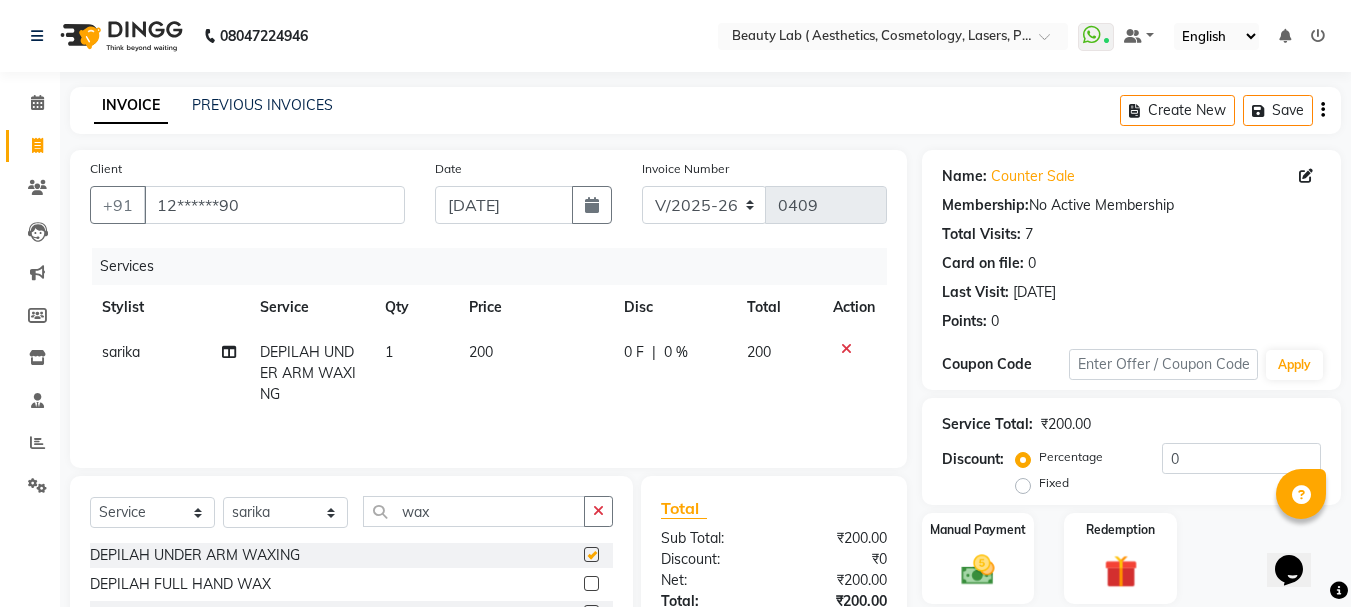 checkbox on "false" 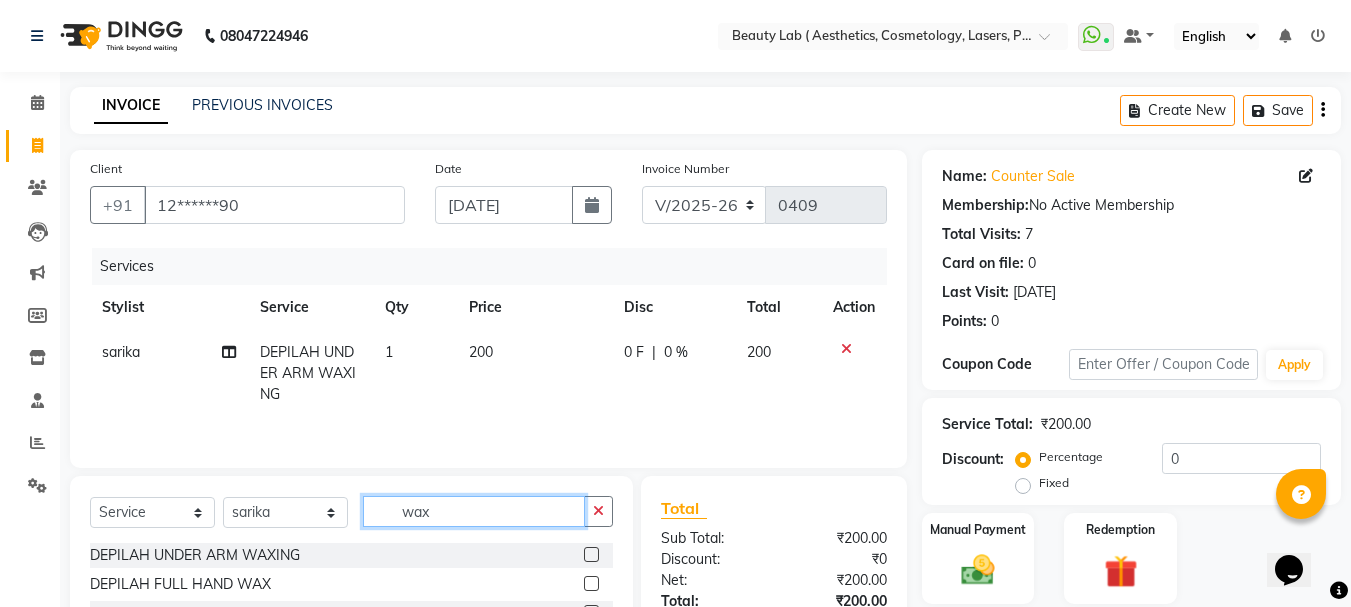 click on "wax" 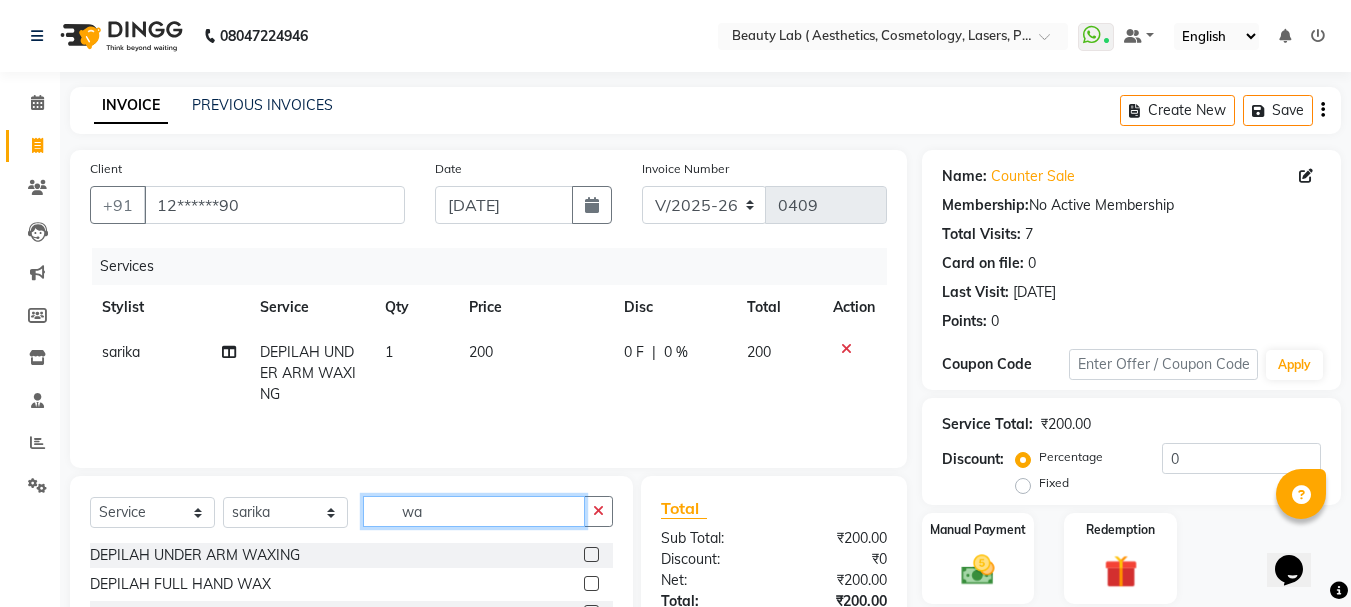 type on "w" 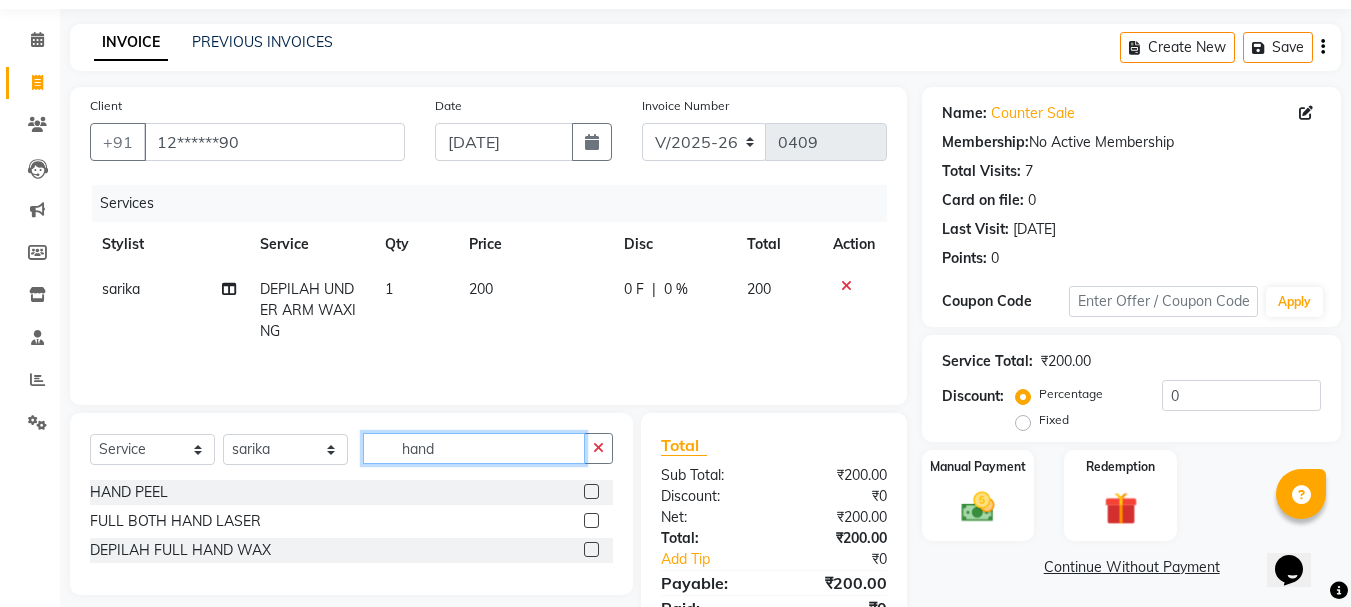 scroll, scrollTop: 151, scrollLeft: 0, axis: vertical 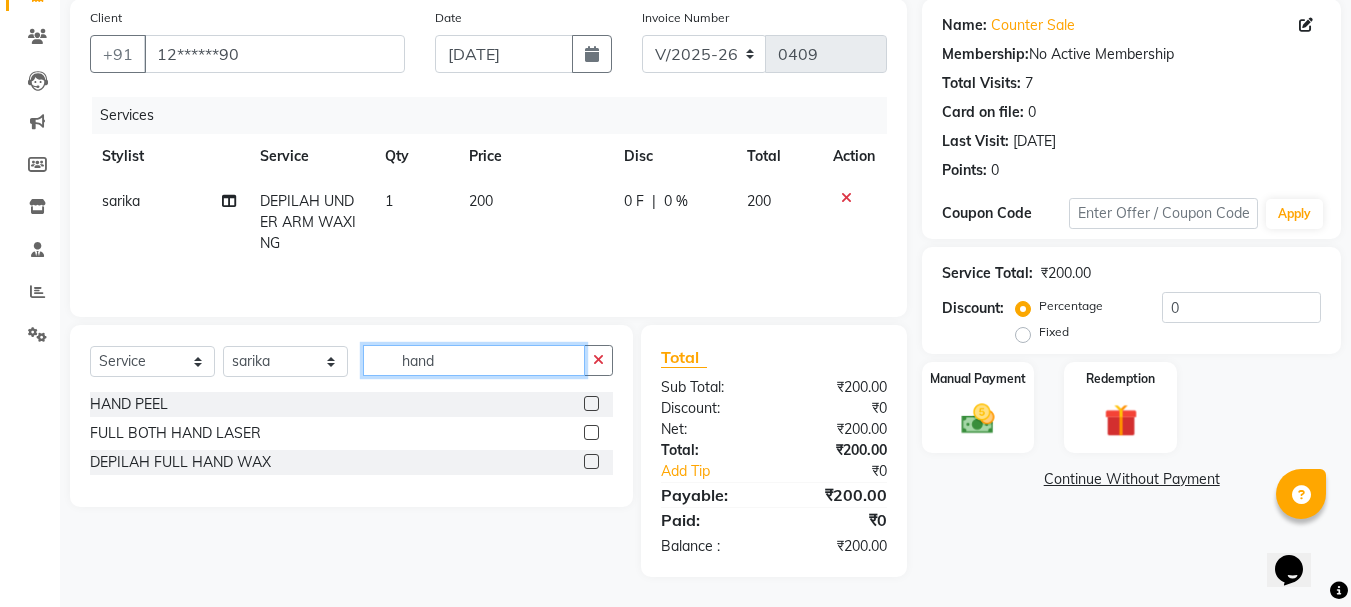 type on "hand" 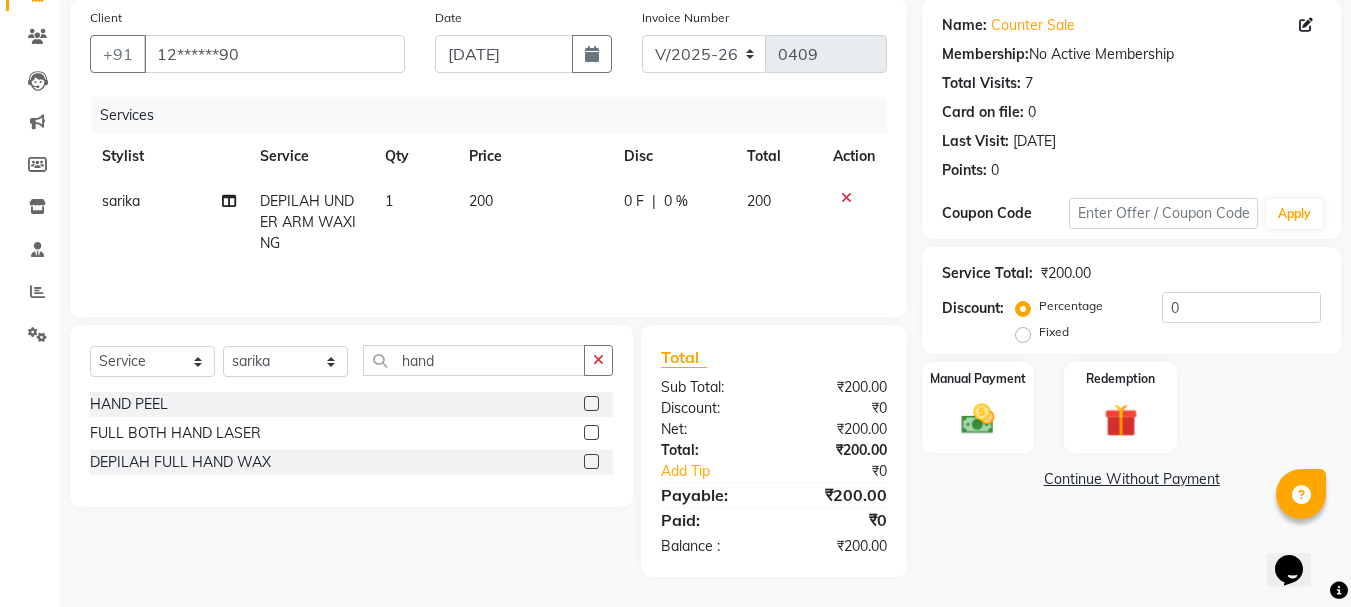 click 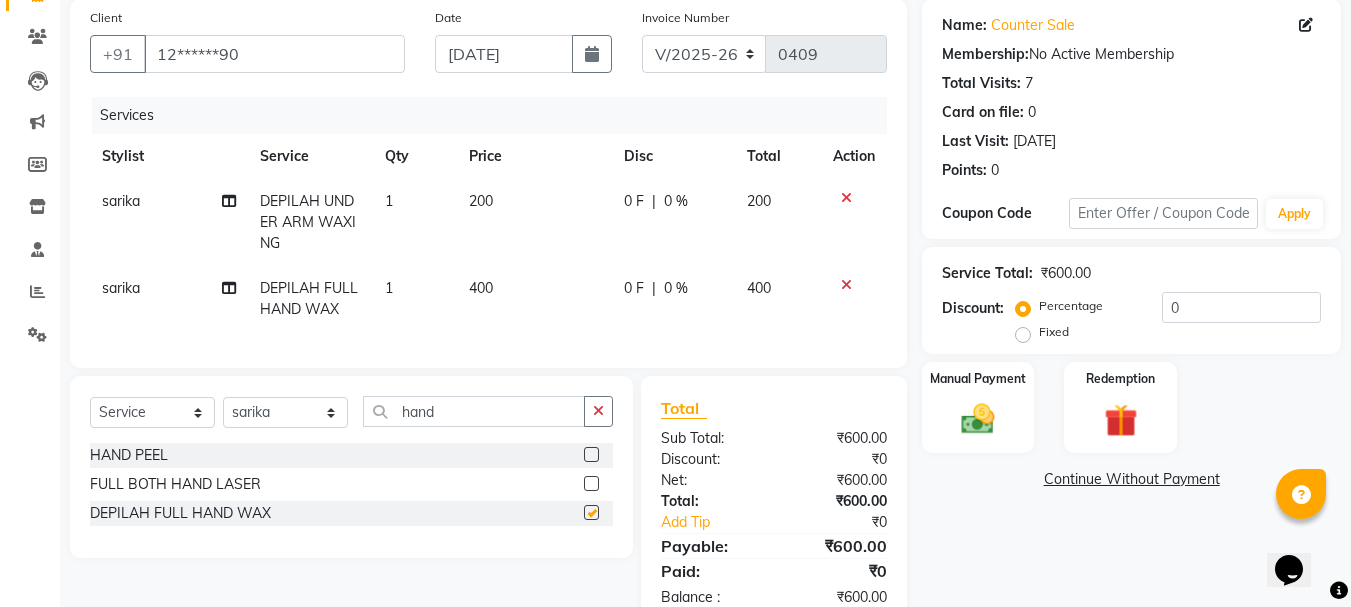 checkbox on "false" 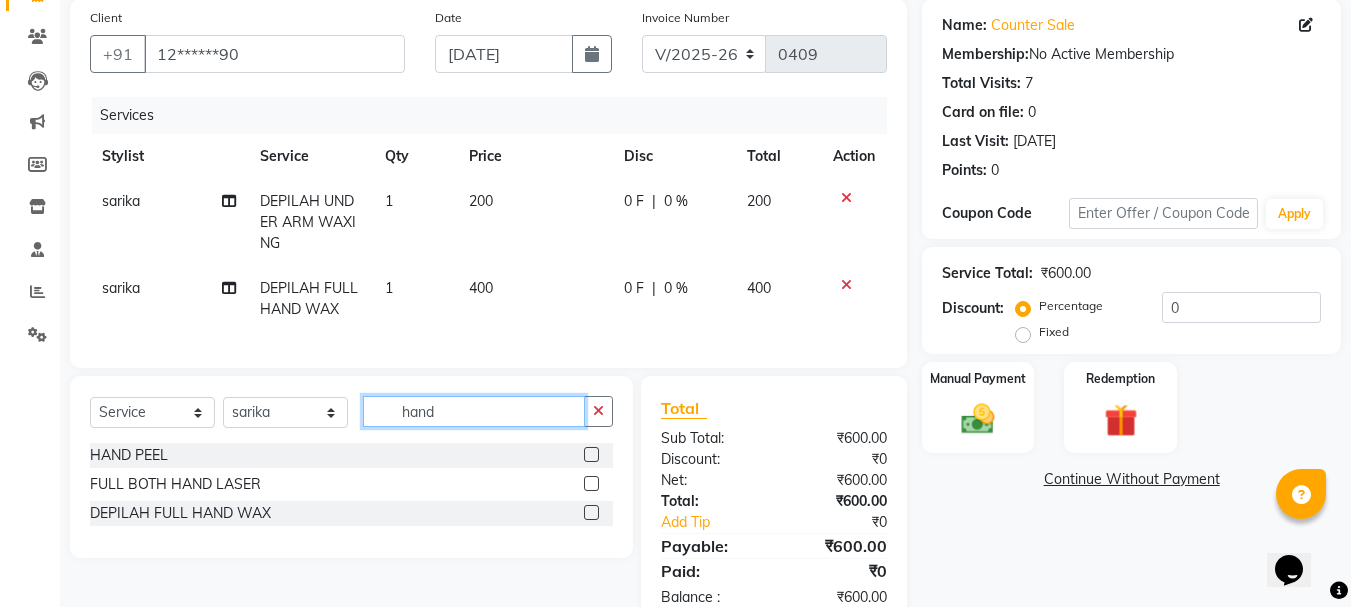 click on "hand" 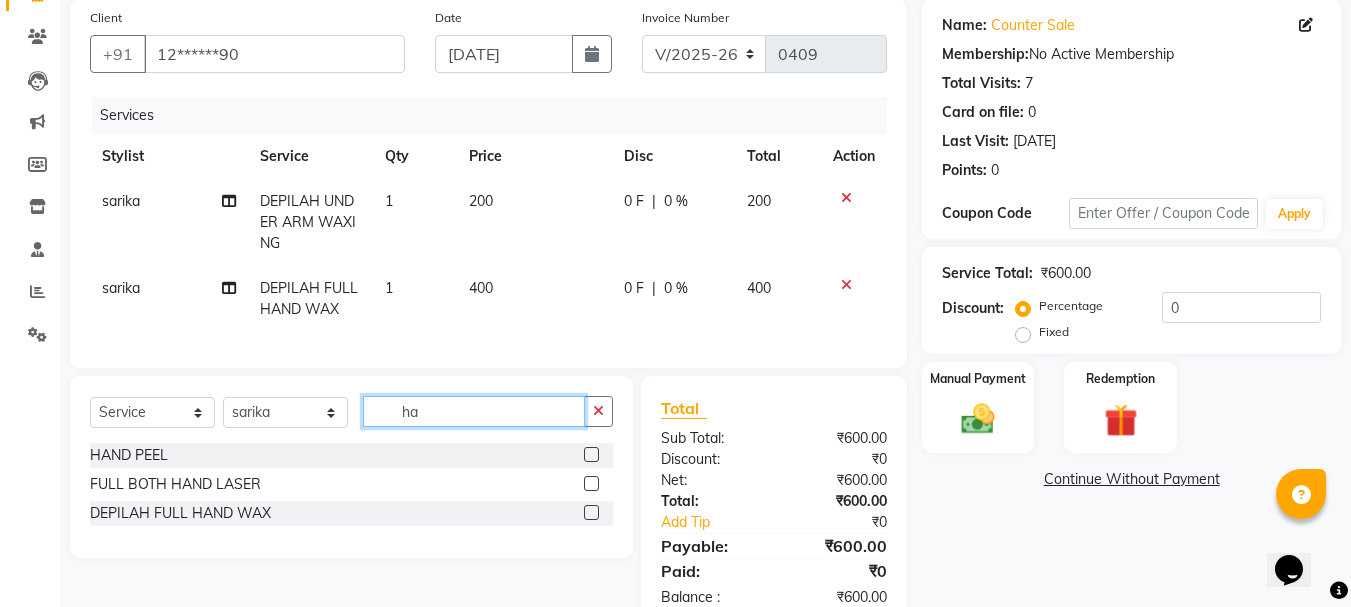 type on "h" 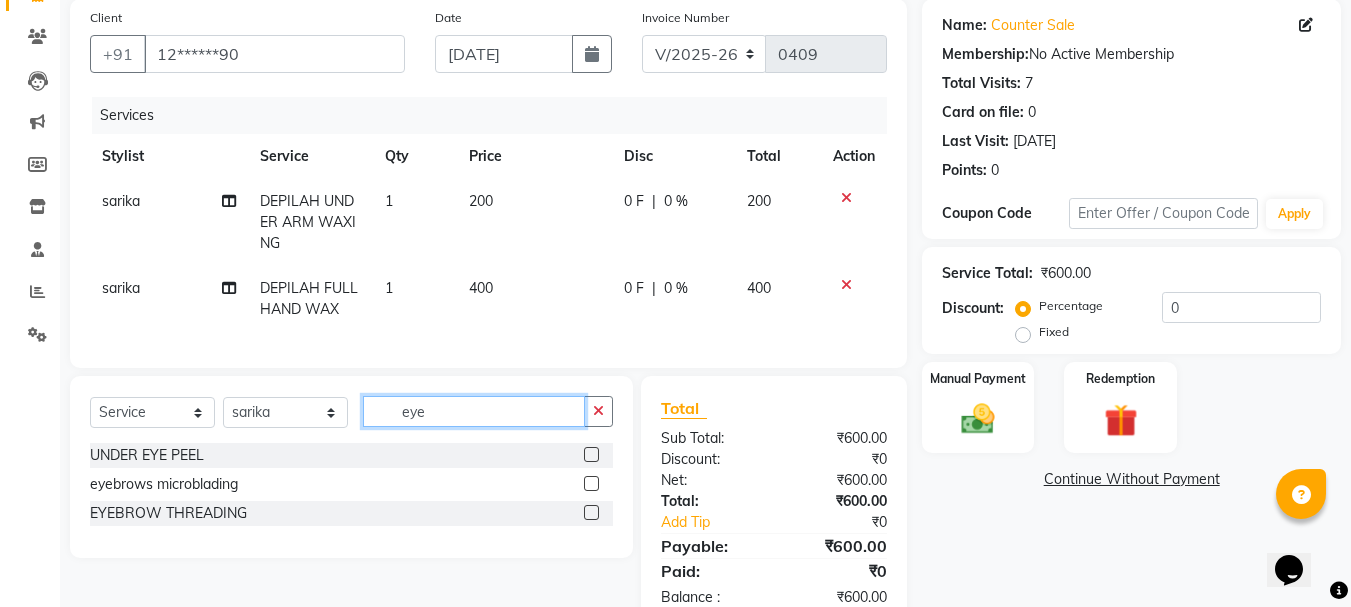 type on "eye" 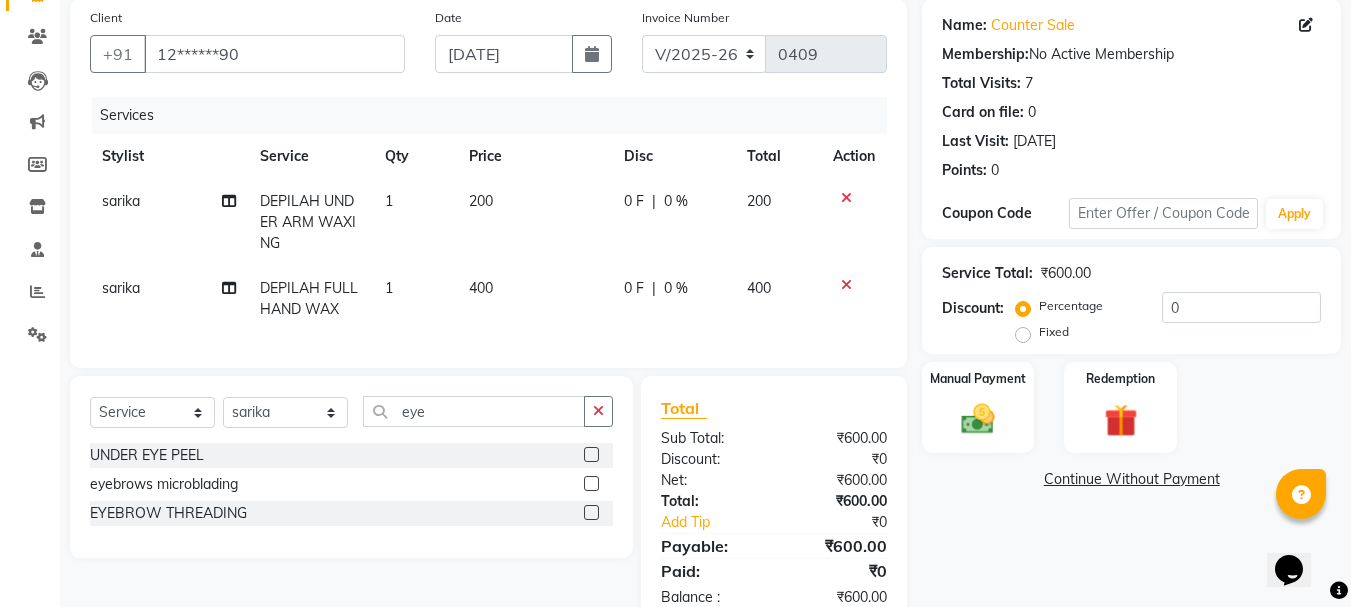 click 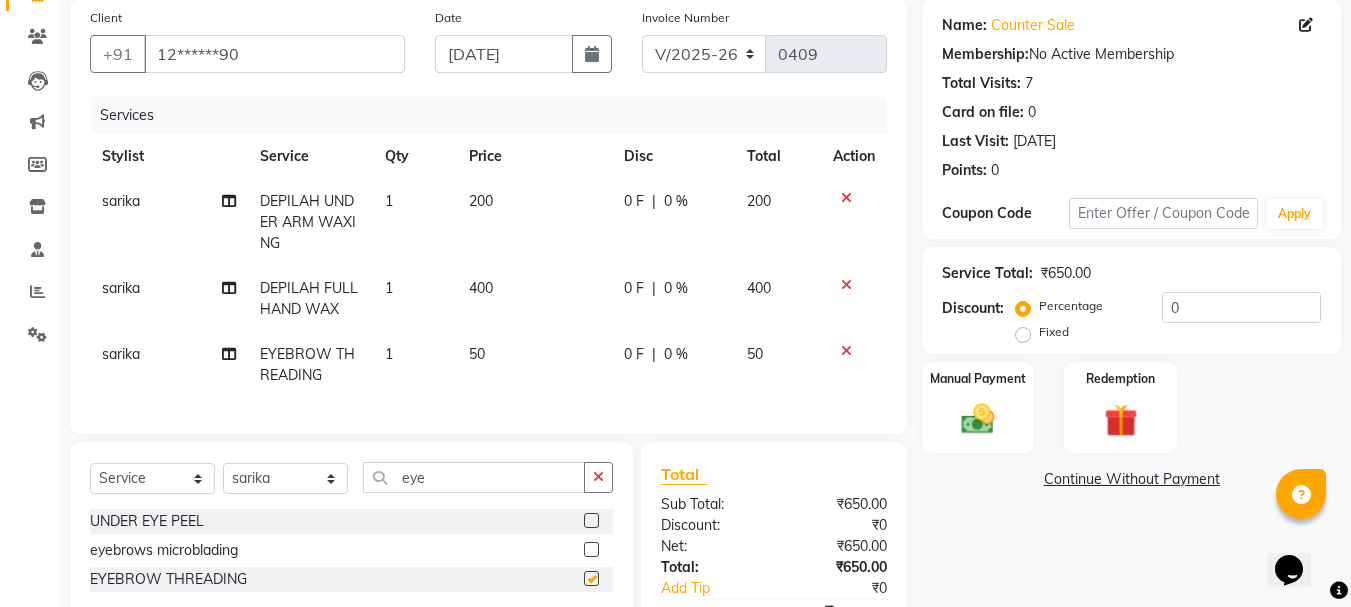 checkbox on "false" 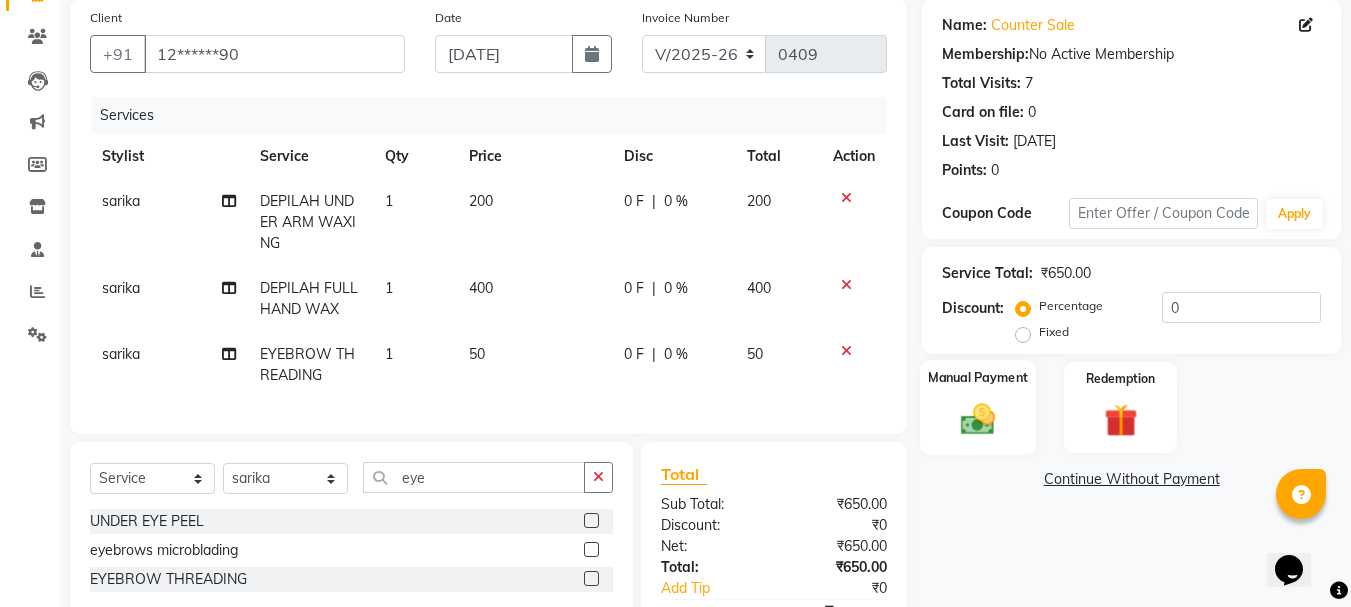 click 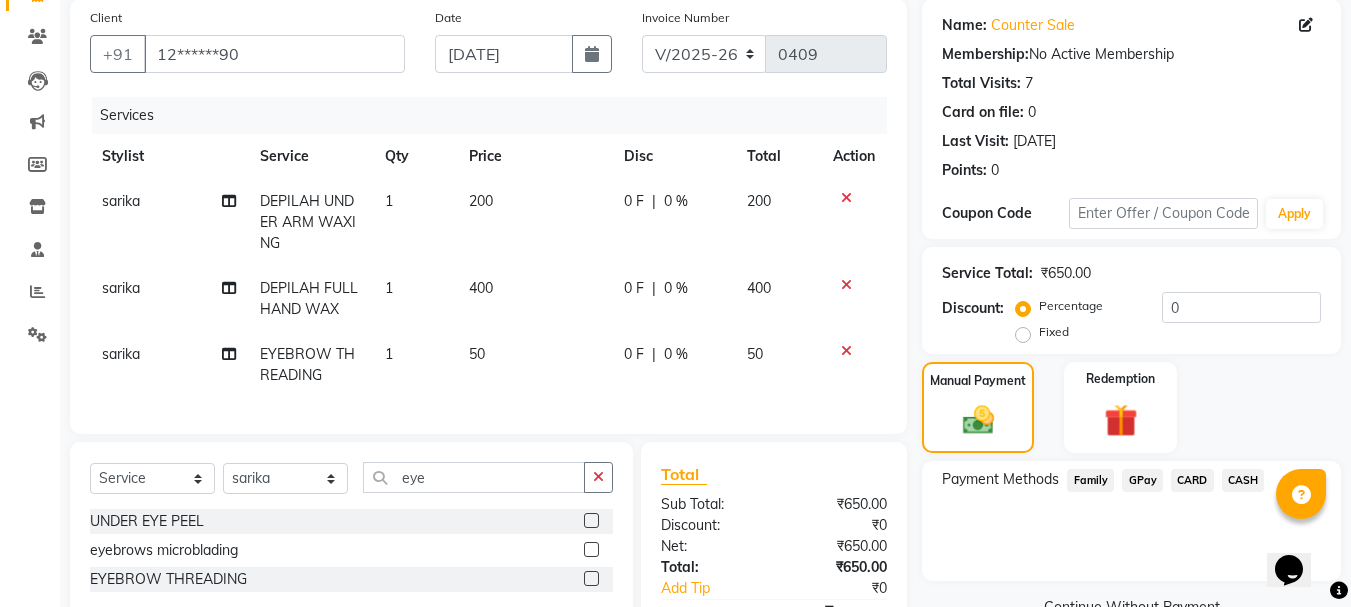 click on "CASH" 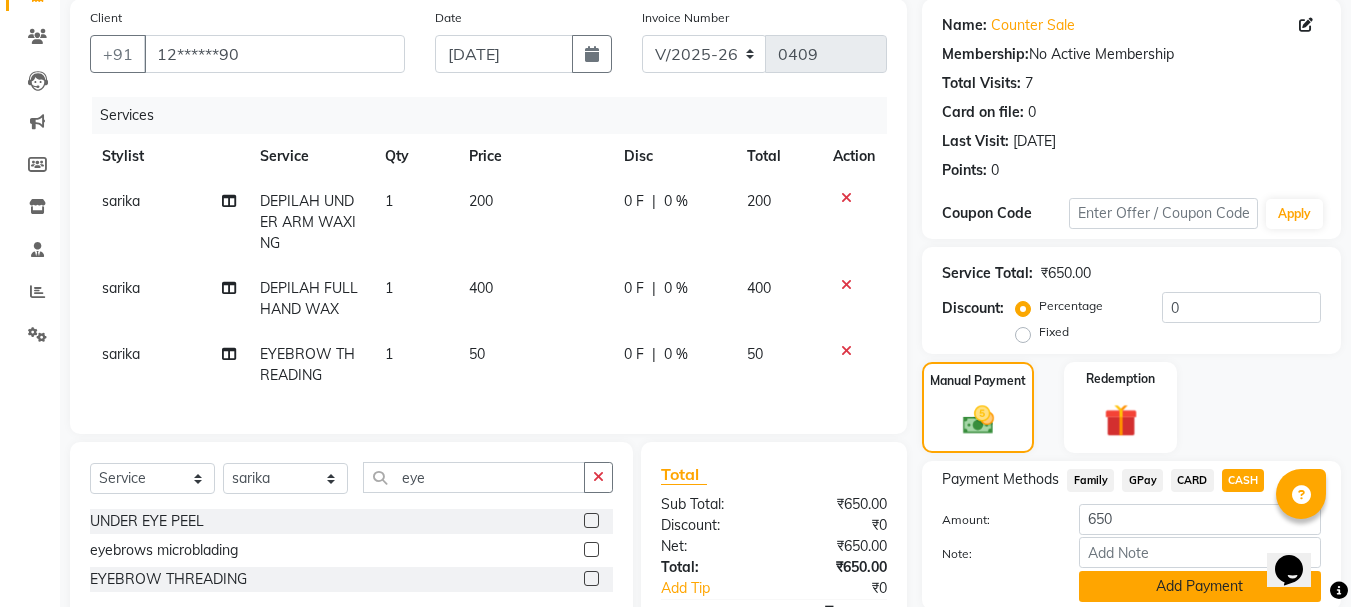 click on "Add Payment" 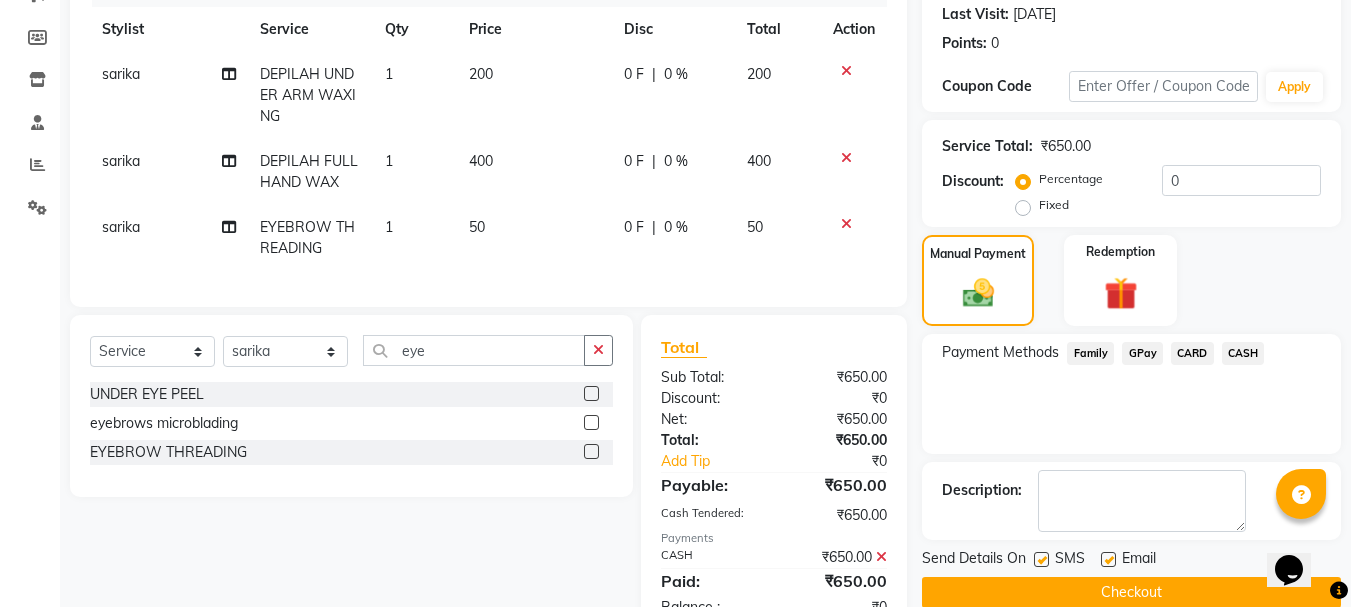 scroll, scrollTop: 354, scrollLeft: 0, axis: vertical 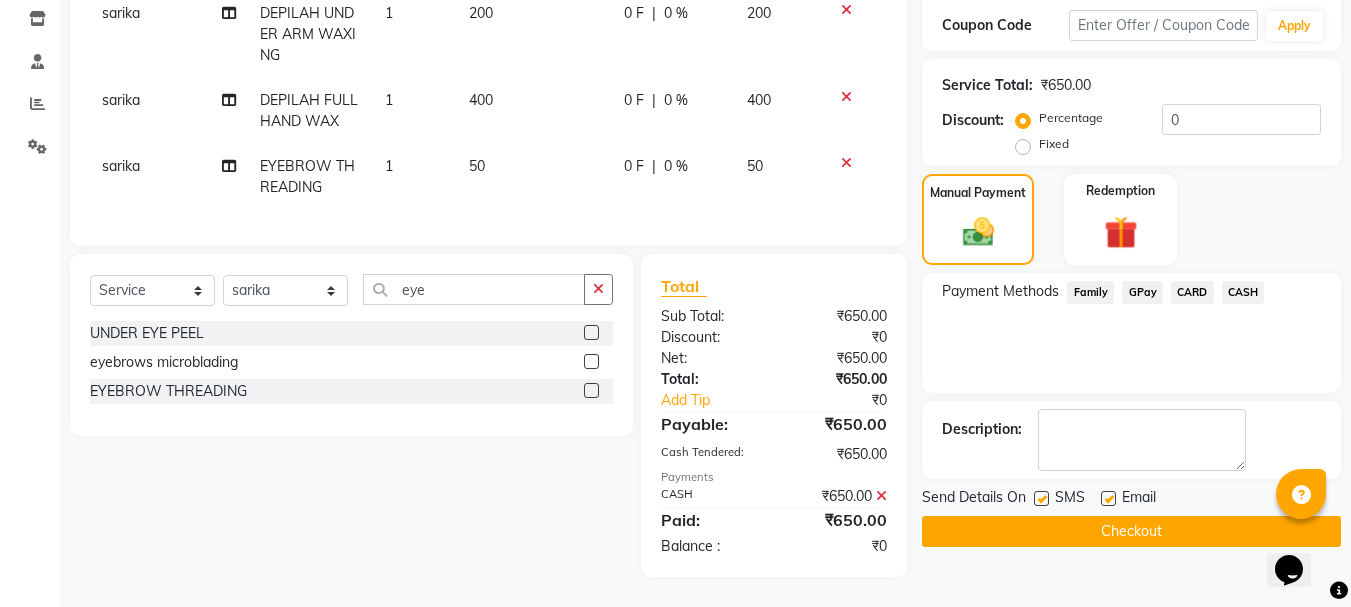 click on "Checkout" 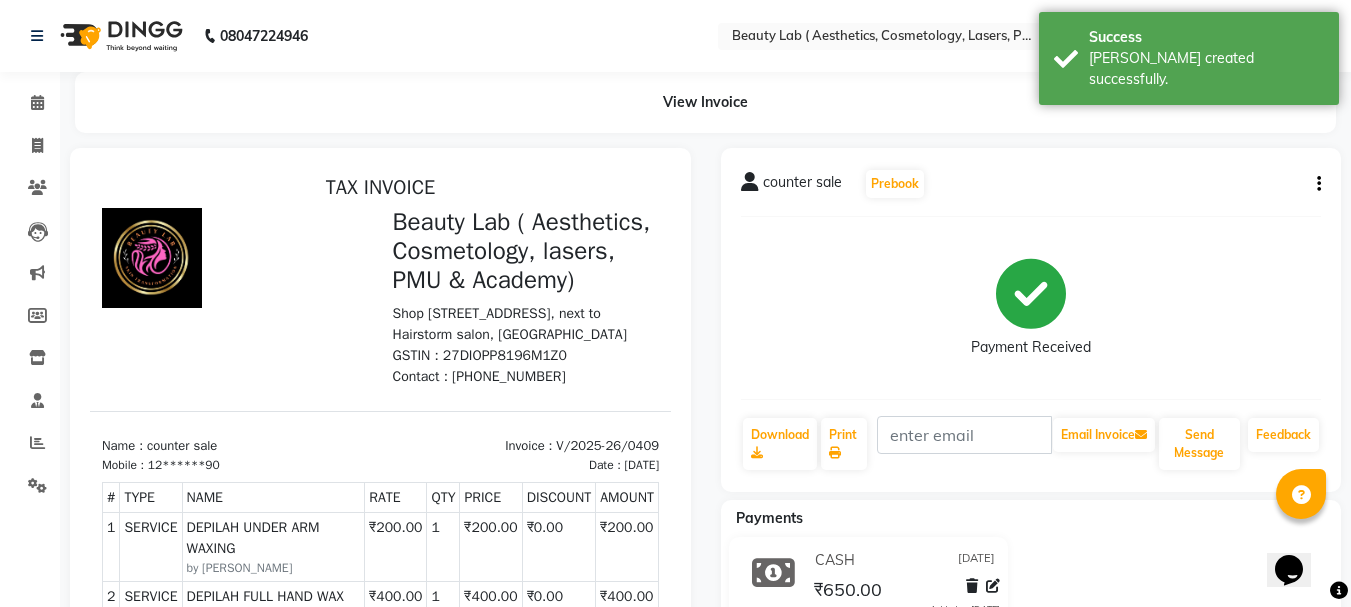 scroll, scrollTop: 0, scrollLeft: 0, axis: both 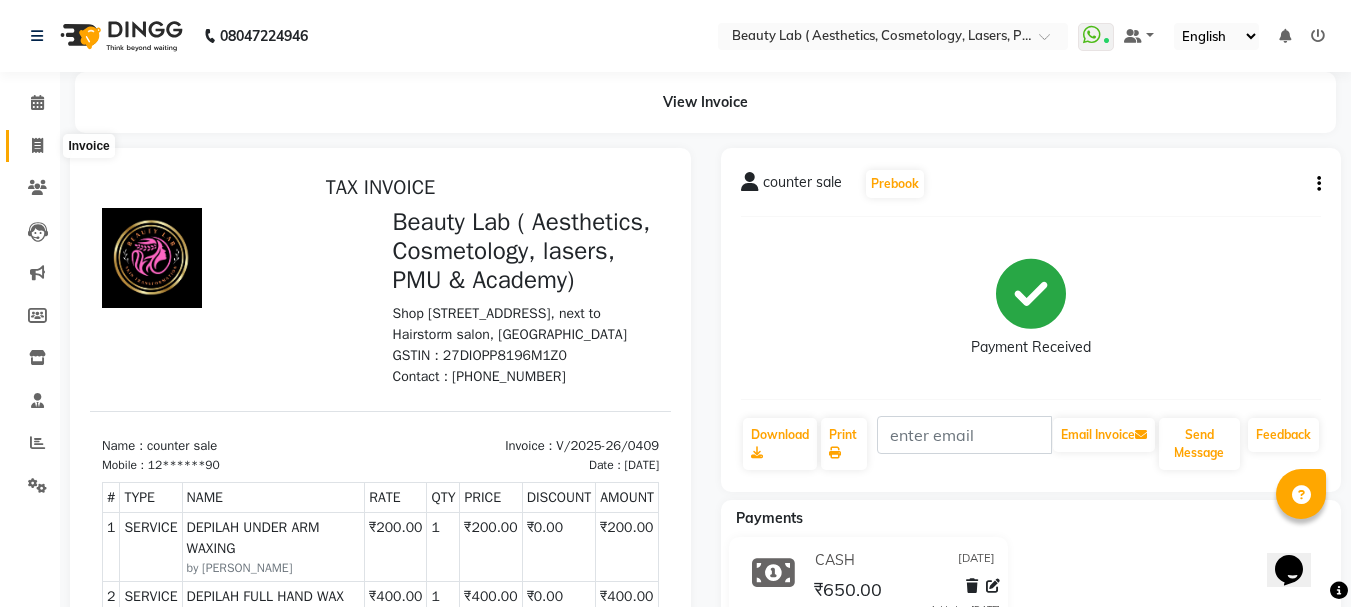 click 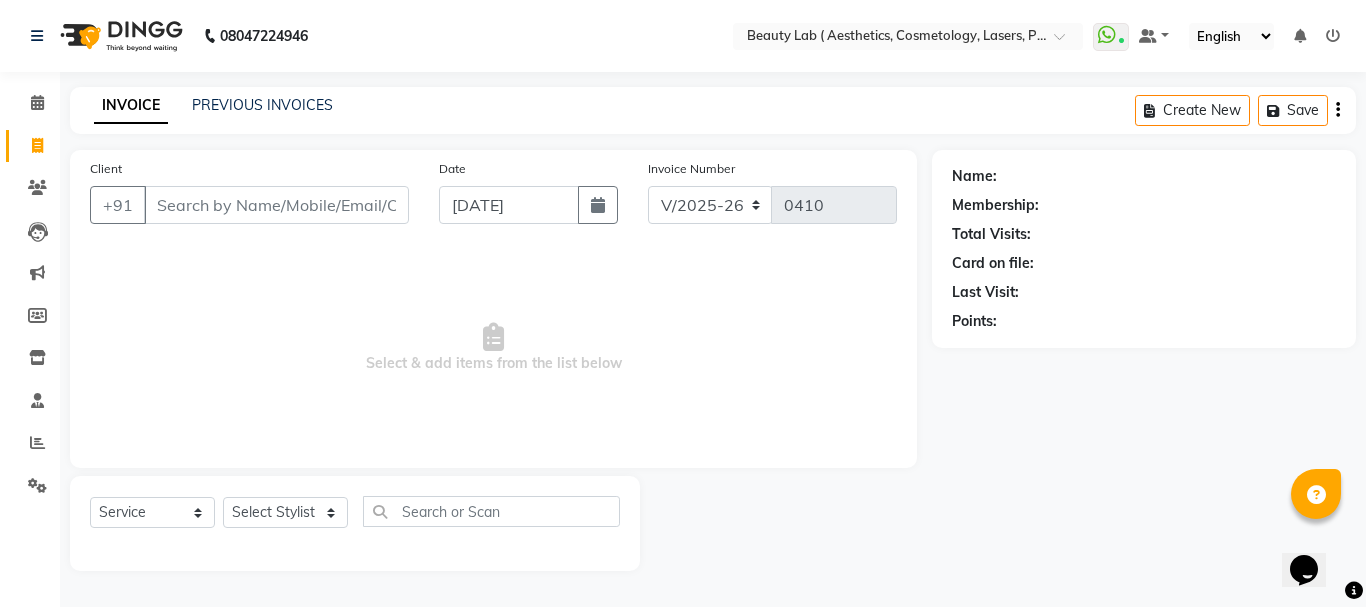 click on "INVOICE PREVIOUS INVOICES Create New   Save" 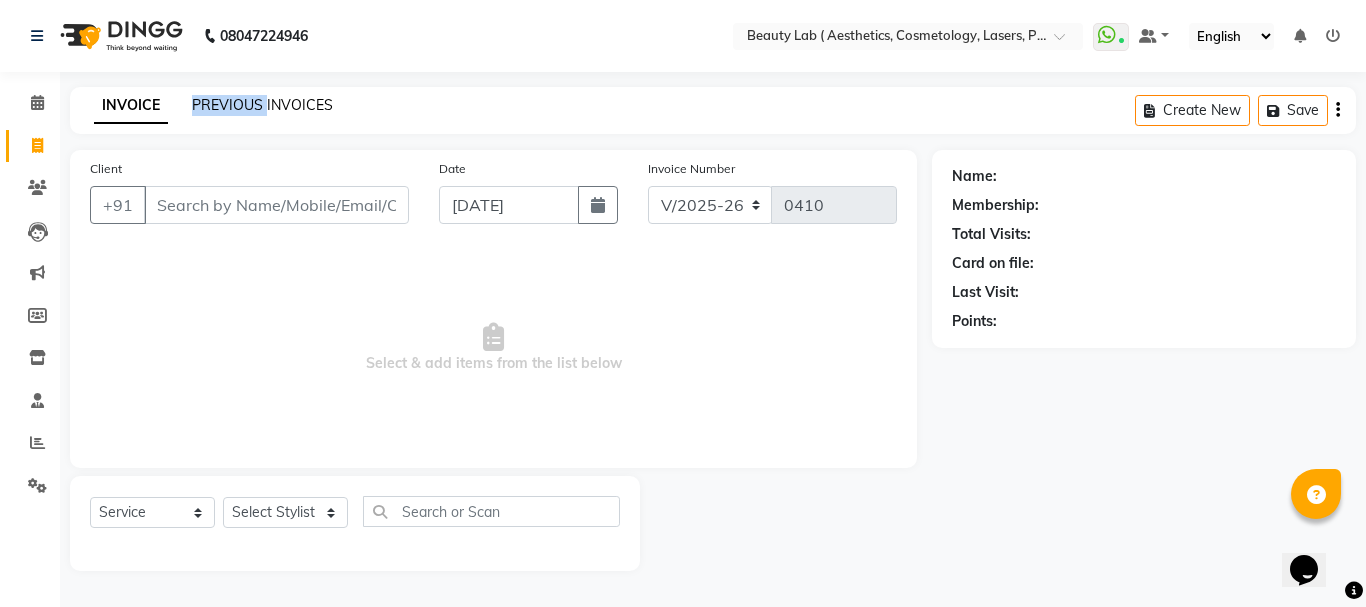 click on "PREVIOUS INVOICES" 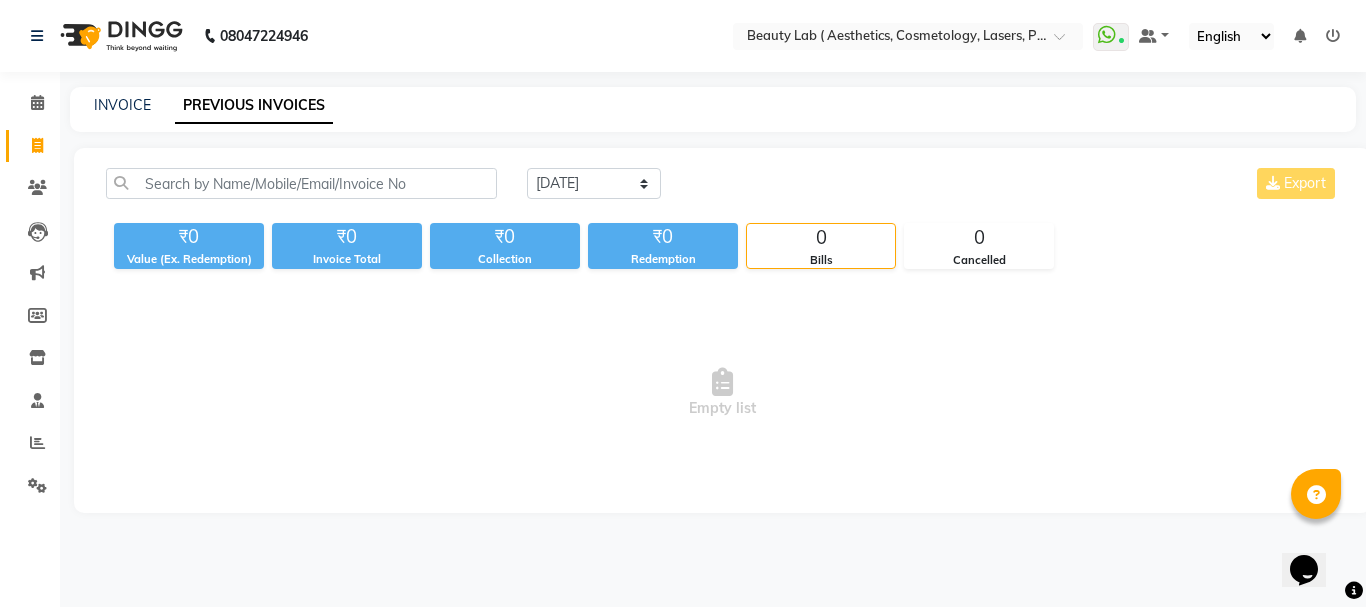 click on "PREVIOUS INVOICES" 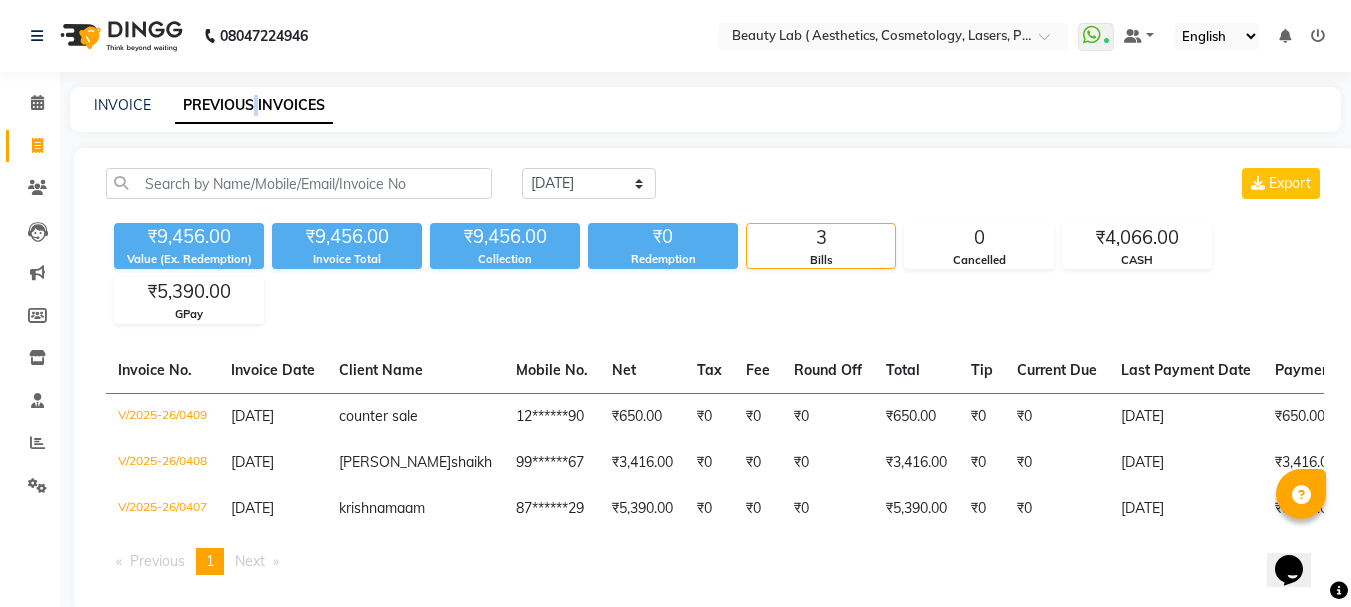 click 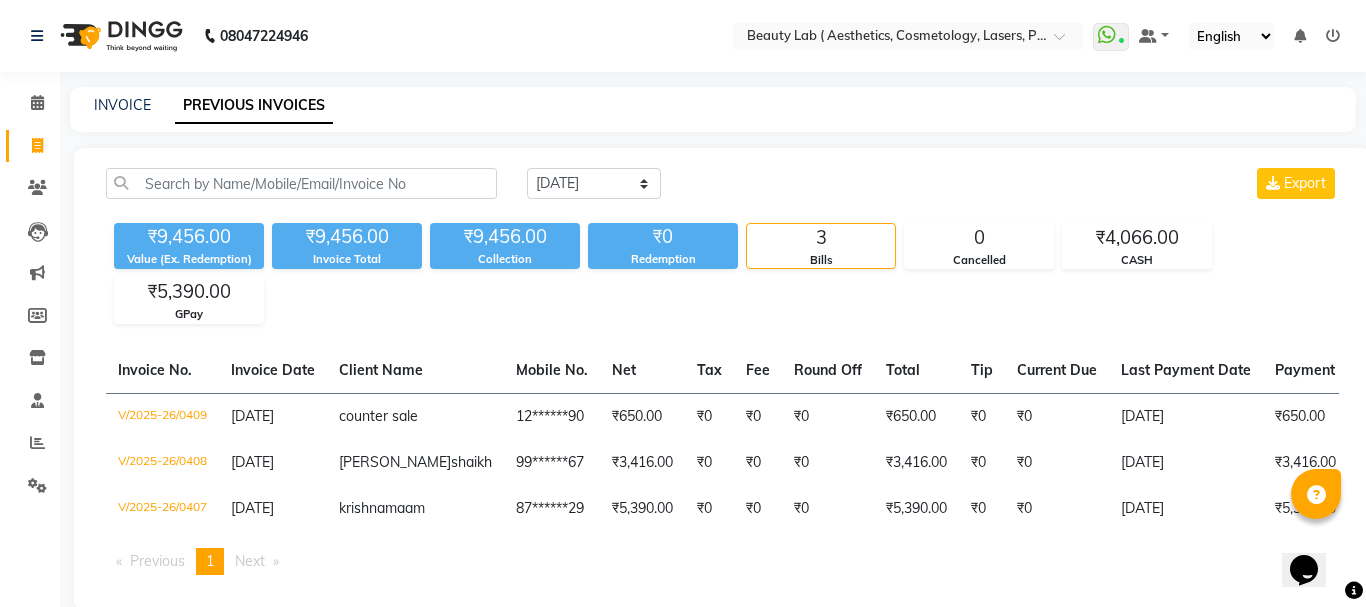 select on "7169" 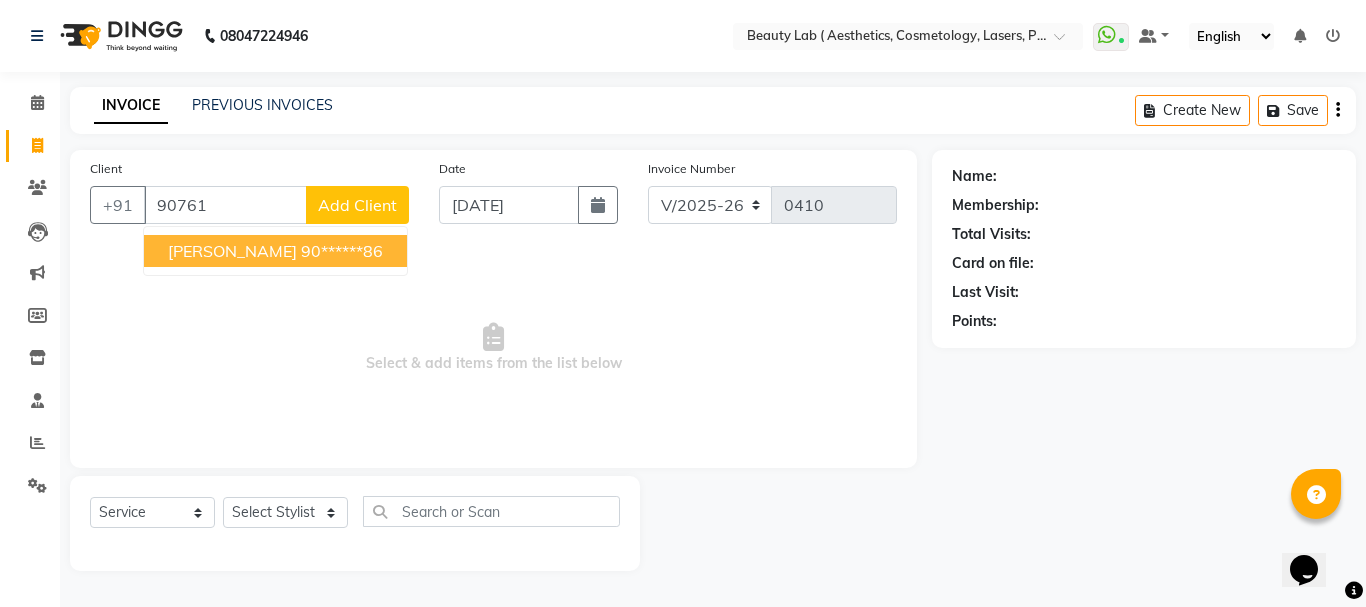 click on "90******86" at bounding box center [342, 251] 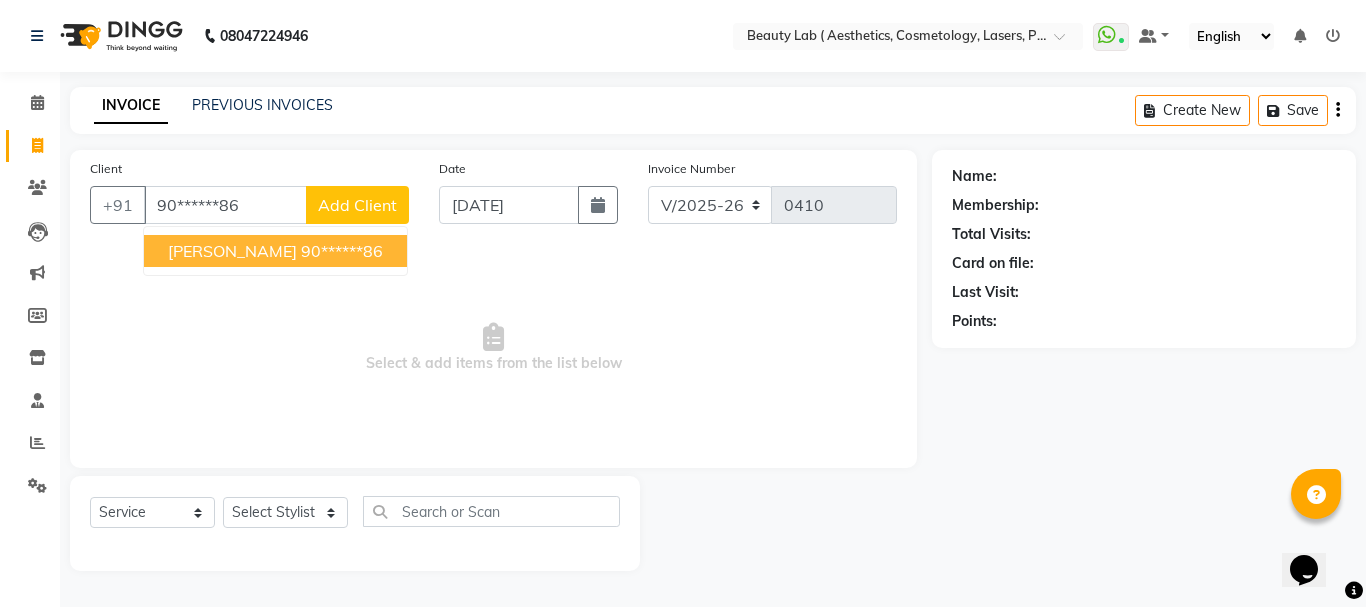 type on "90******86" 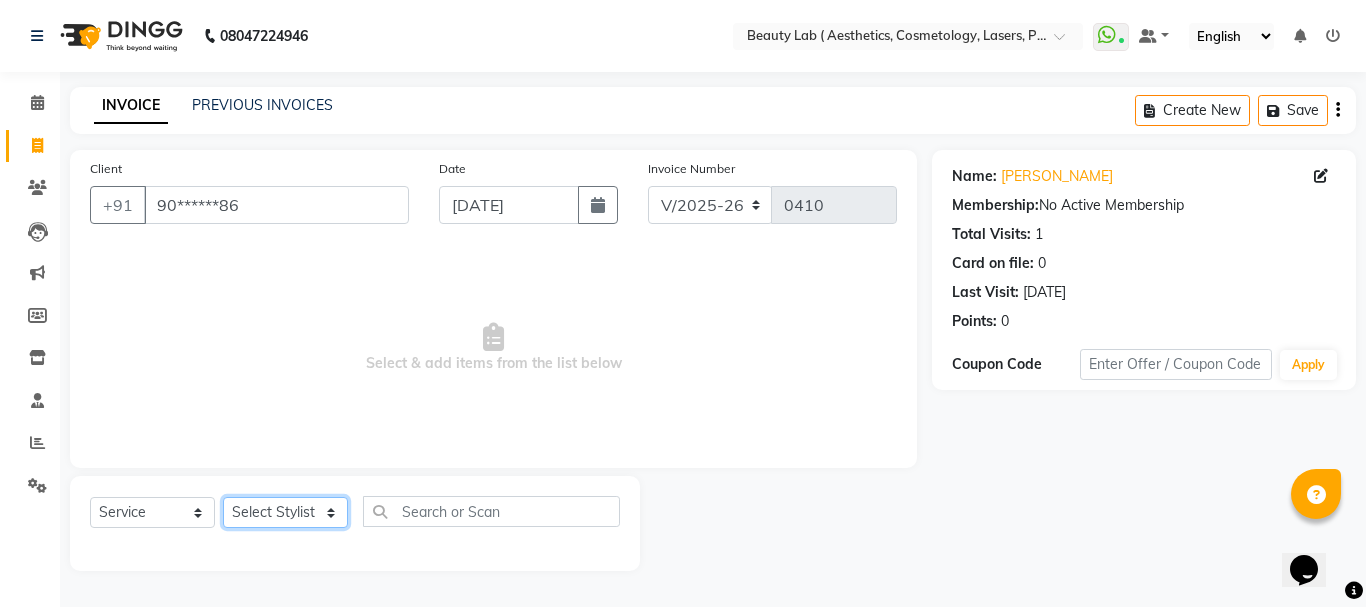 click on "Select Stylist [PERSON_NAME] neha nishu sarika" 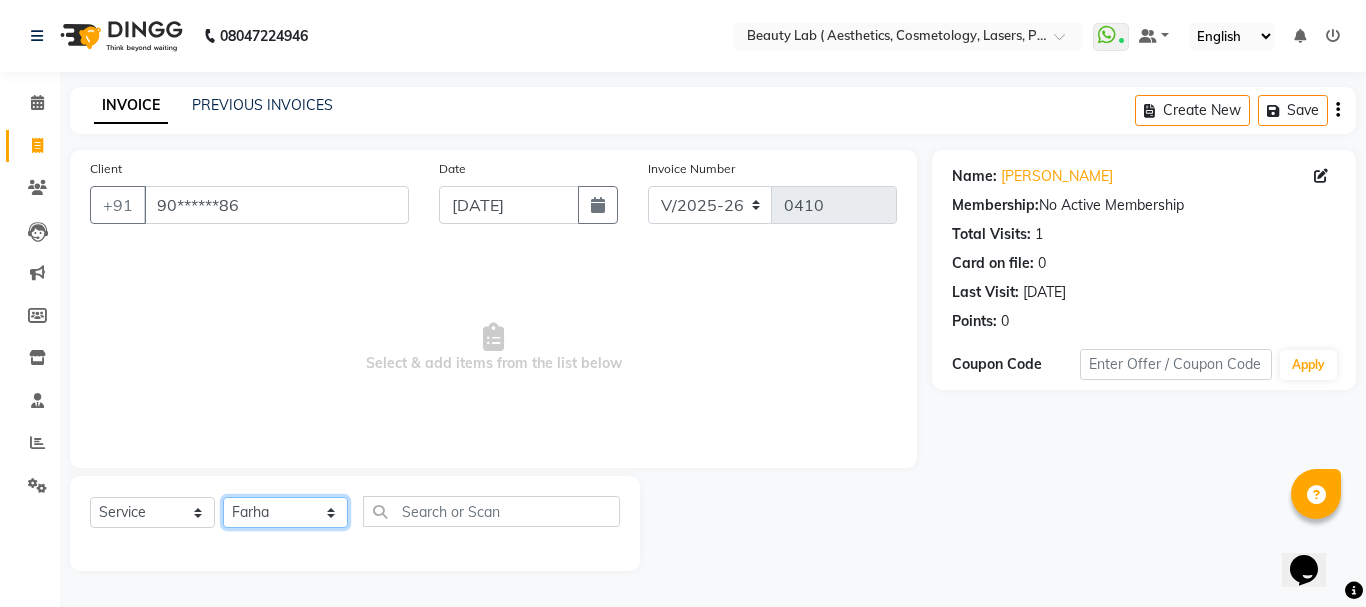 click on "Select Stylist [PERSON_NAME] neha nishu sarika" 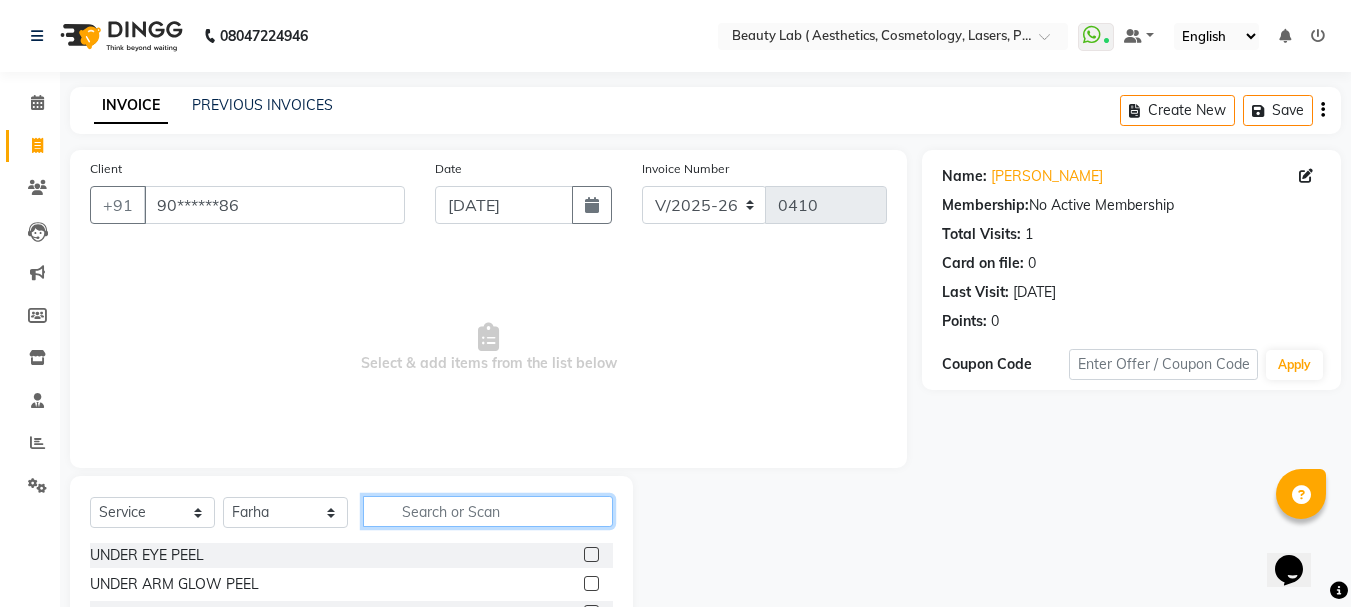 click 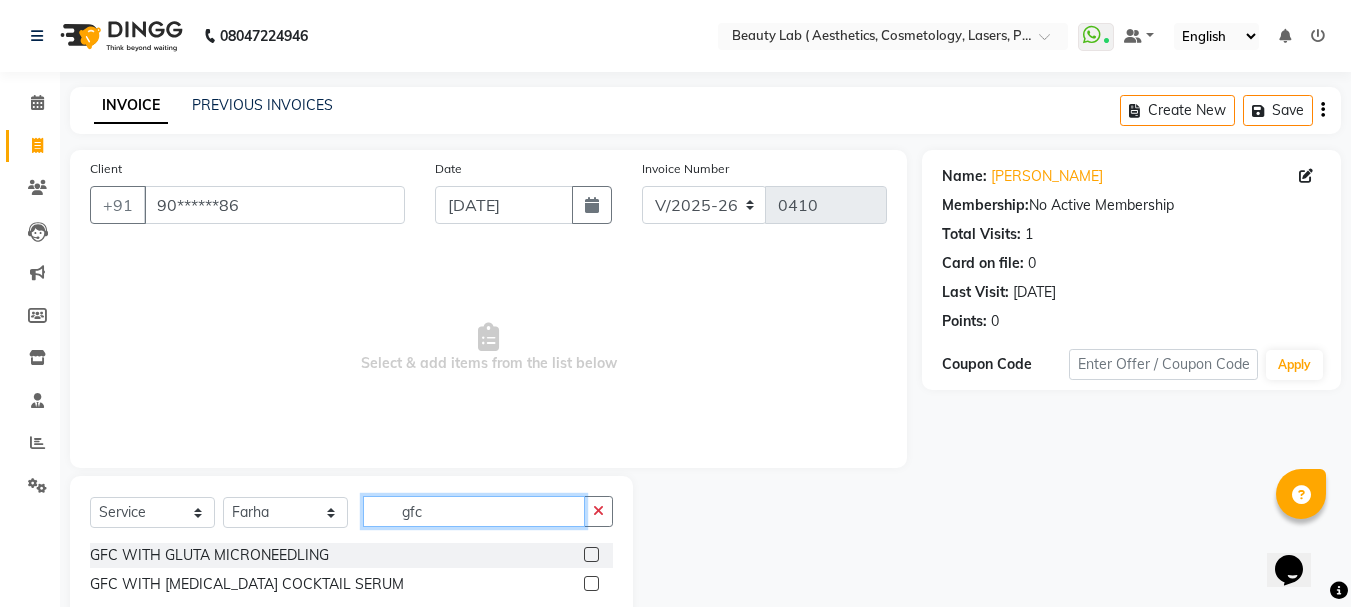 type on "gfc" 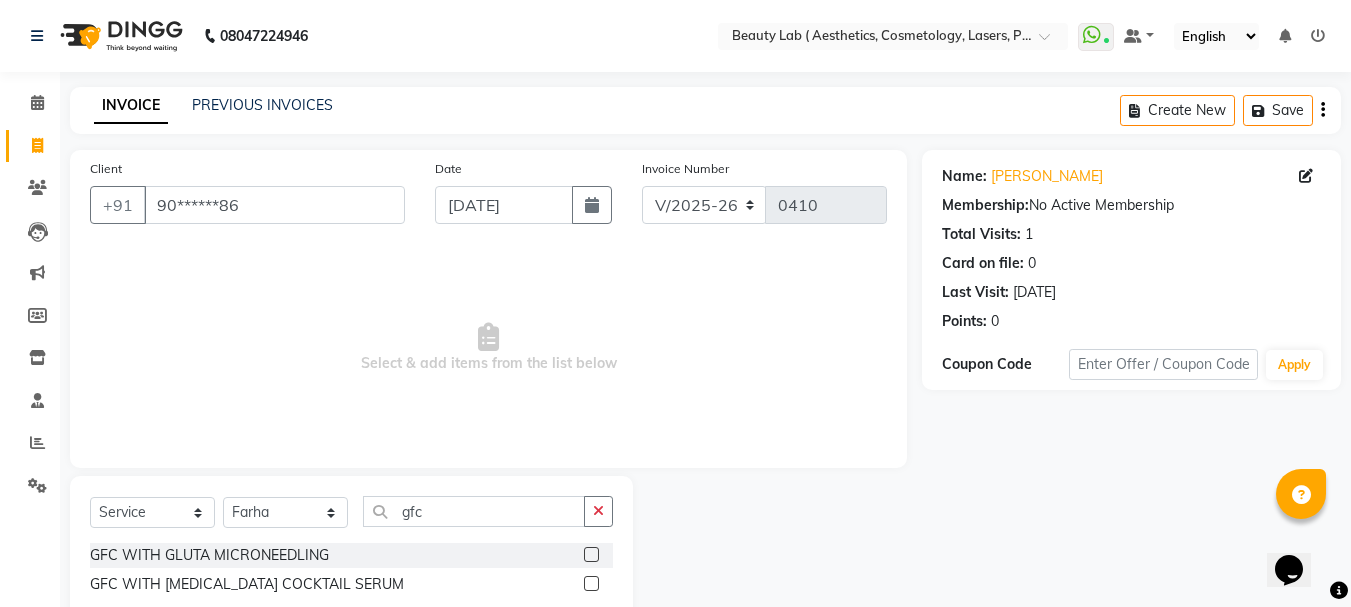 click 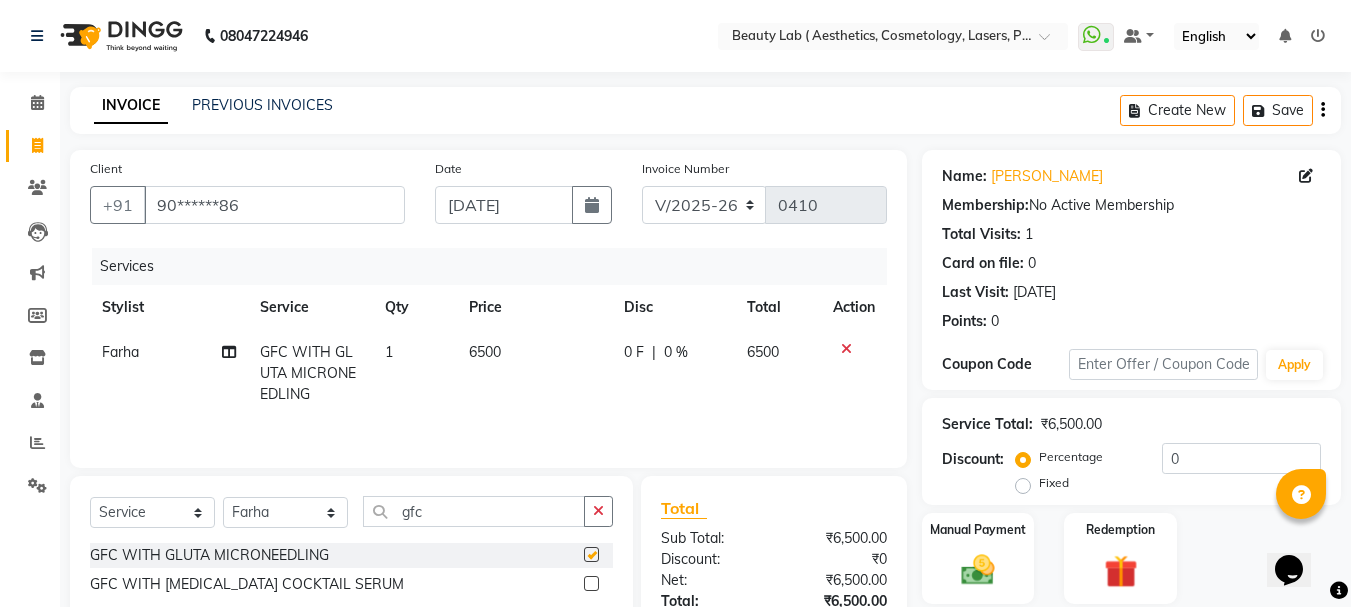 click 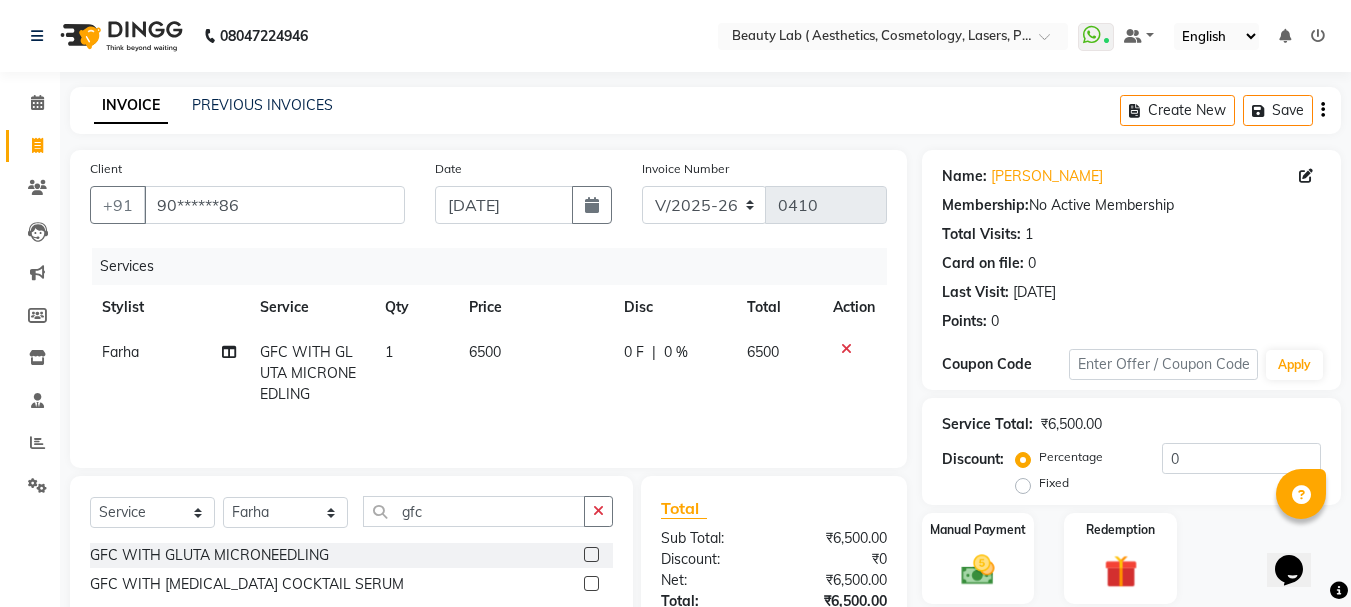 click on "6500" 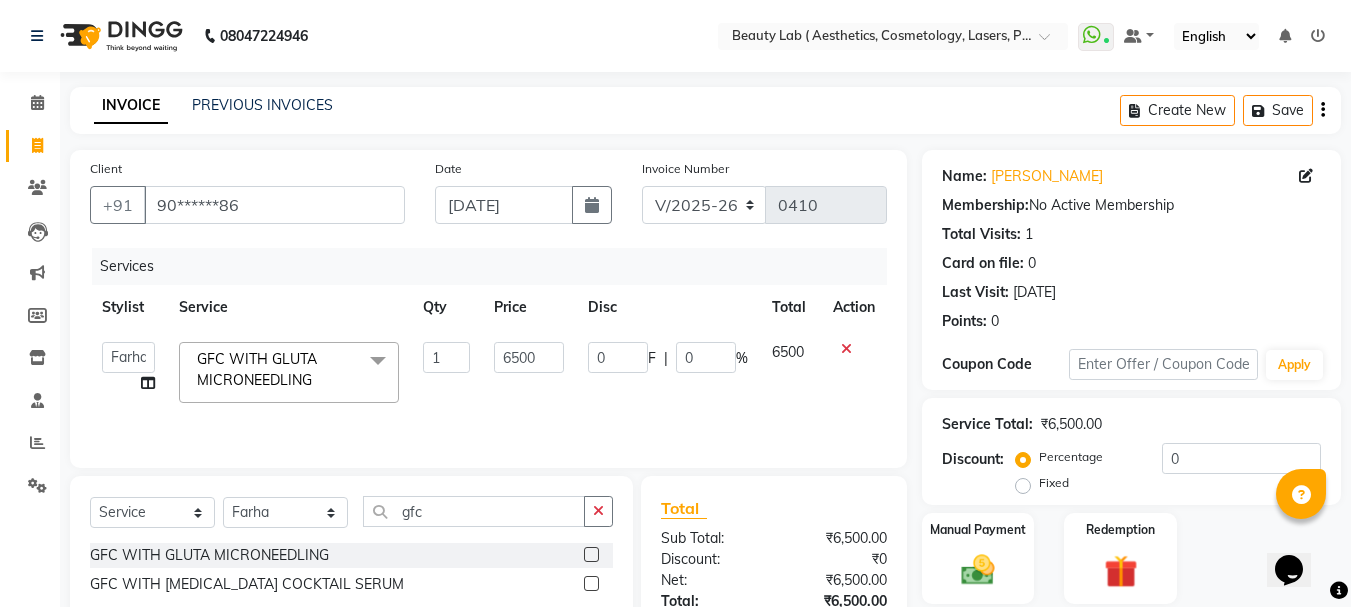 click on "6500" 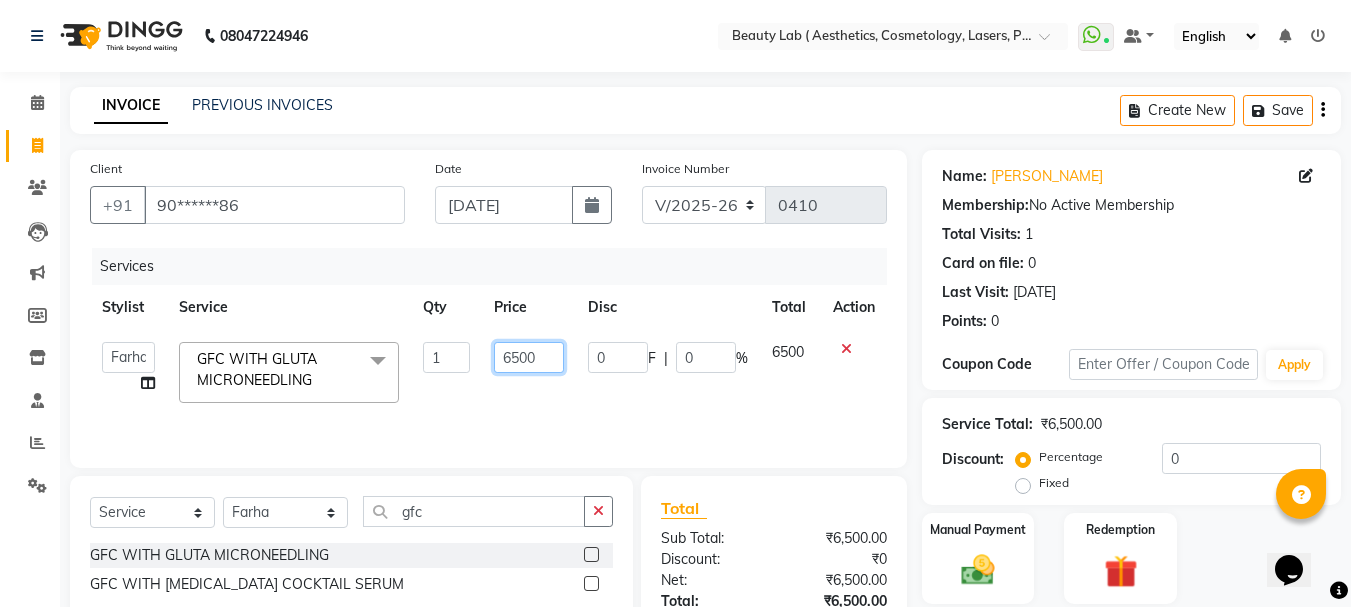 click on "6500" 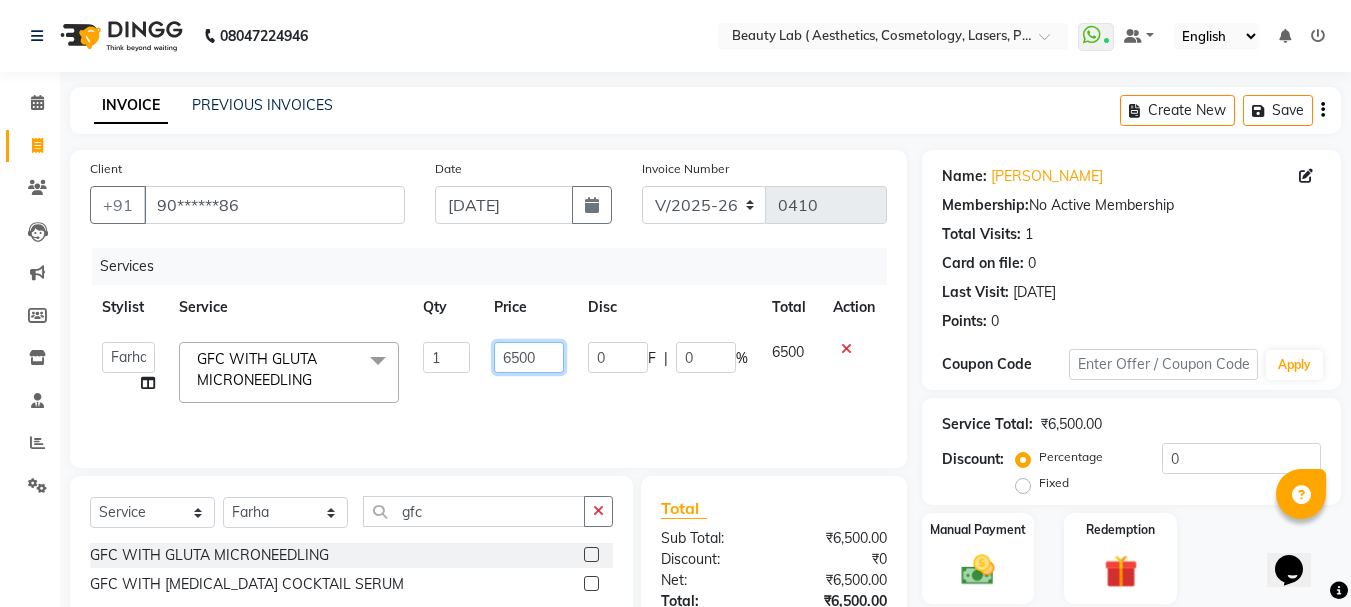 click on "6500" 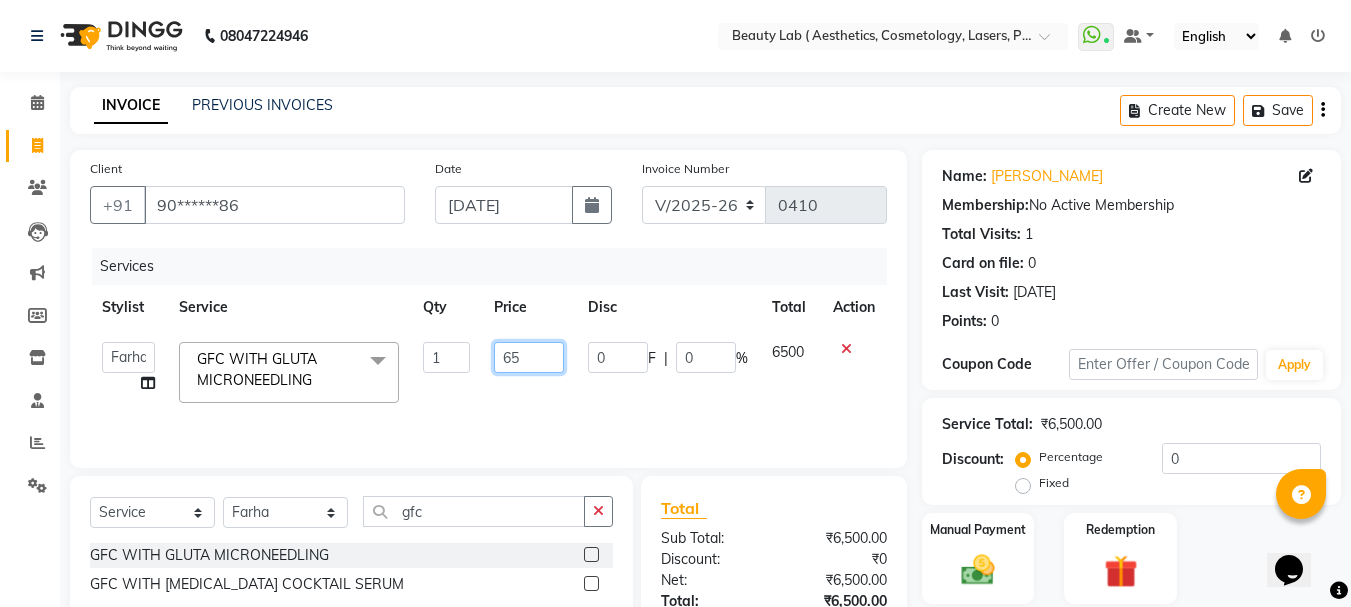type on "6" 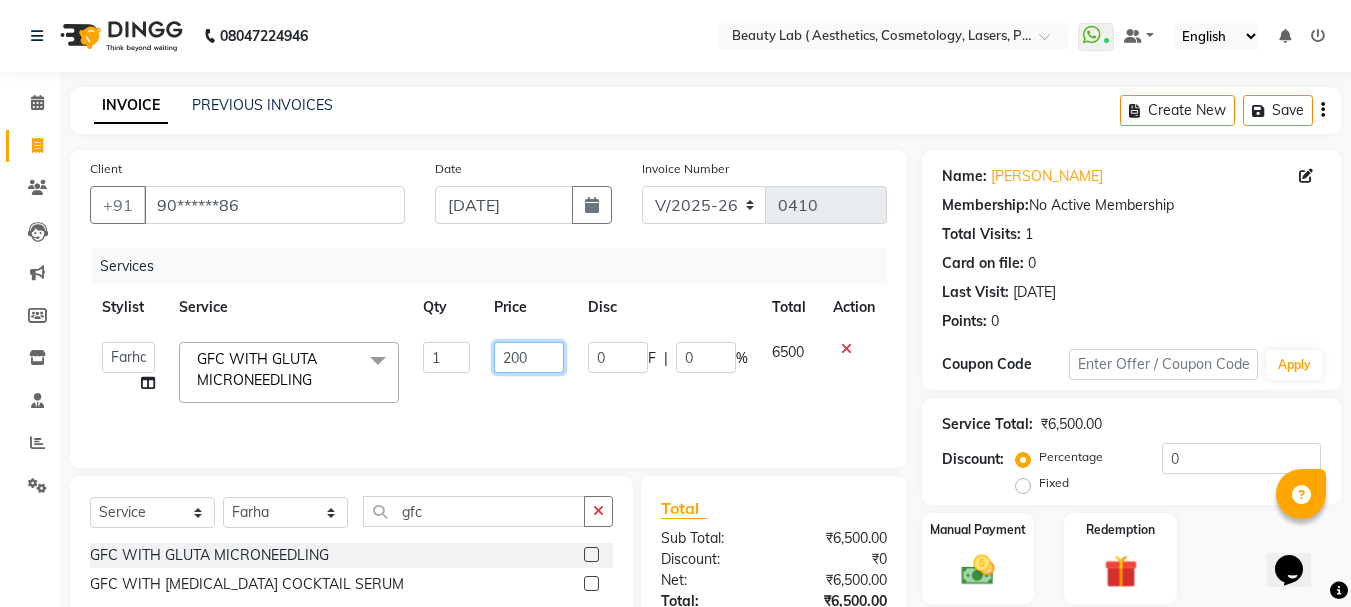 type on "2000" 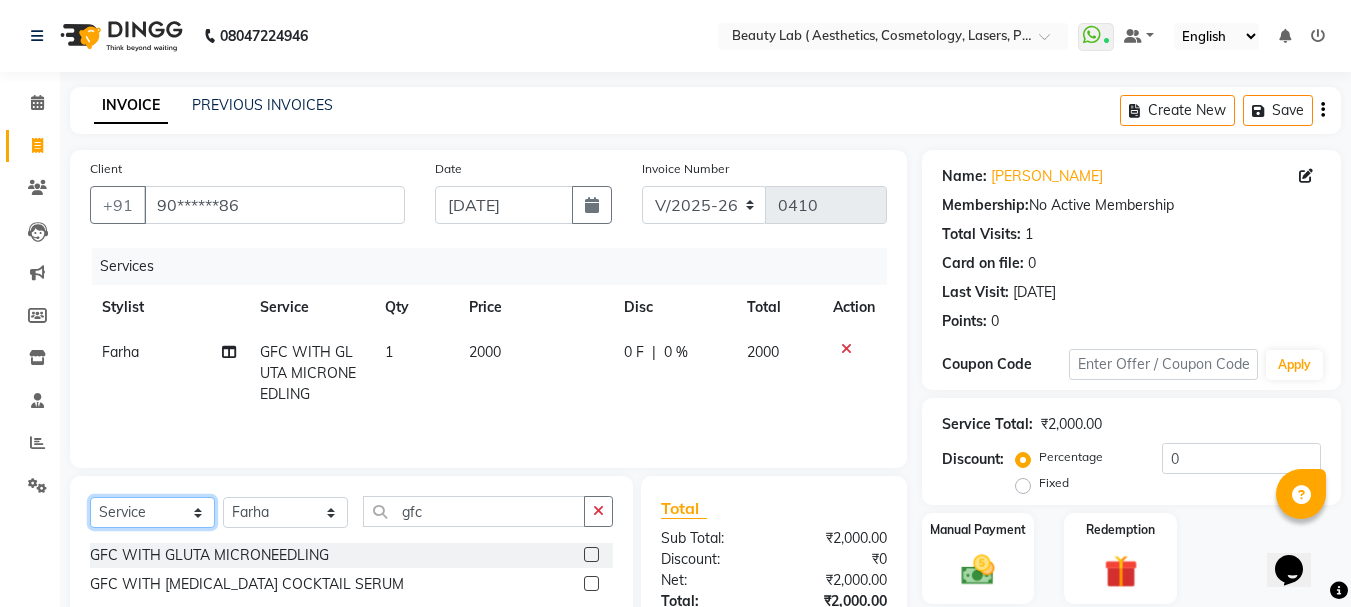 click on "Select  Service  Product  Membership  Package Voucher Prepaid Gift Card" 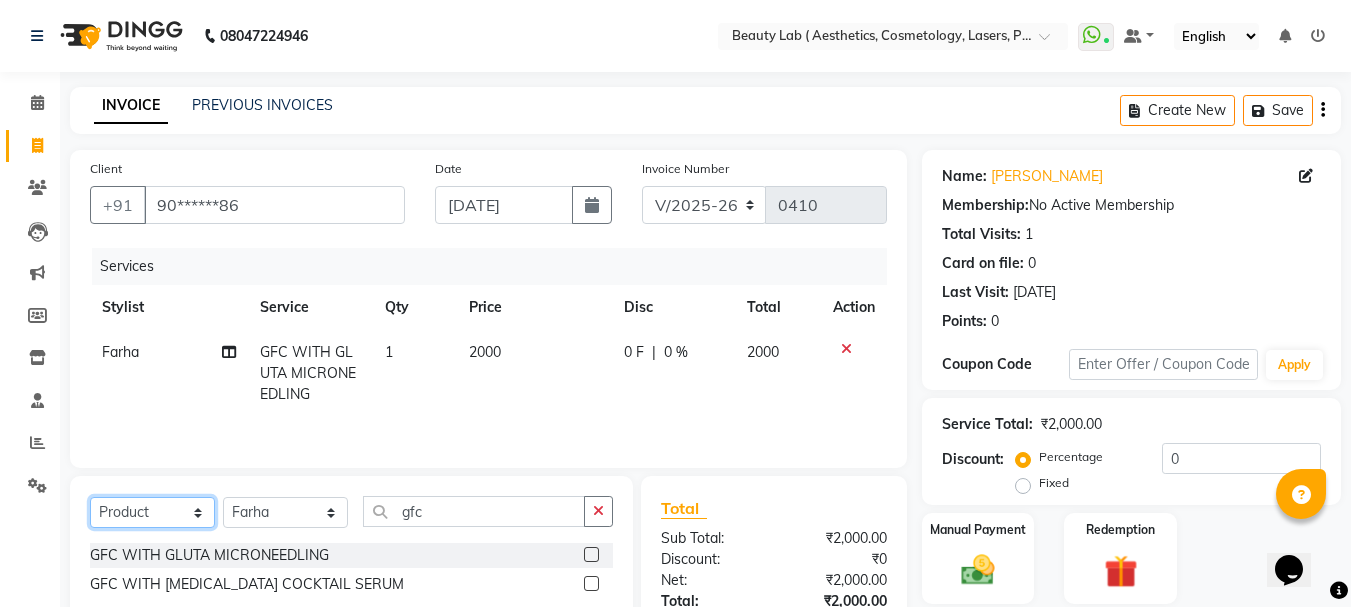 click on "Select  Service  Product  Membership  Package Voucher Prepaid Gift Card" 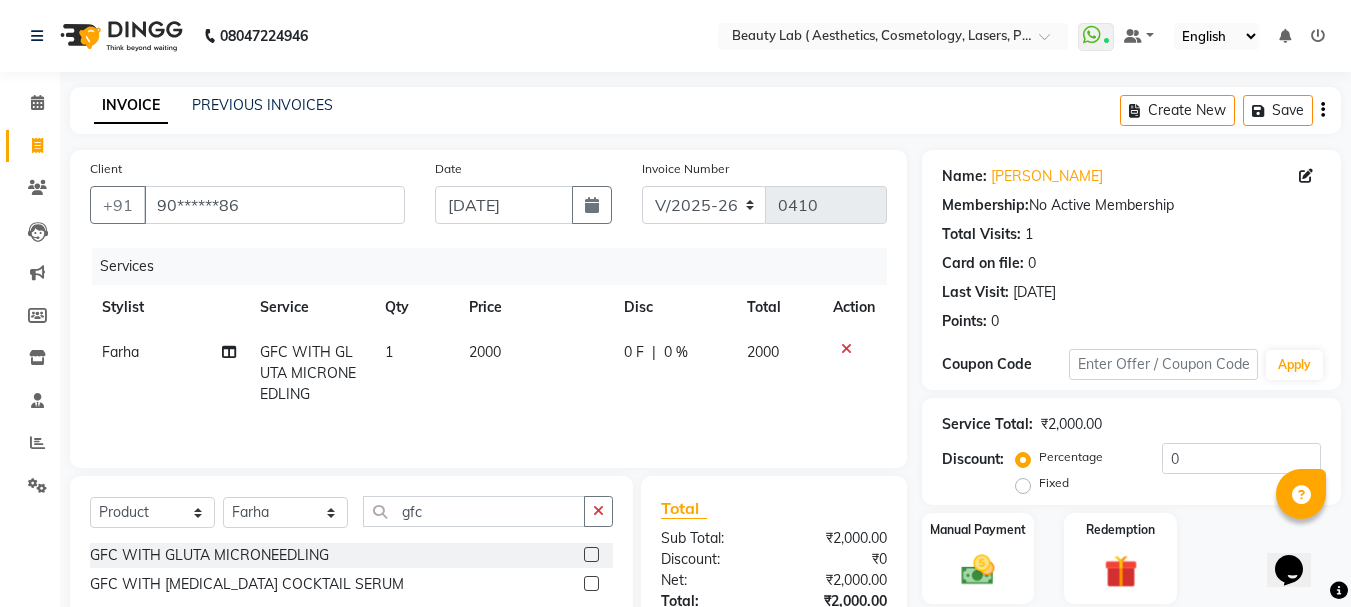 click on "Farha" 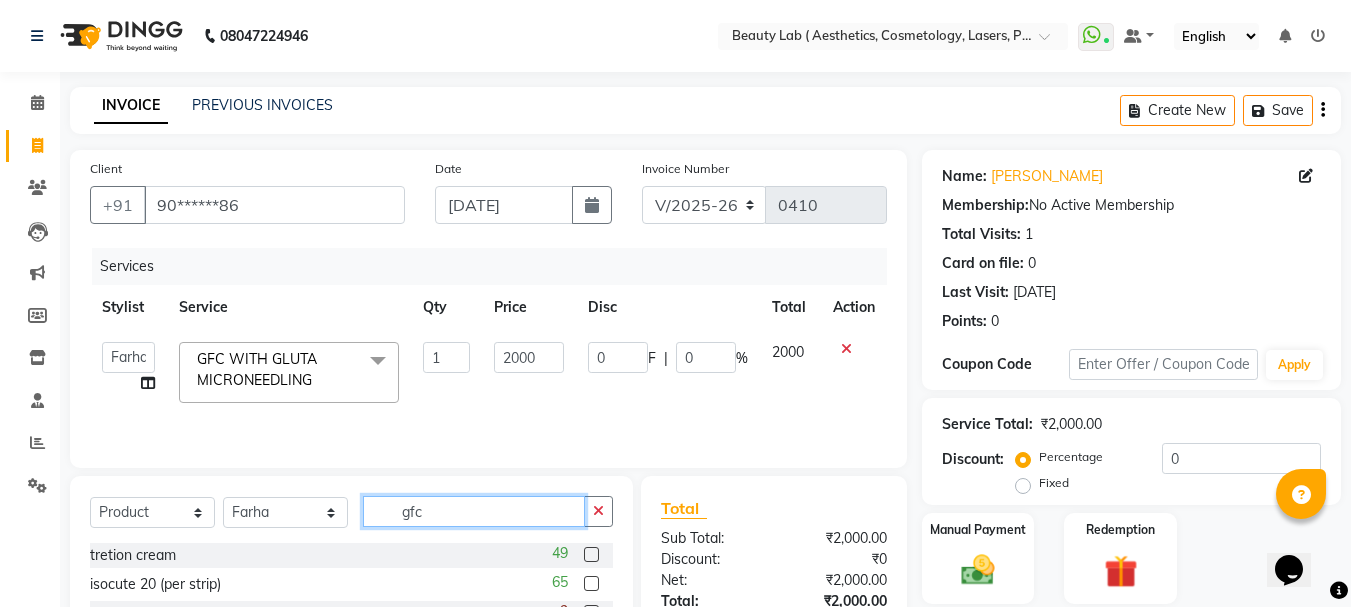 click on "gfc" 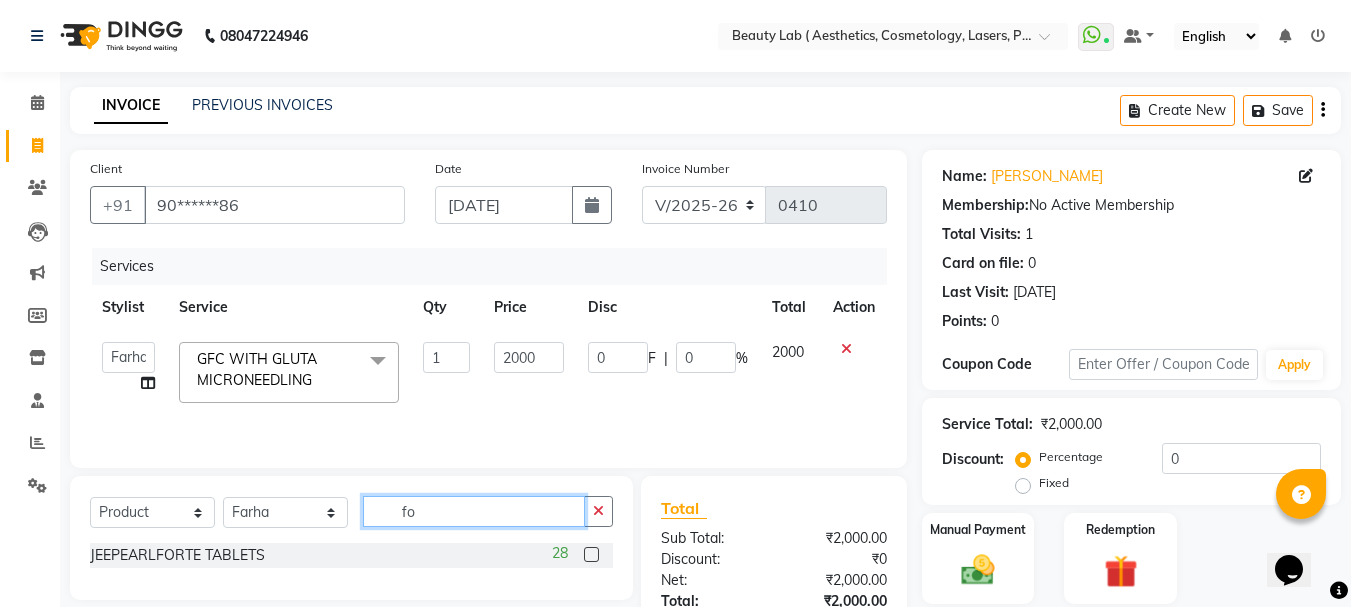 type on "f" 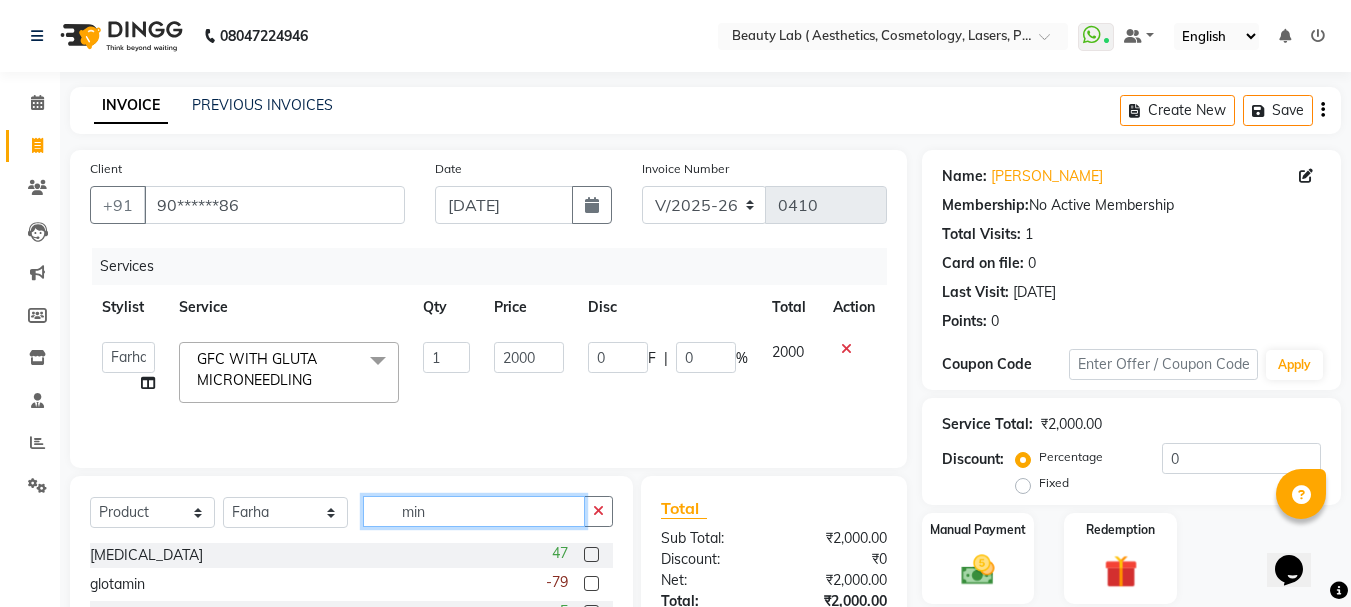 type on "min" 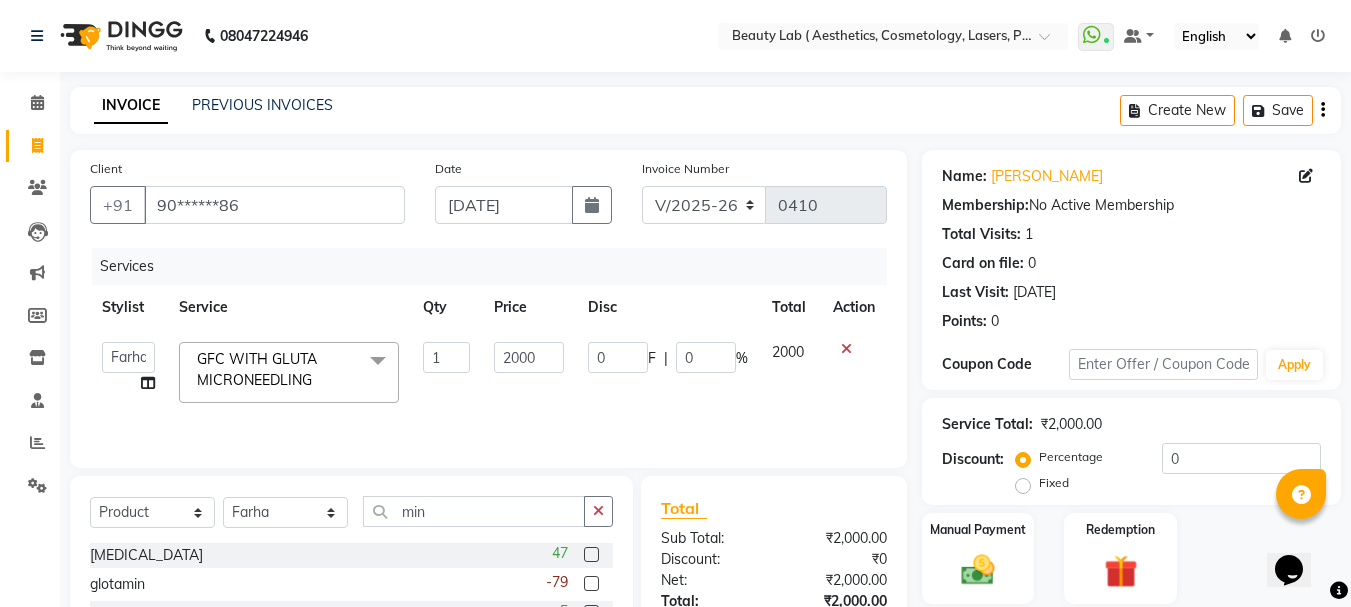 click 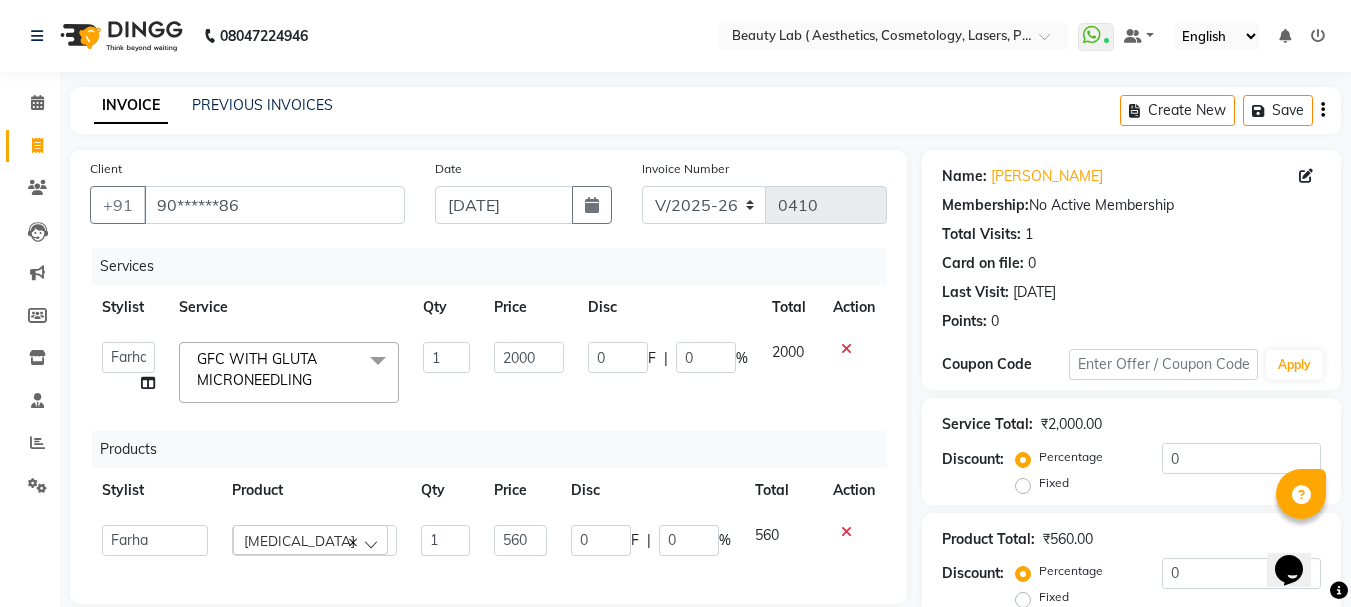 checkbox on "false" 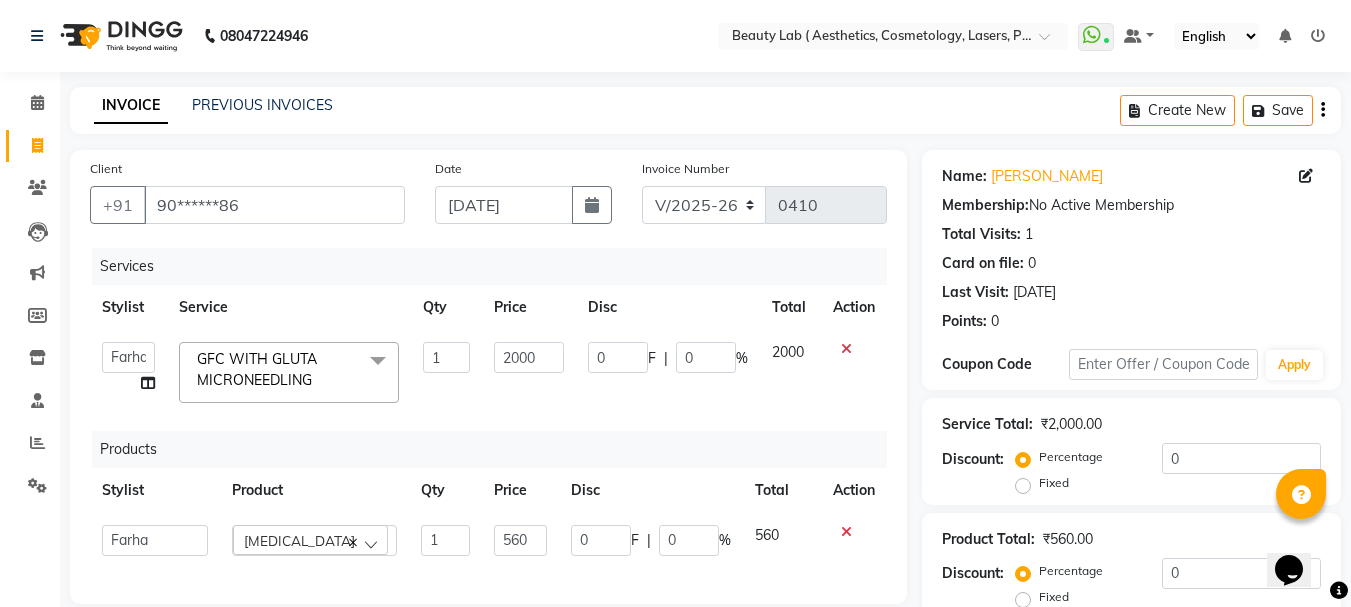 drag, startPoint x: 1350, startPoint y: 487, endPoint x: 1352, endPoint y: 469, distance: 18.110771 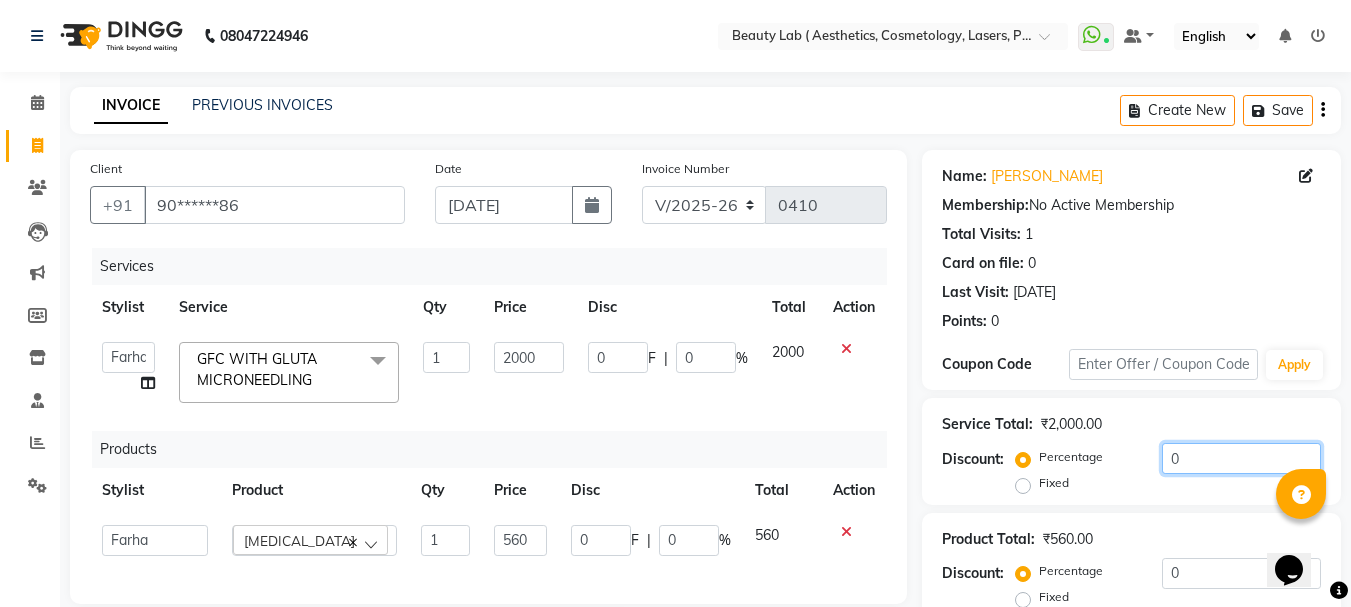 click on "Name: [PERSON_NAME] Membership:  No Active Membership  Total Visits:  1 Card on file:  0 Last Visit:   [DATE] Points:   0  Coupon Code Apply Service Total:  ₹2,000.00  Discount:  Percentage   Fixed  0 Product Total:  ₹560.00  Discount:  Percentage   Fixed  0 Manual Payment Redemption  Continue Without Payment" 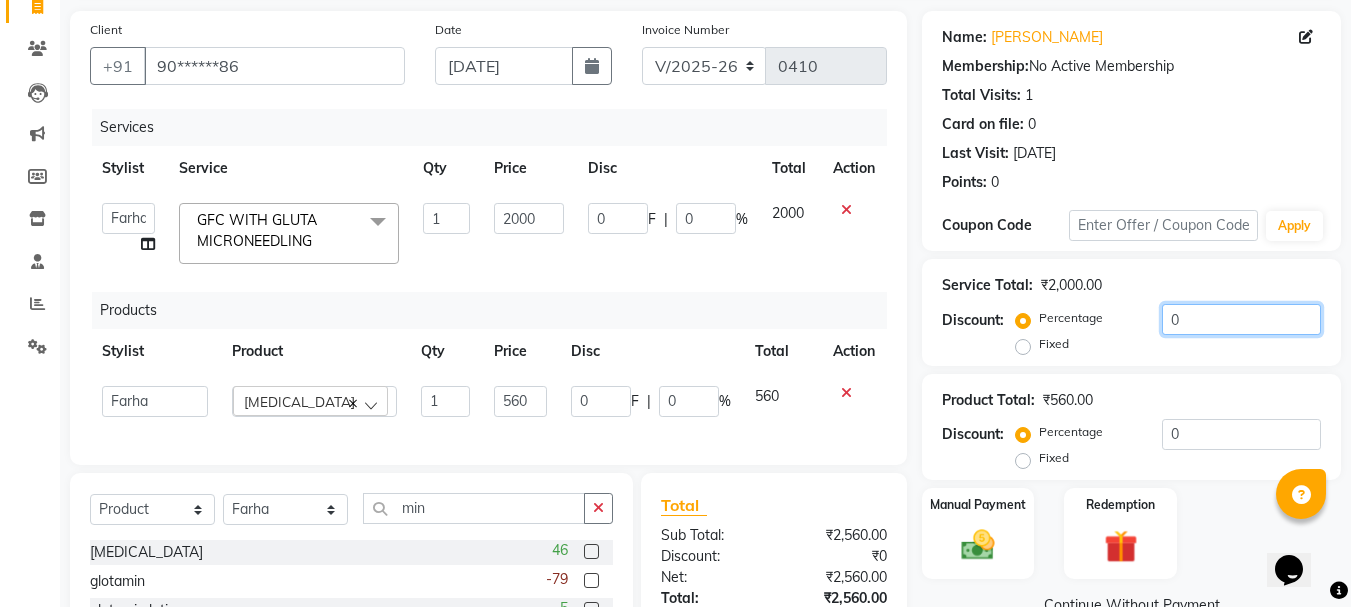 scroll, scrollTop: 302, scrollLeft: 0, axis: vertical 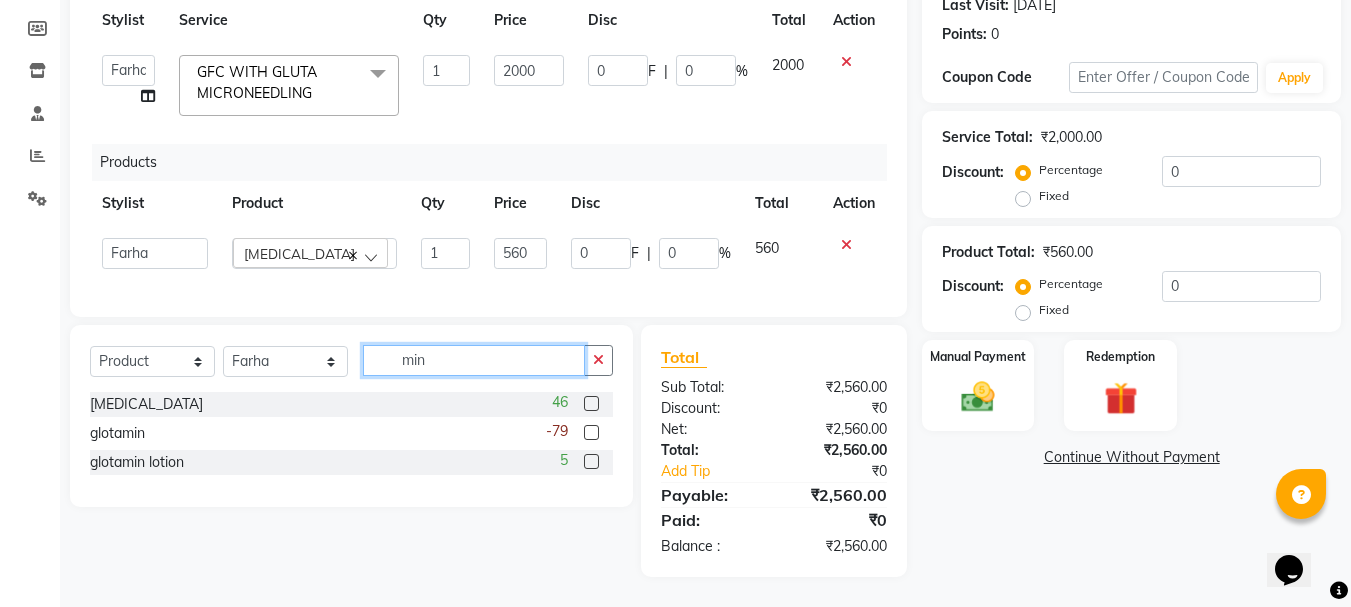 click on "min" 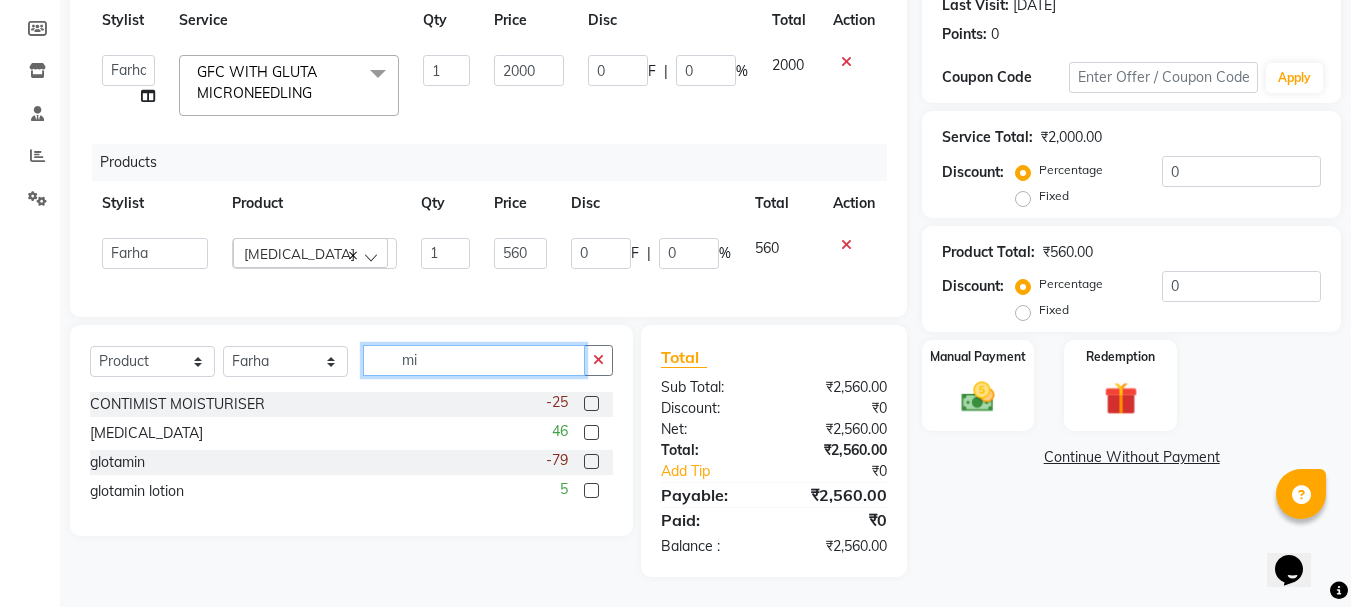 type on "m" 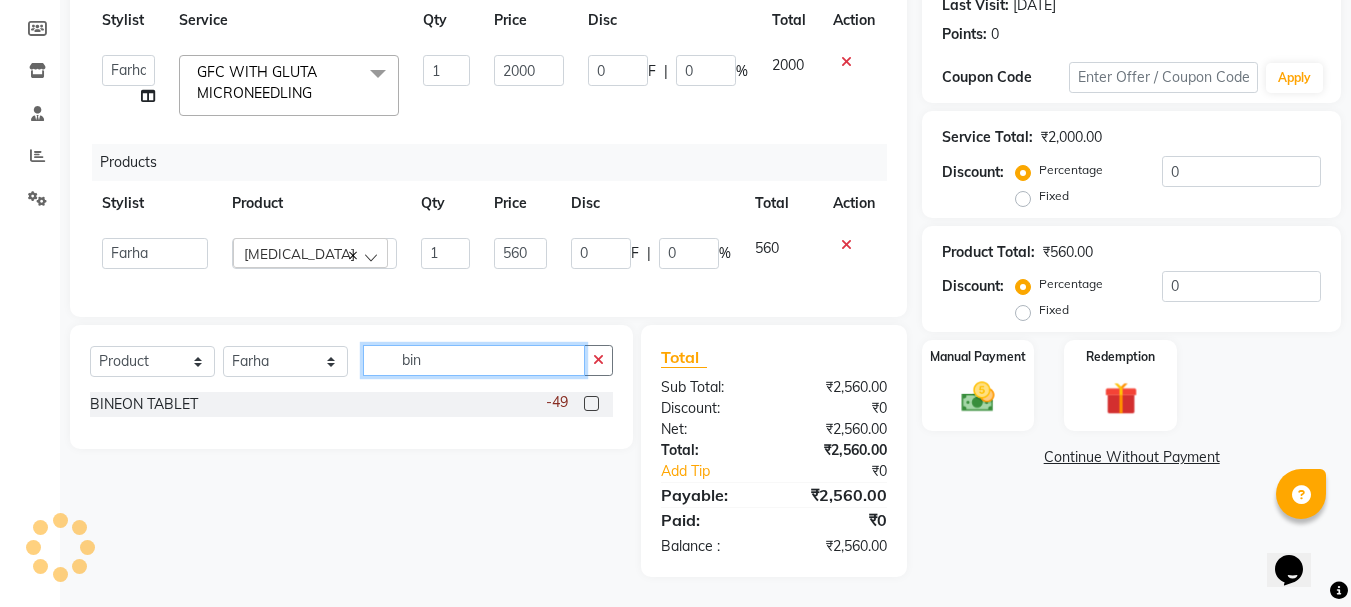 type on "bin" 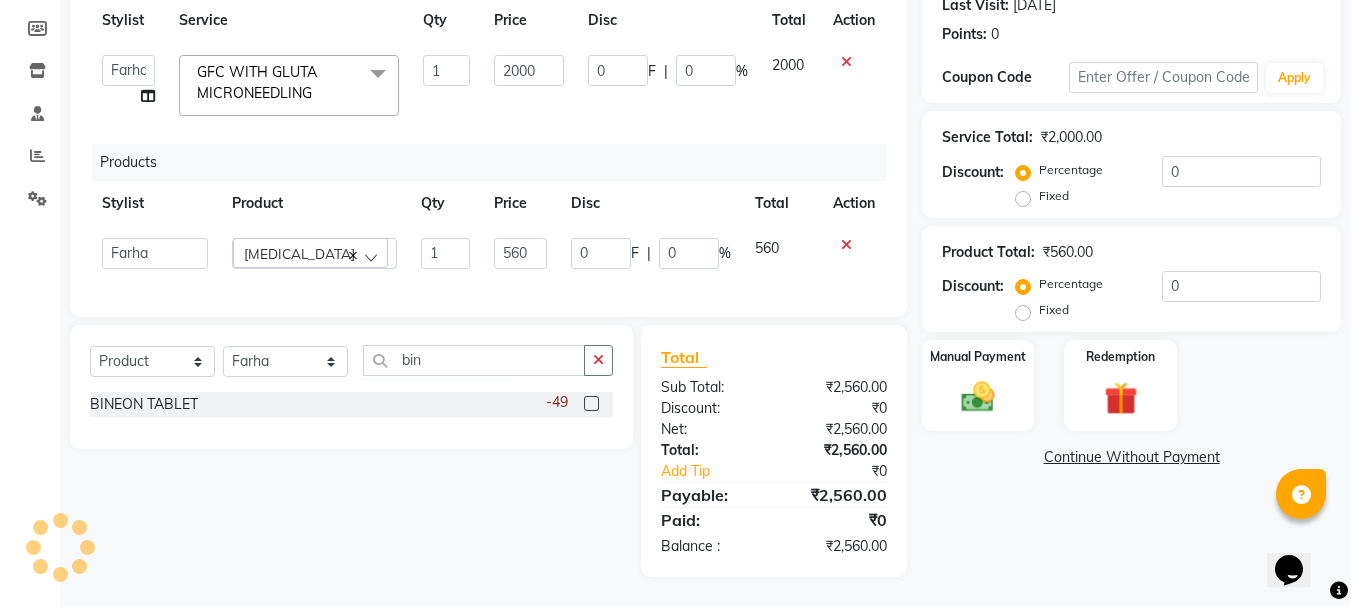 click 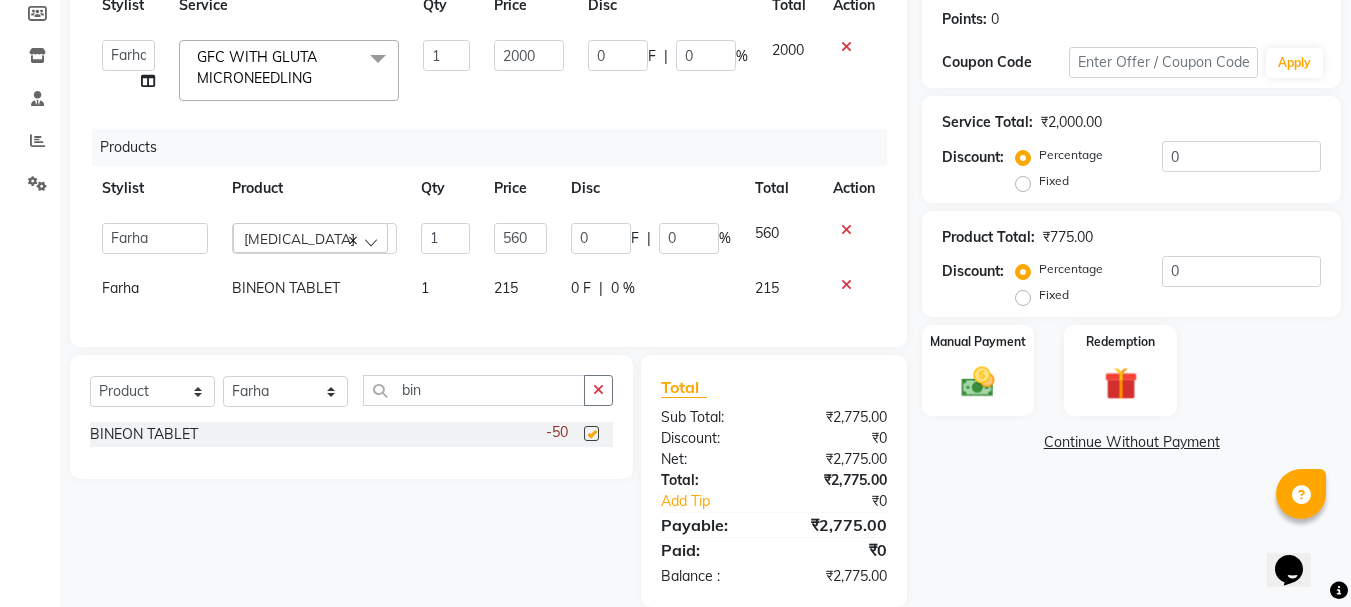 checkbox on "false" 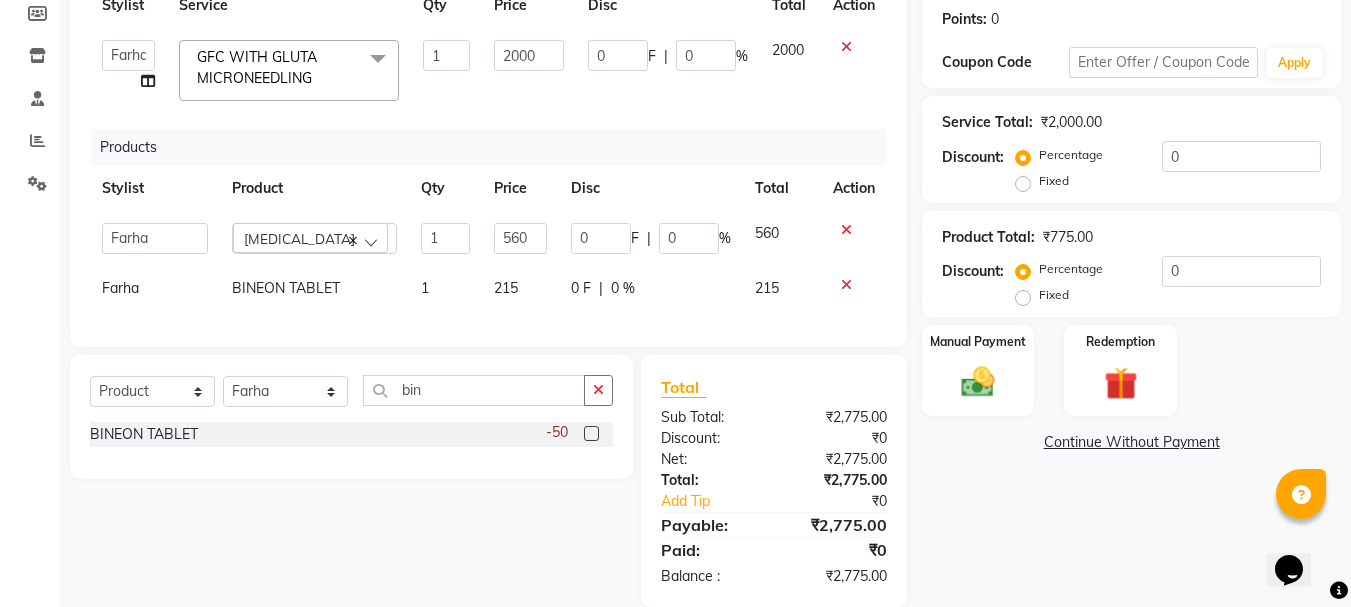 click on "1" 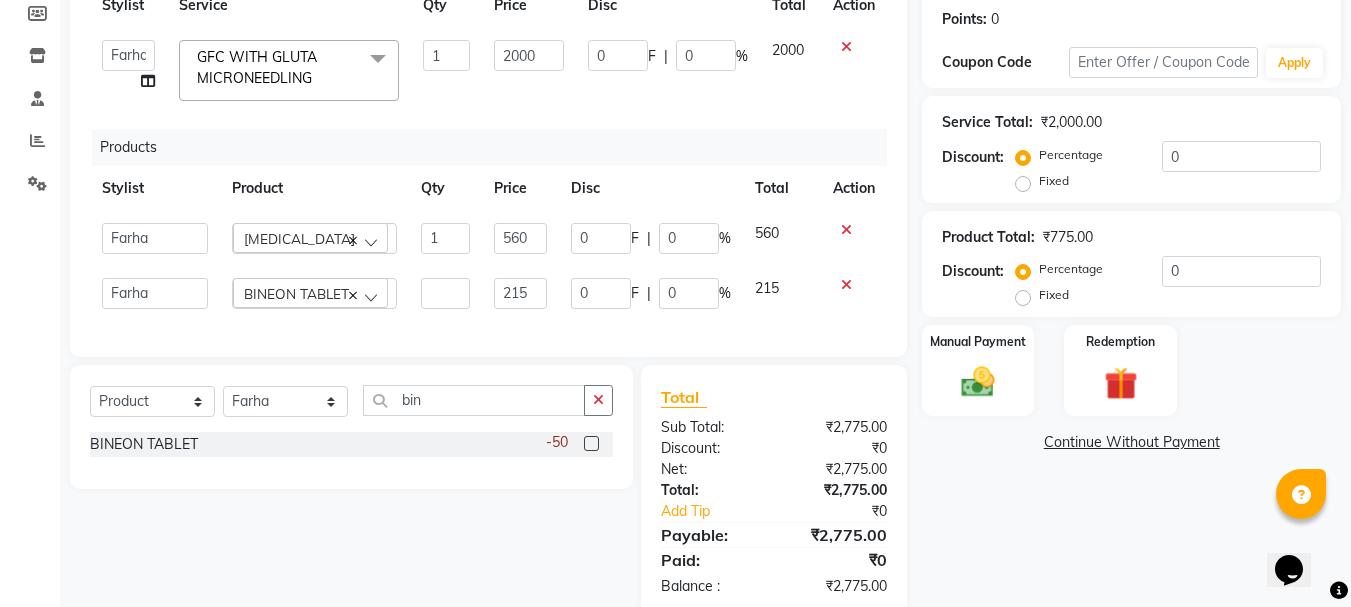 type on "3" 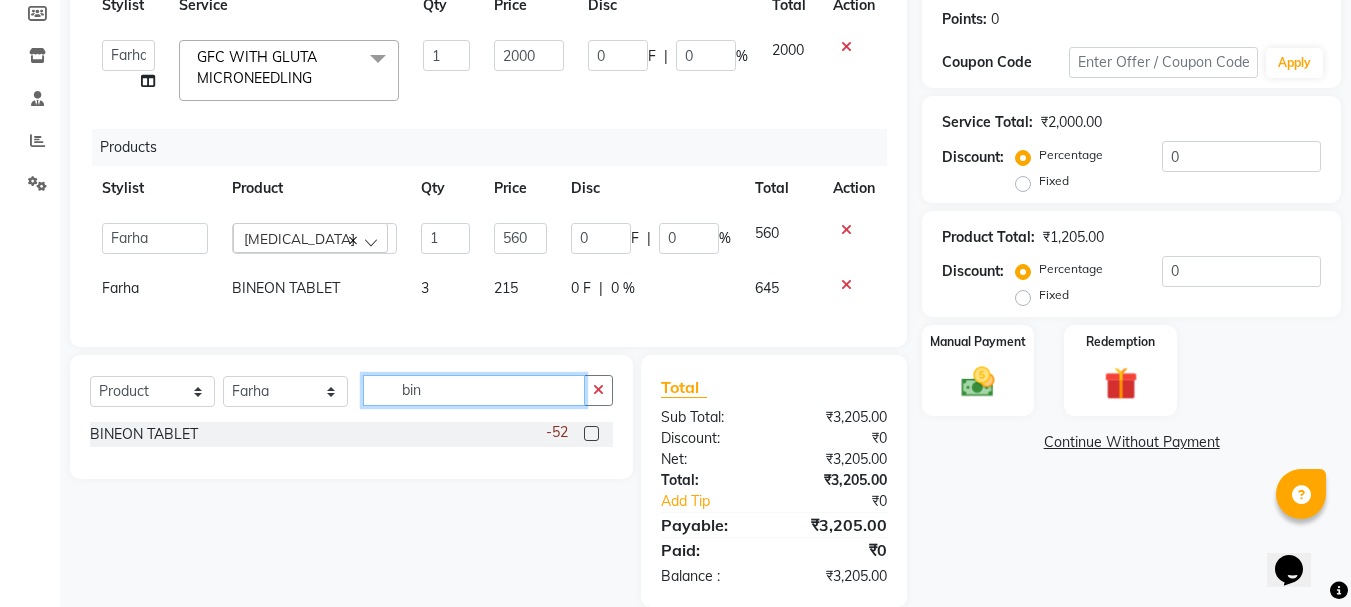 click on "bin" 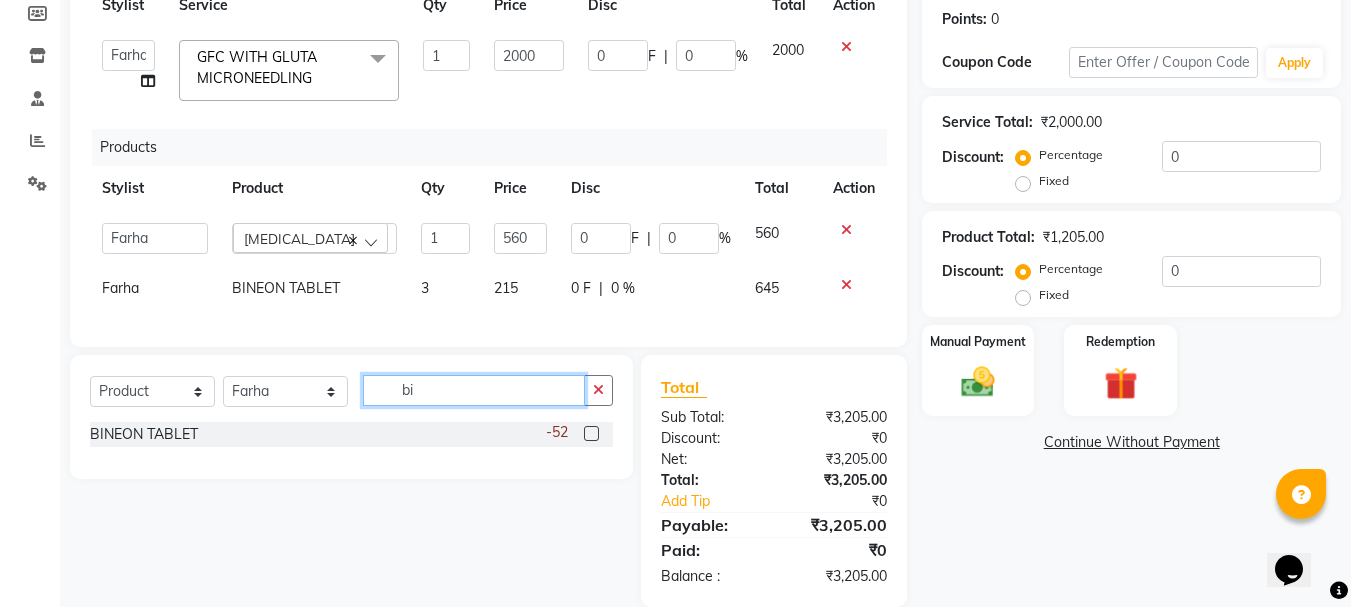 type on "b" 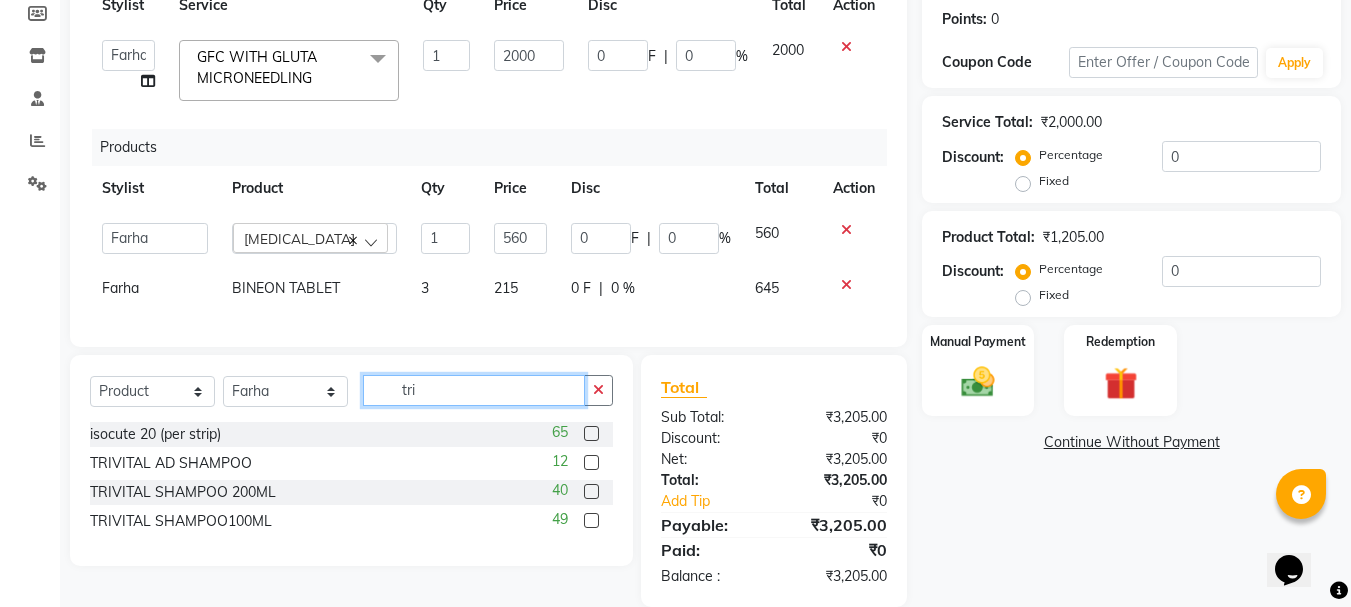 type on "tri" 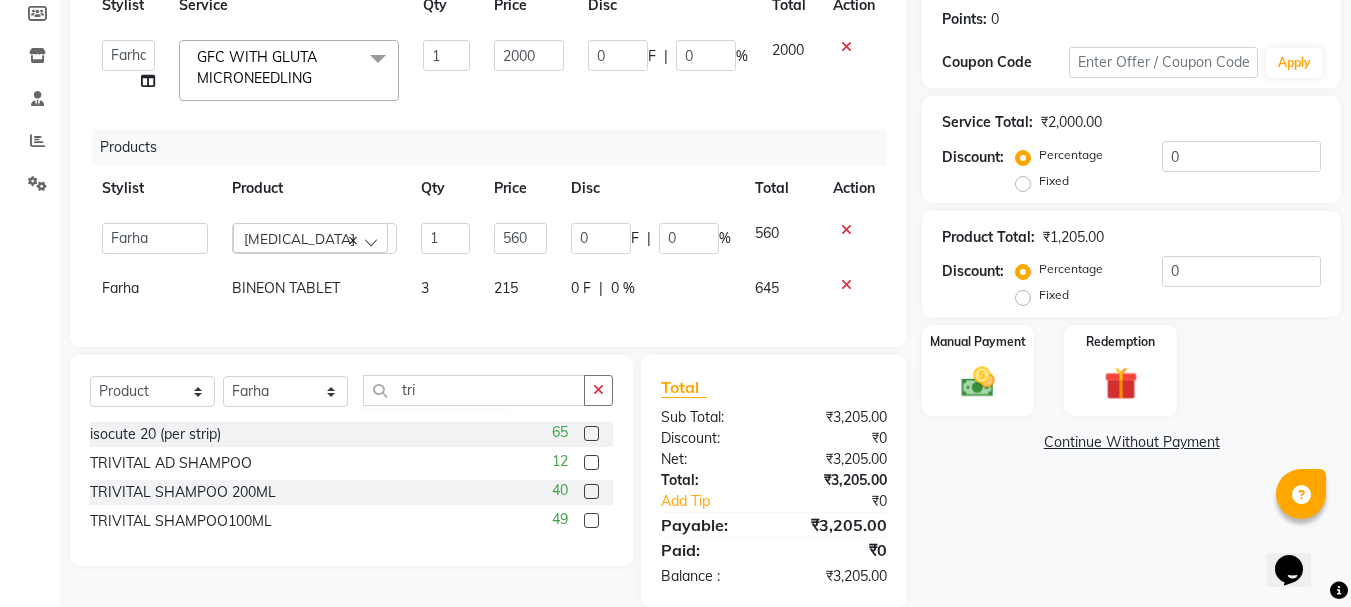 click 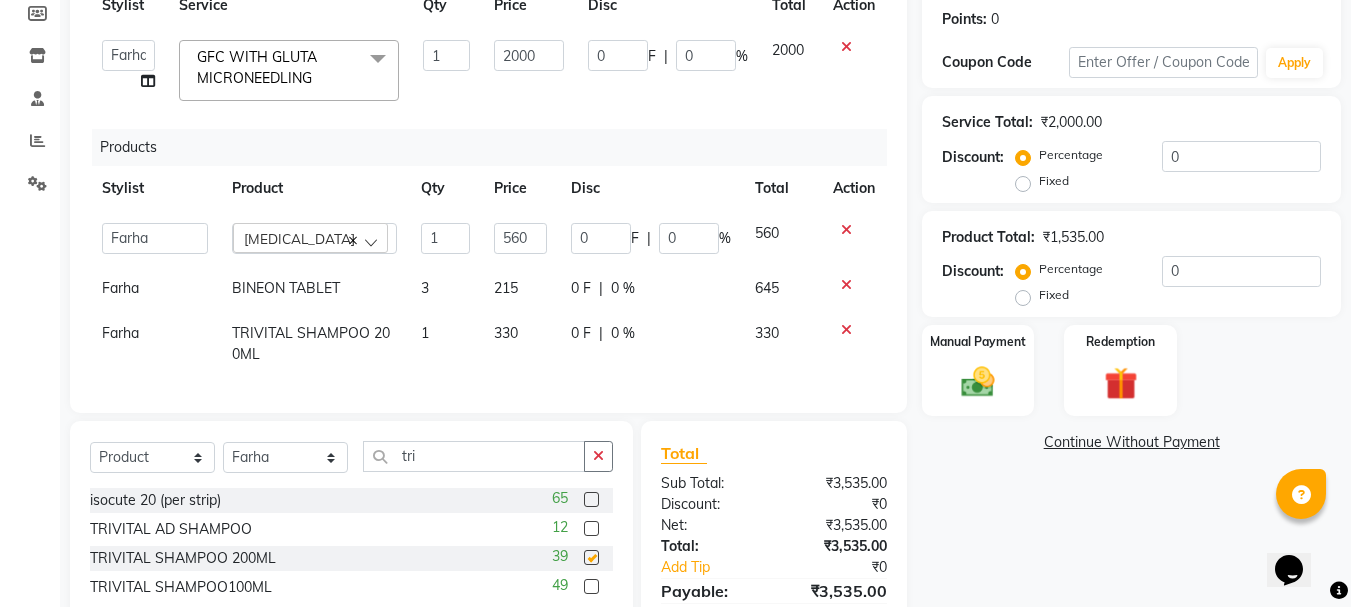 checkbox on "false" 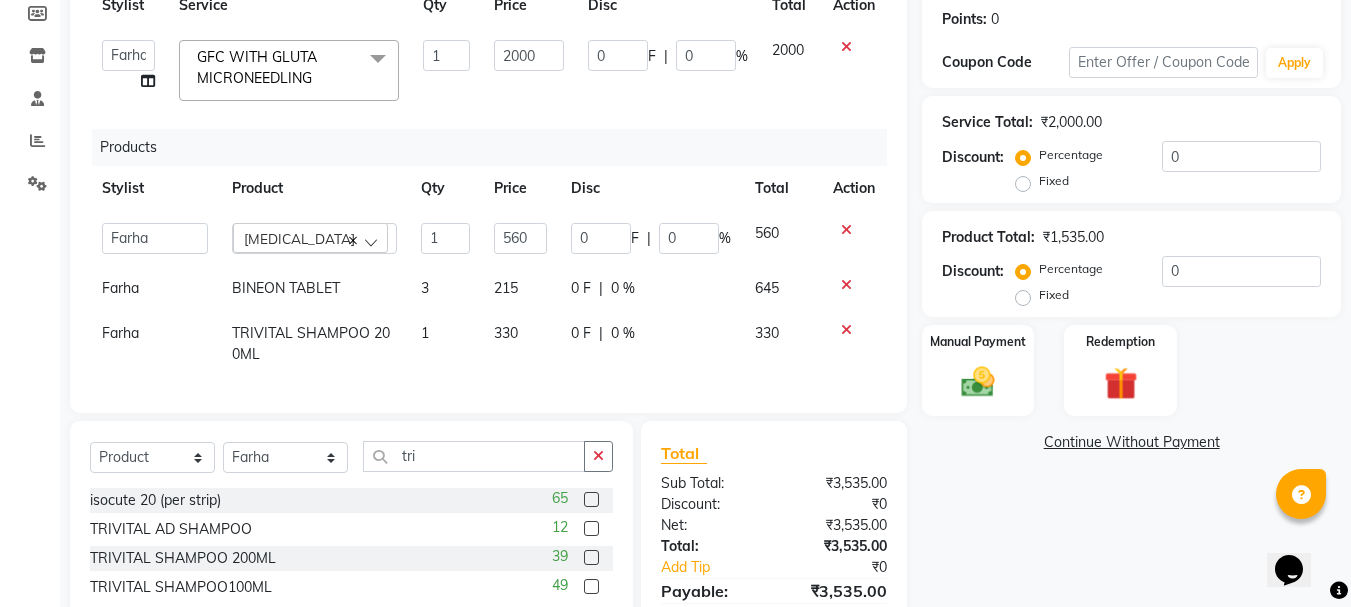 click on "330" 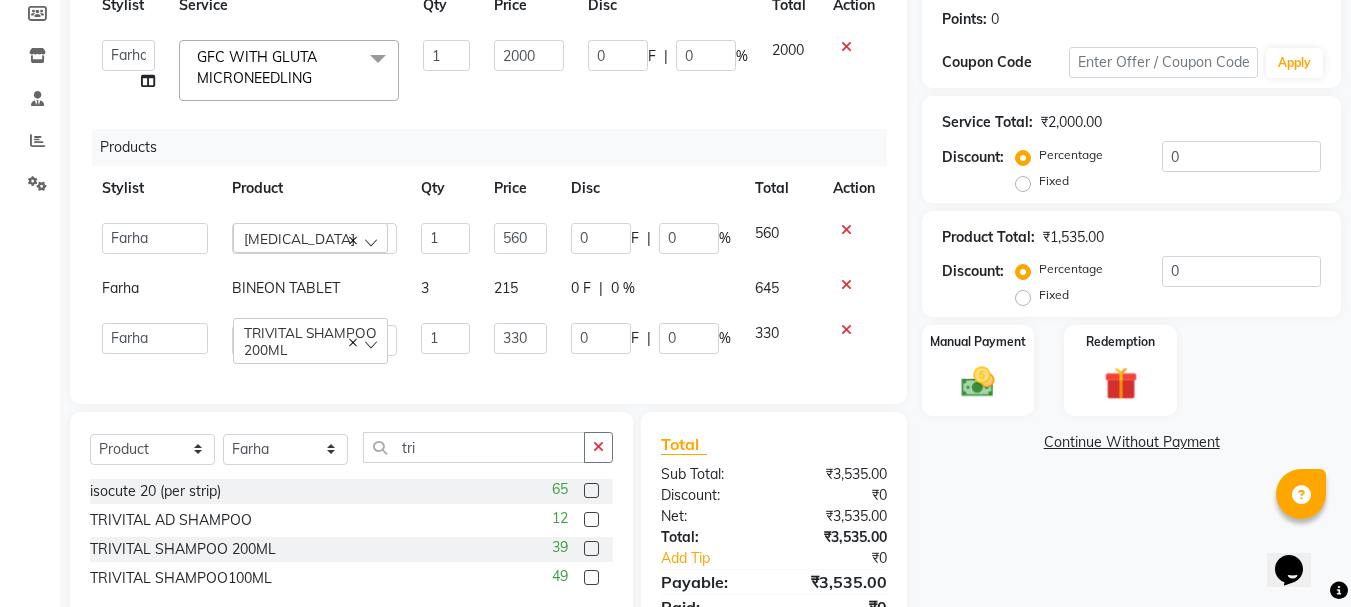 click on "330" 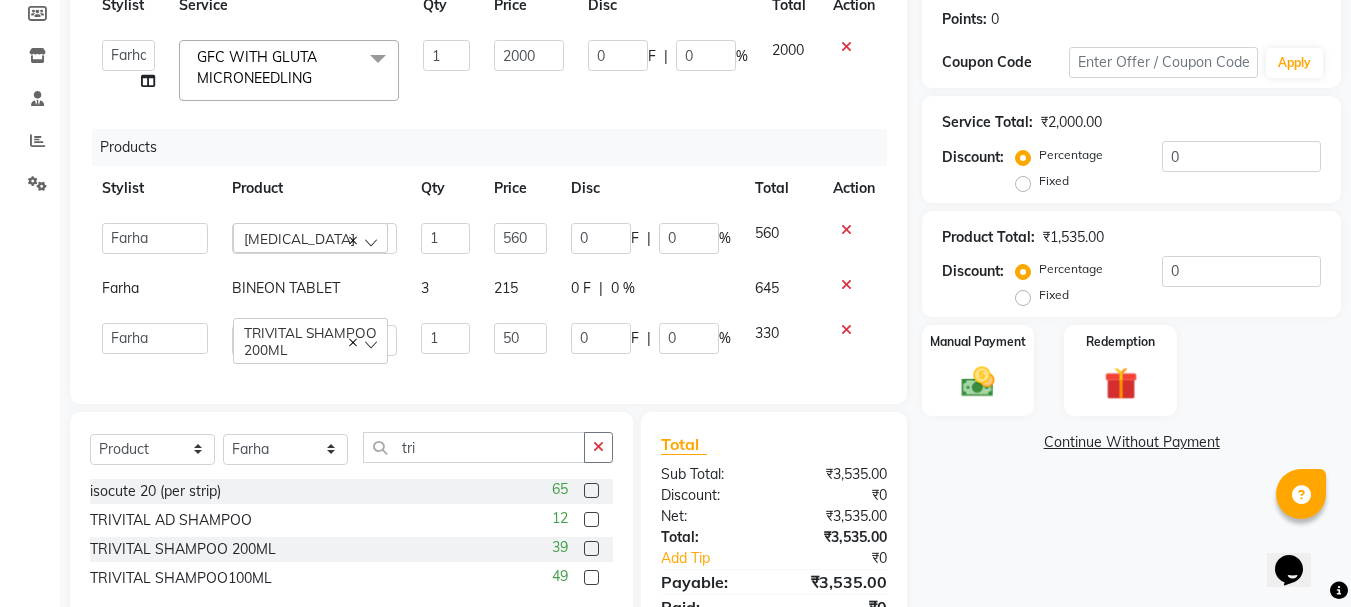 type on "500" 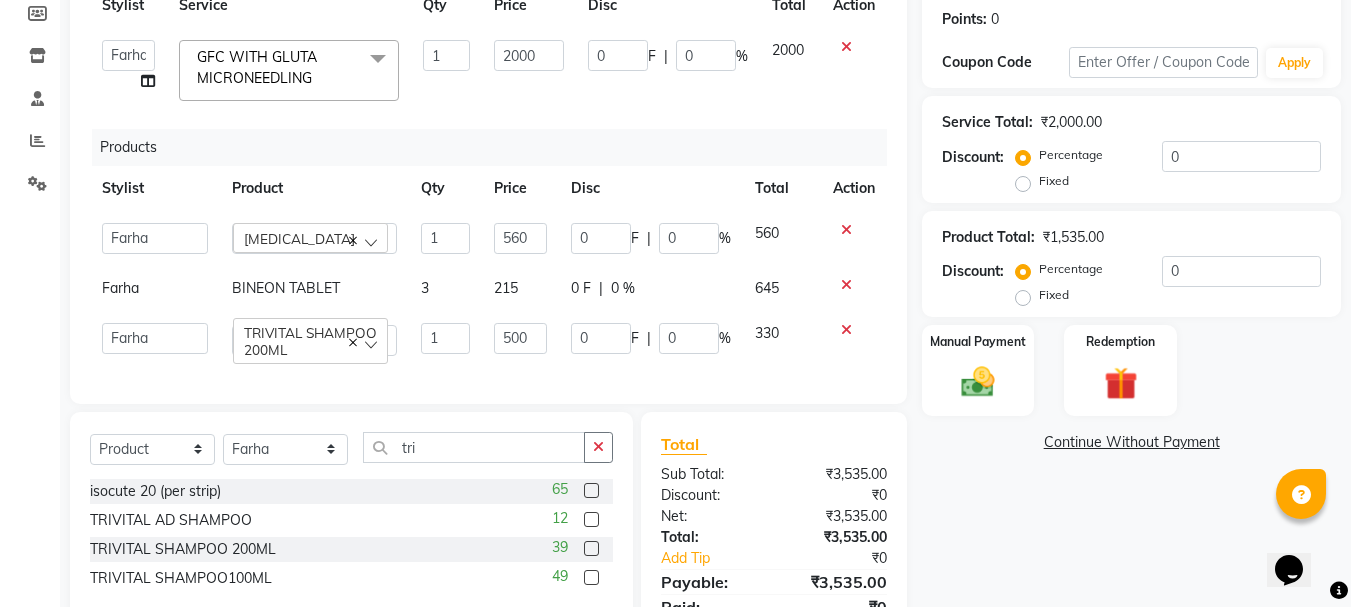 scroll, scrollTop: 413, scrollLeft: 0, axis: vertical 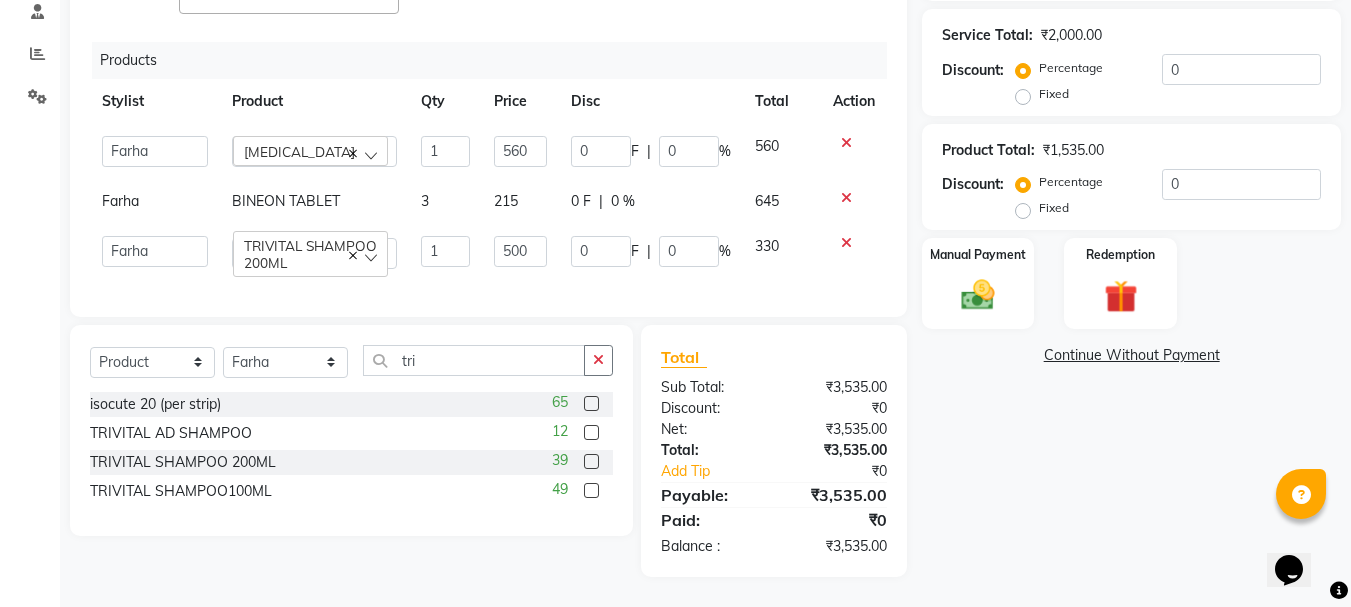 click 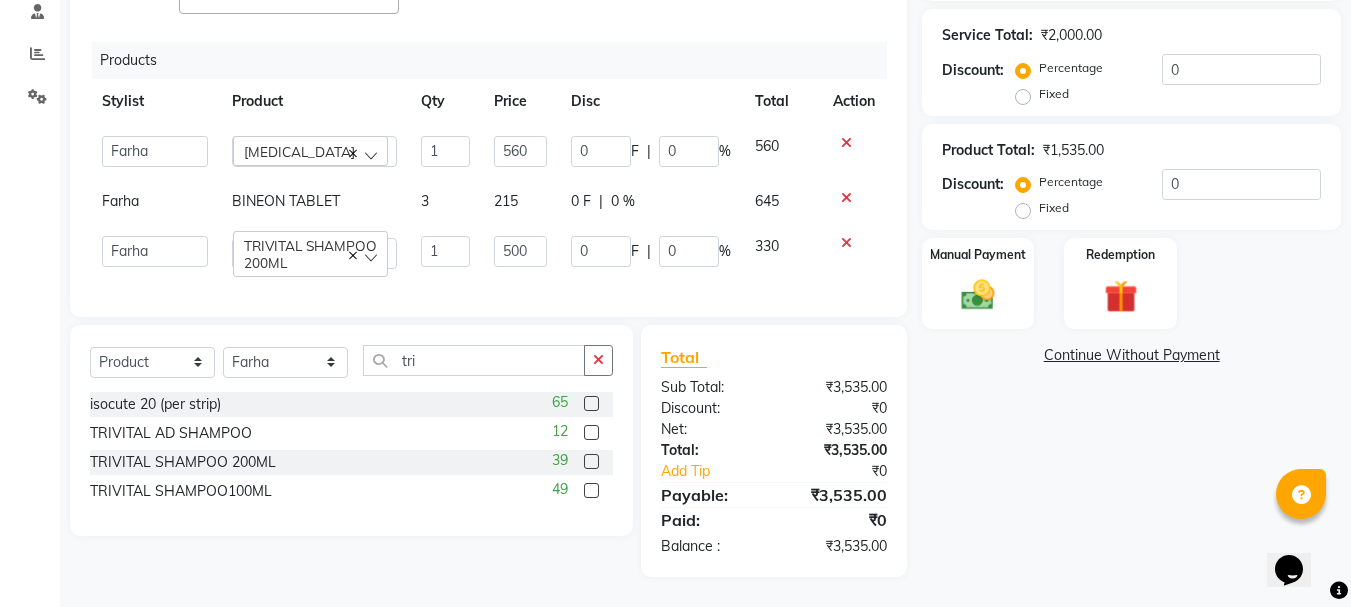 click at bounding box center [590, 491] 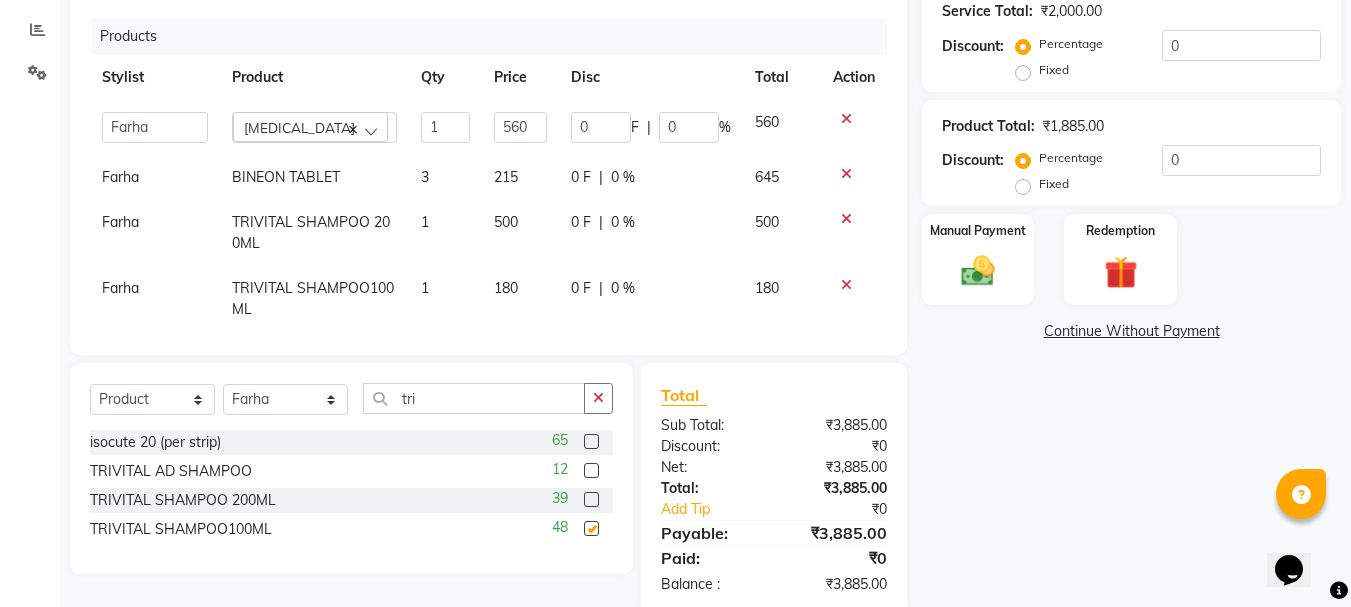 checkbox on "false" 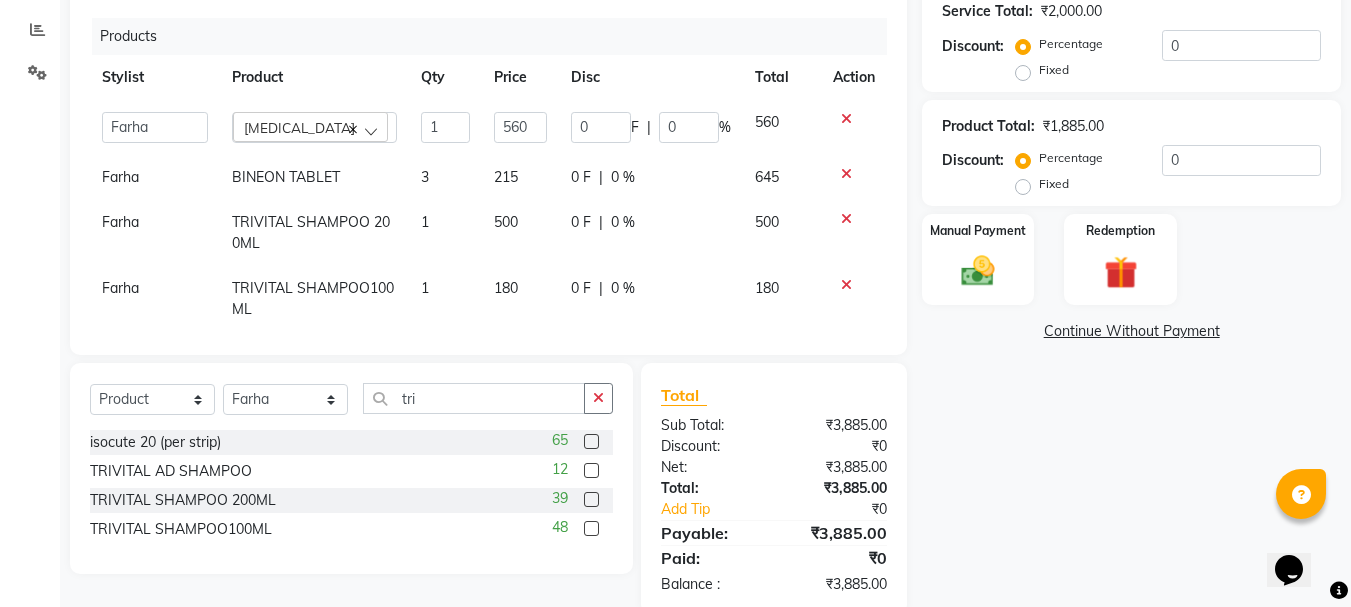 click 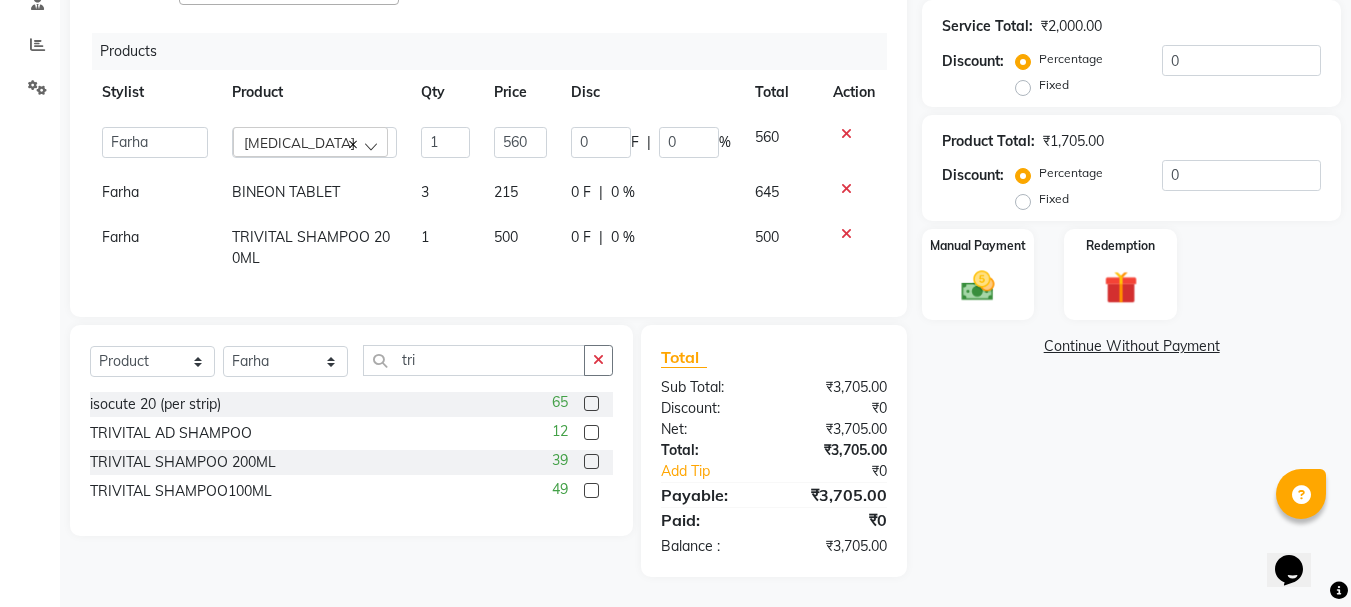 scroll, scrollTop: 398, scrollLeft: 0, axis: vertical 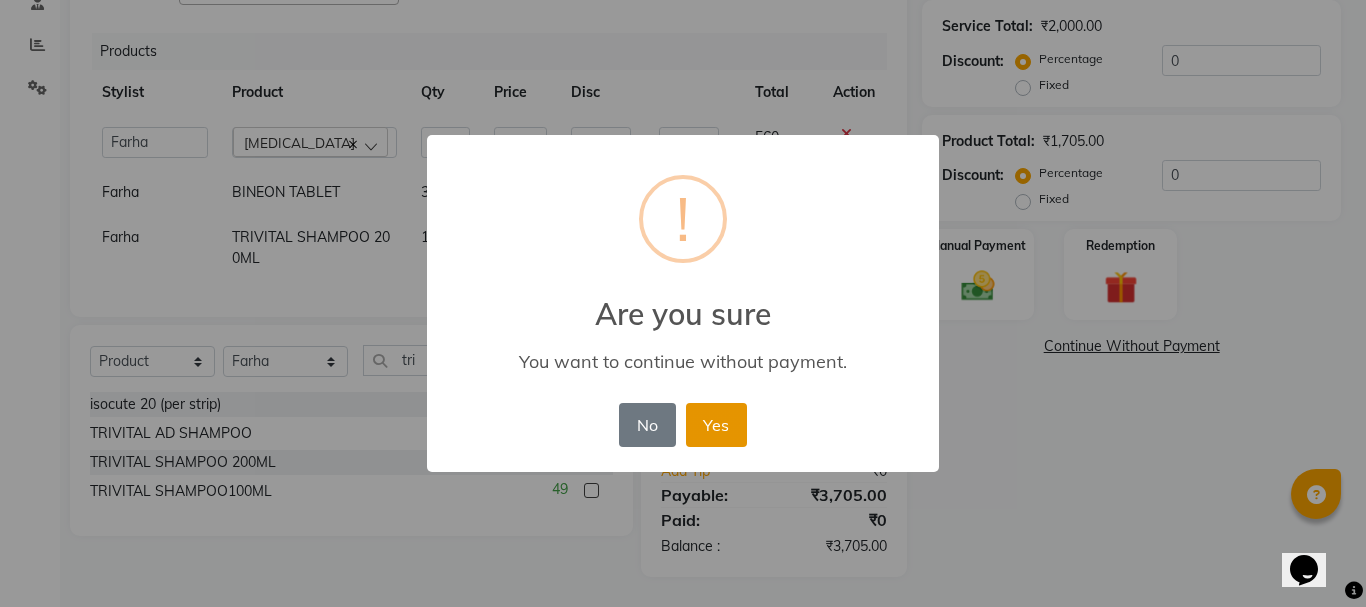 click on "Yes" at bounding box center (716, 425) 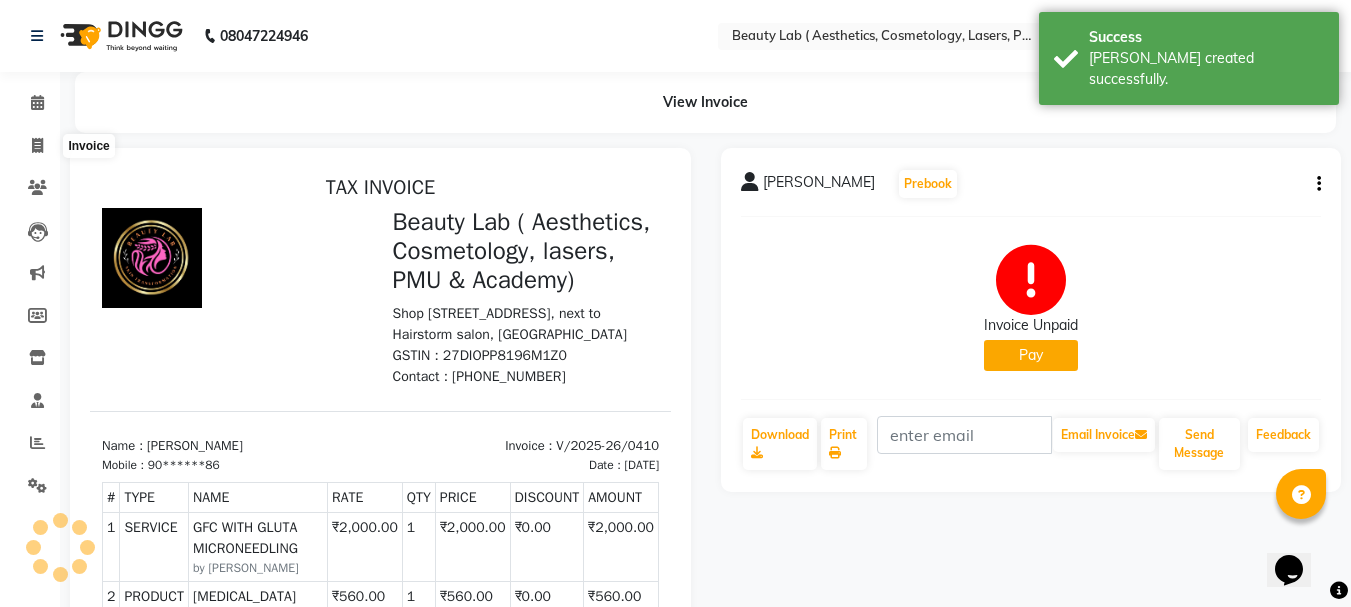 scroll, scrollTop: 0, scrollLeft: 0, axis: both 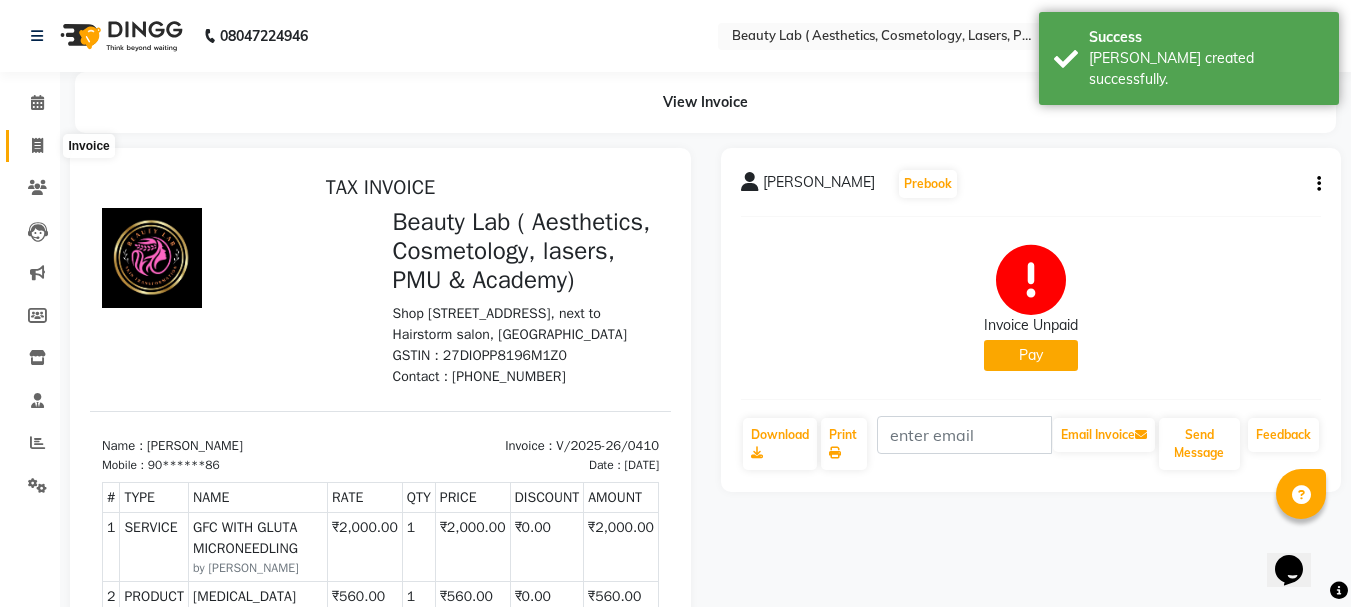 click 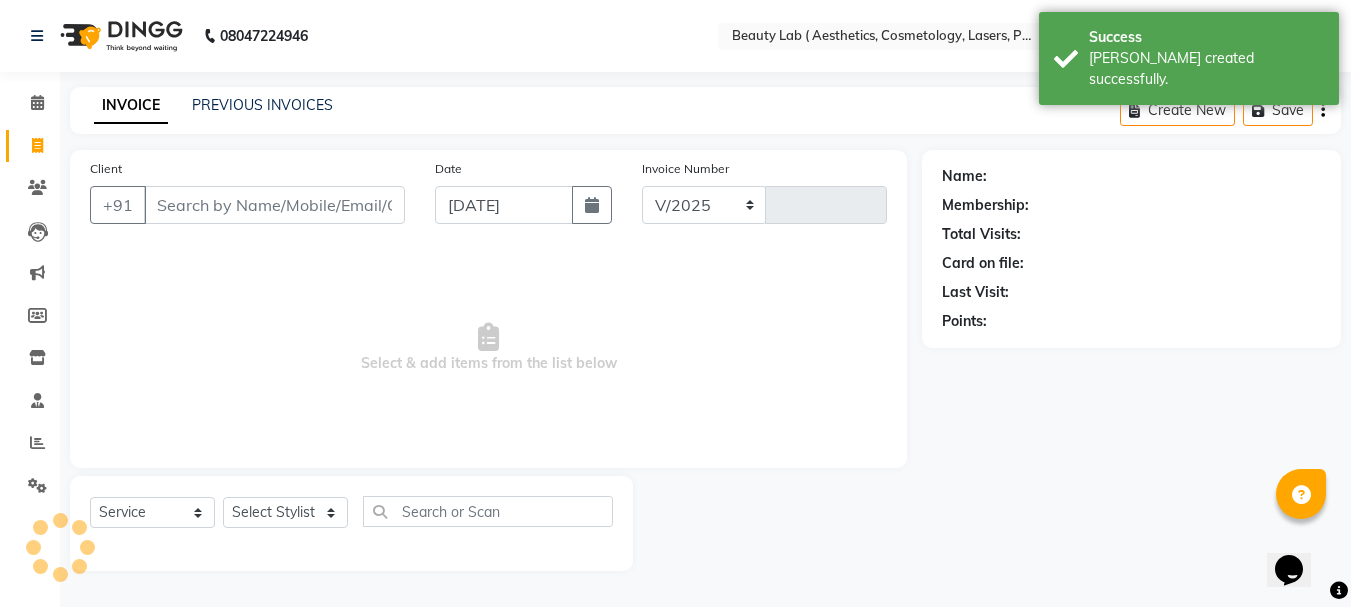 select on "7169" 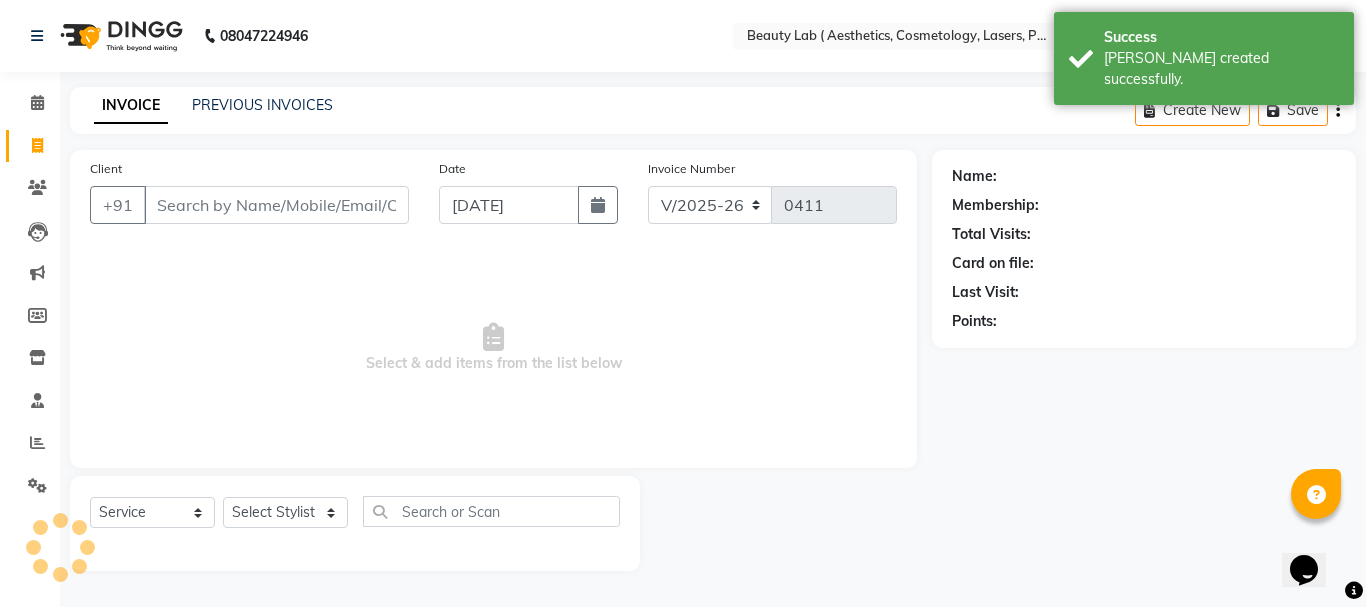 click on "Client" at bounding box center [276, 205] 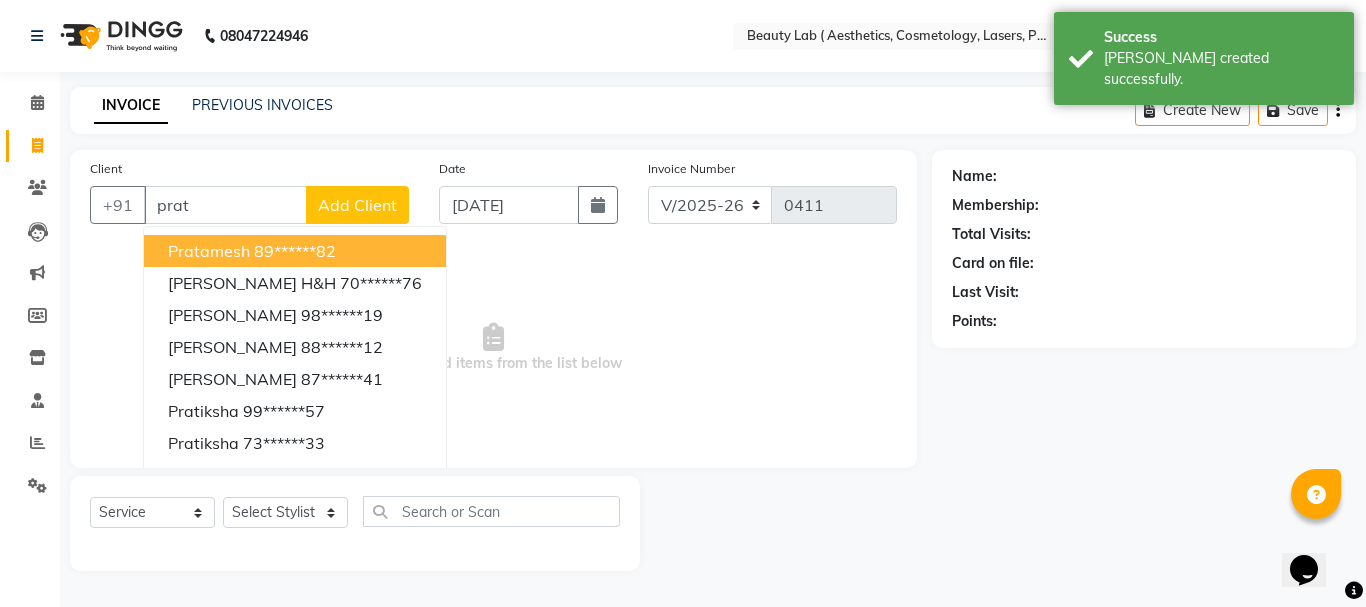 click on "89******82" at bounding box center (295, 251) 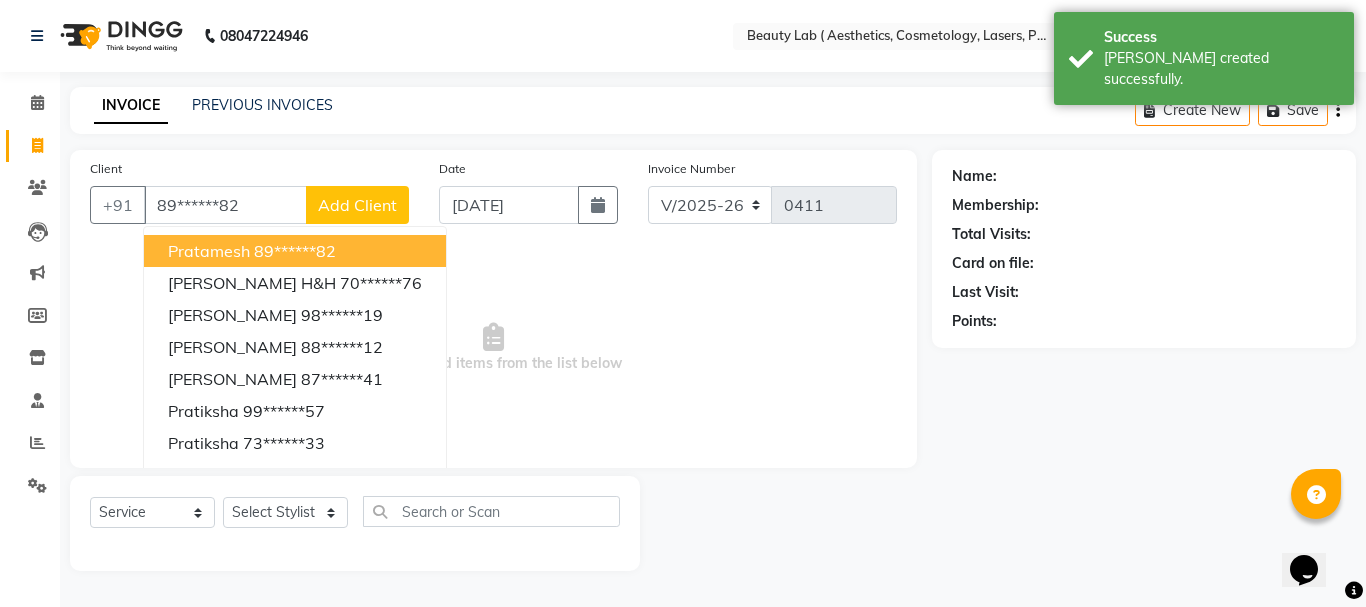 type on "89******82" 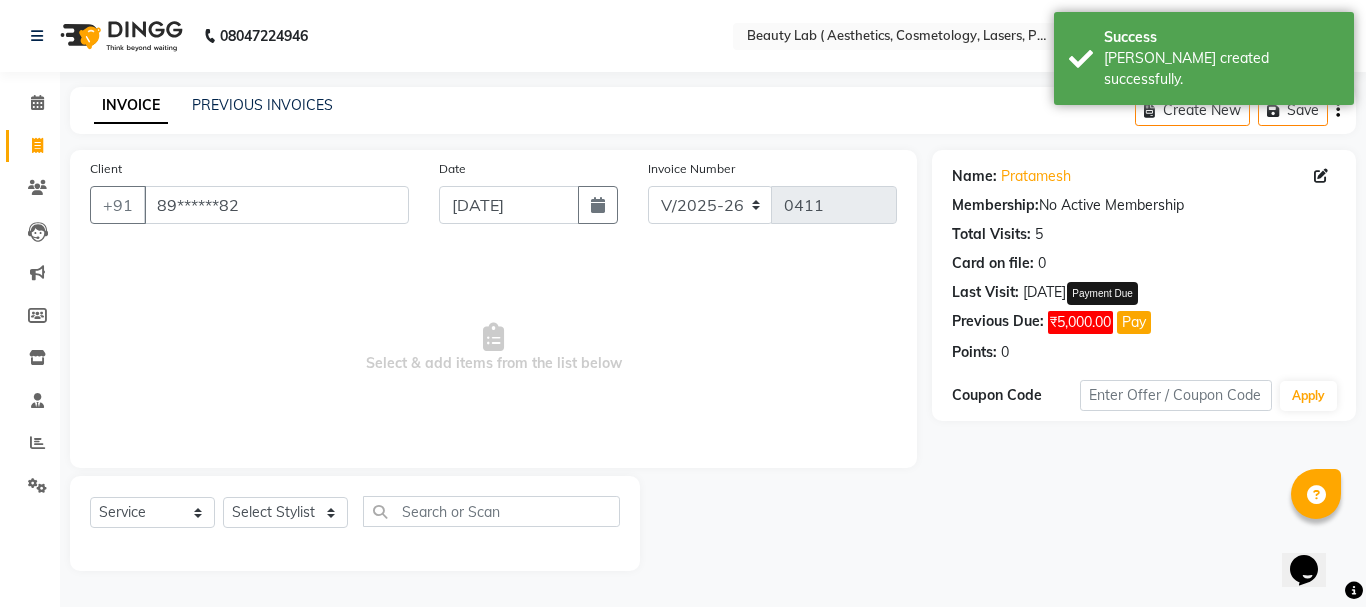 click on "Pay" 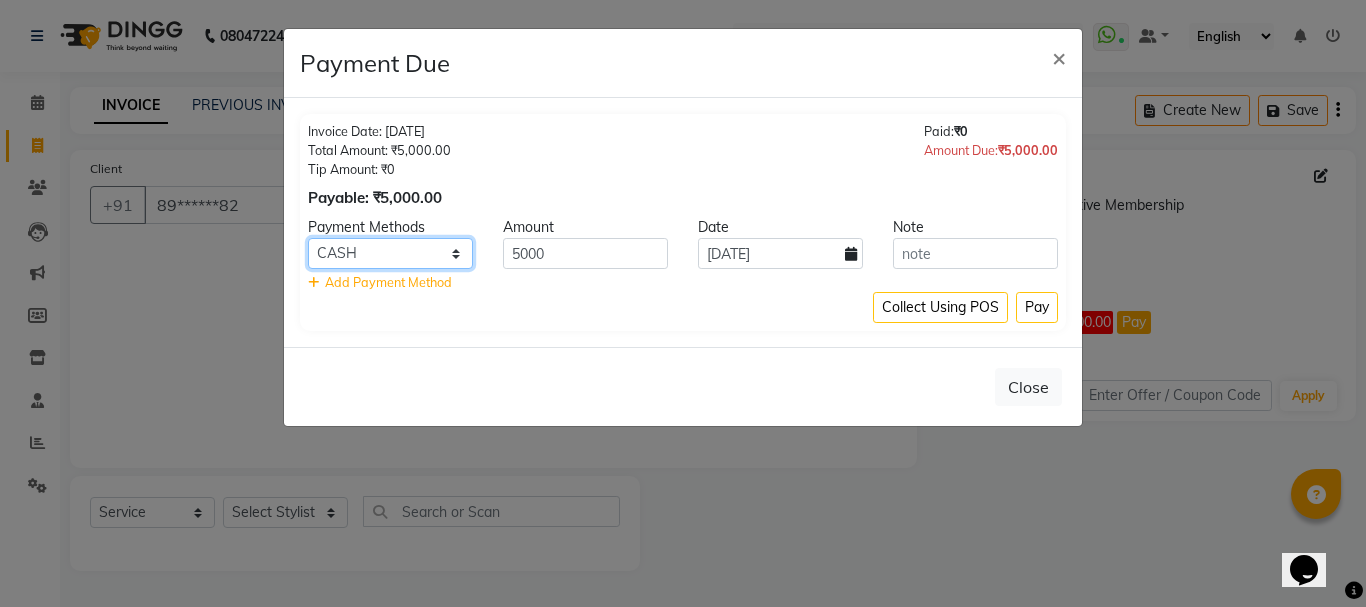 click on "Family GPay CARD CASH" 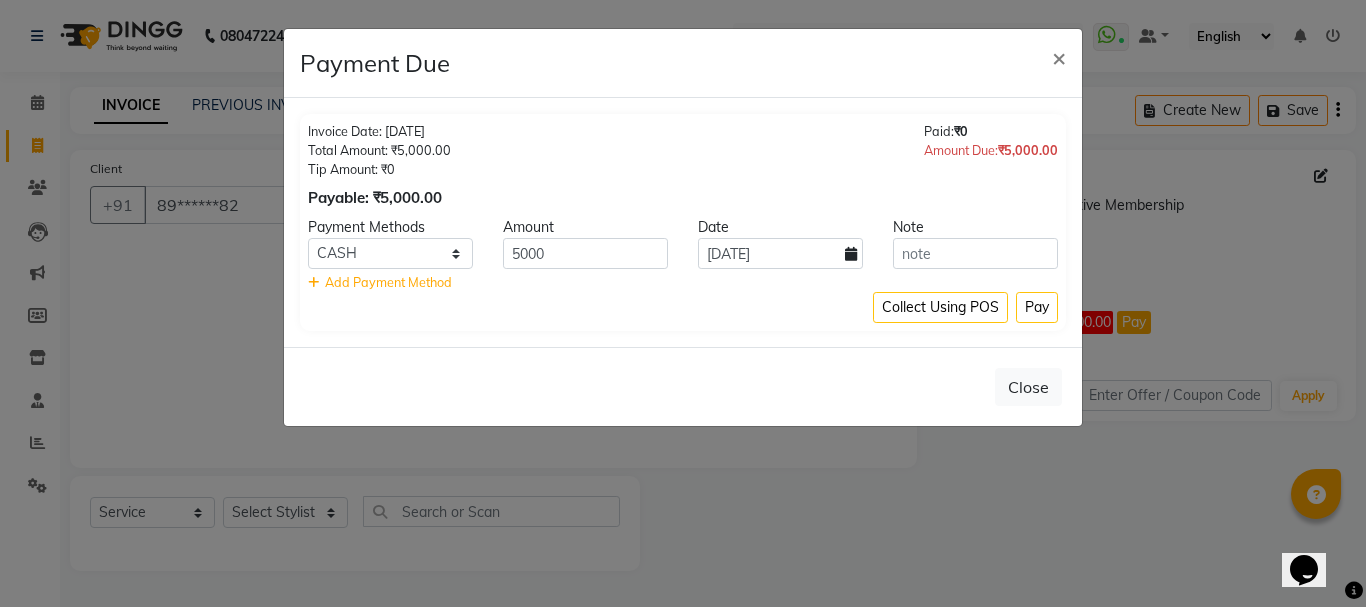 click on "Payment Methods" 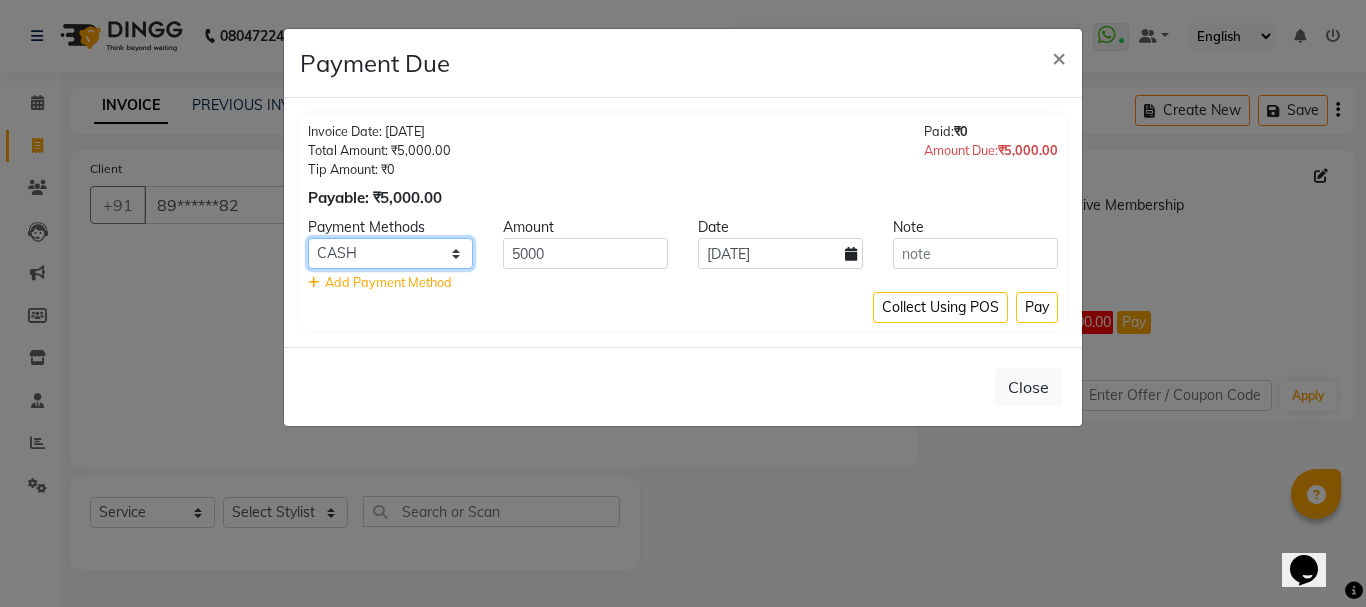 click on "Family GPay CARD CASH" 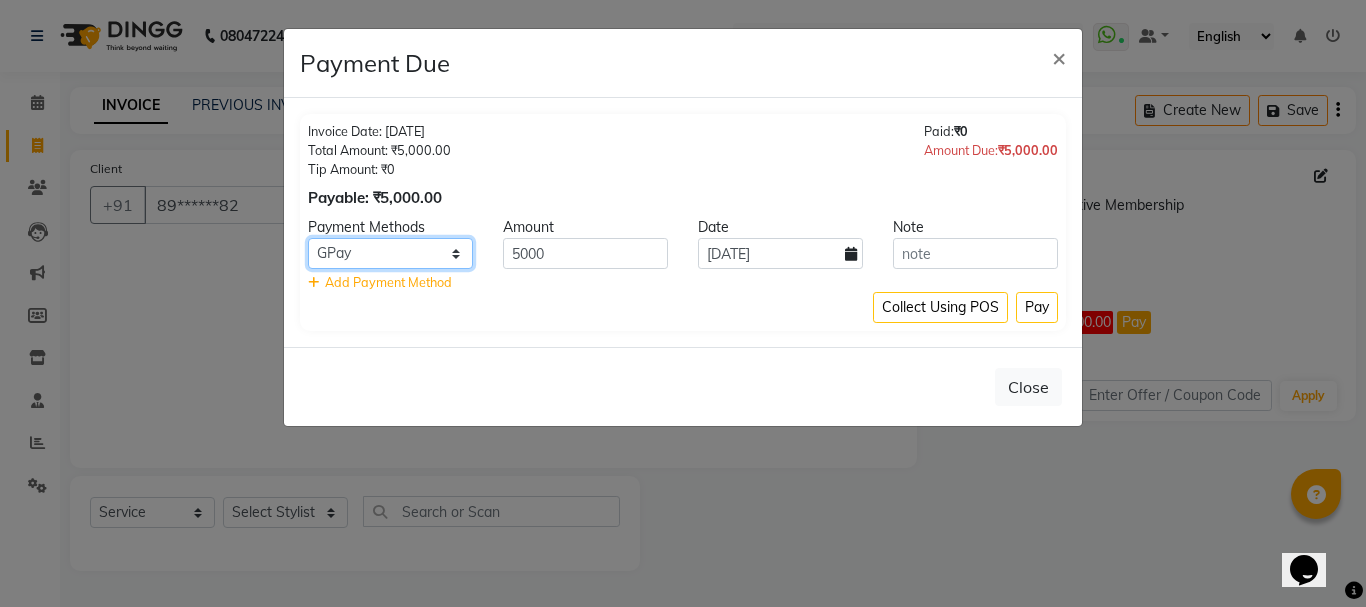 click on "Family GPay CARD CASH" 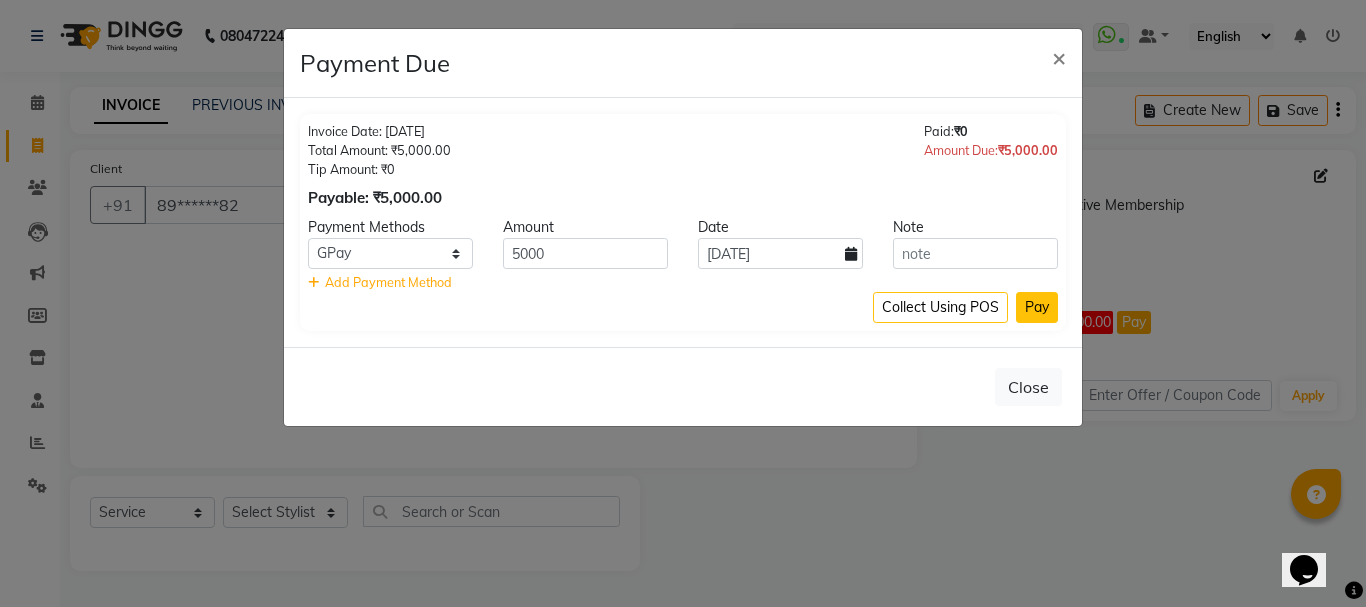 click on "Pay" 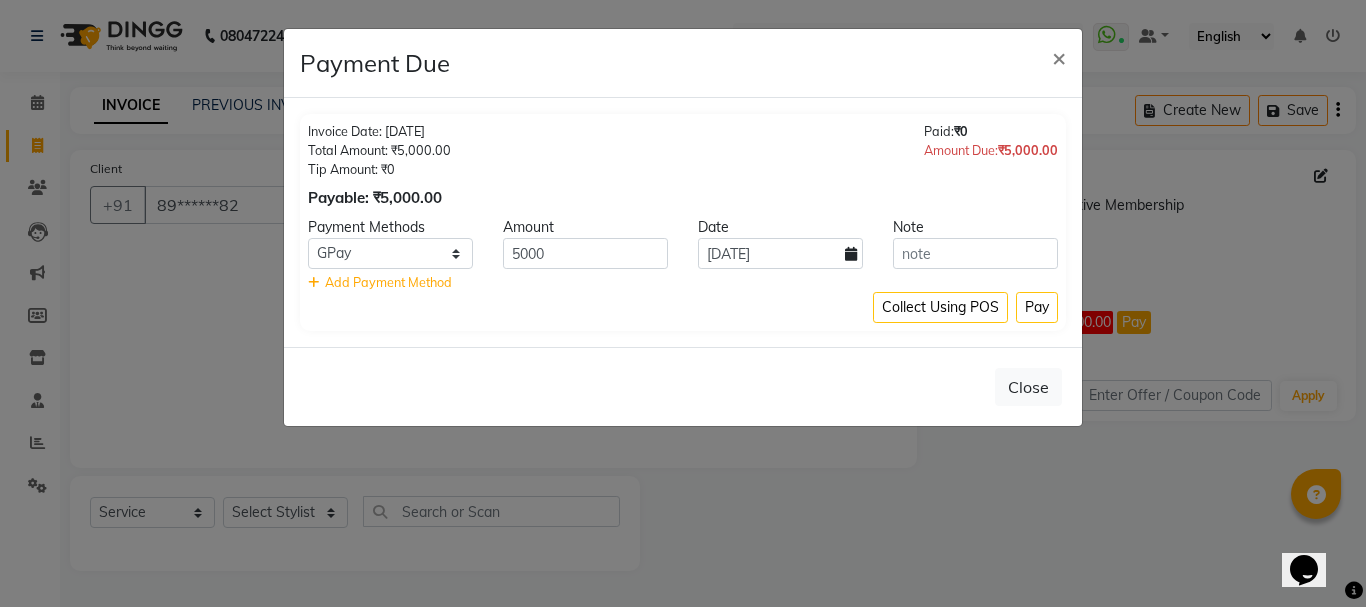 click on "Collect Using POS Pay" 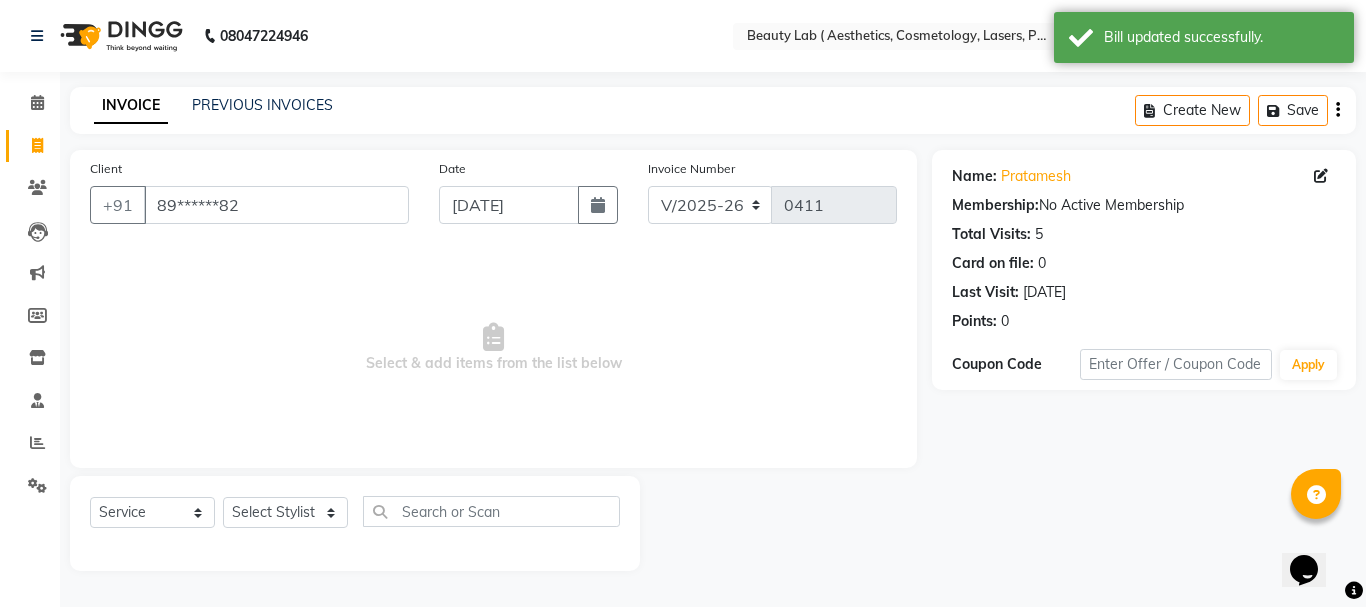click on "PREVIOUS INVOICES" 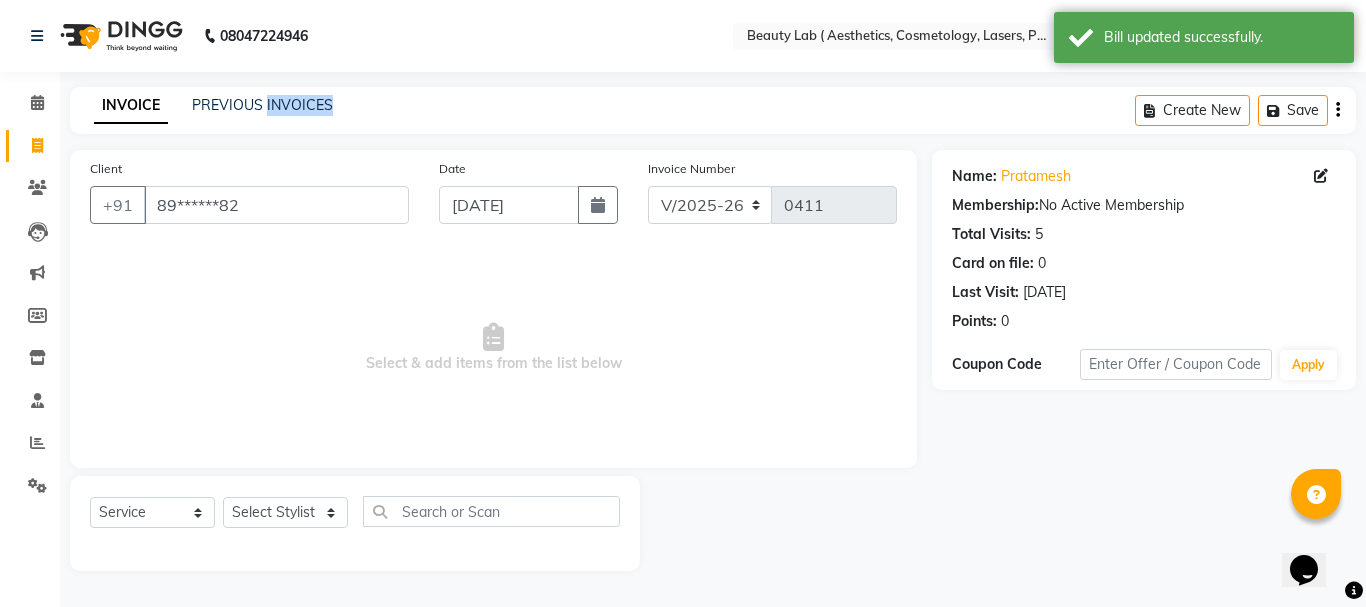 click on "PREVIOUS INVOICES" 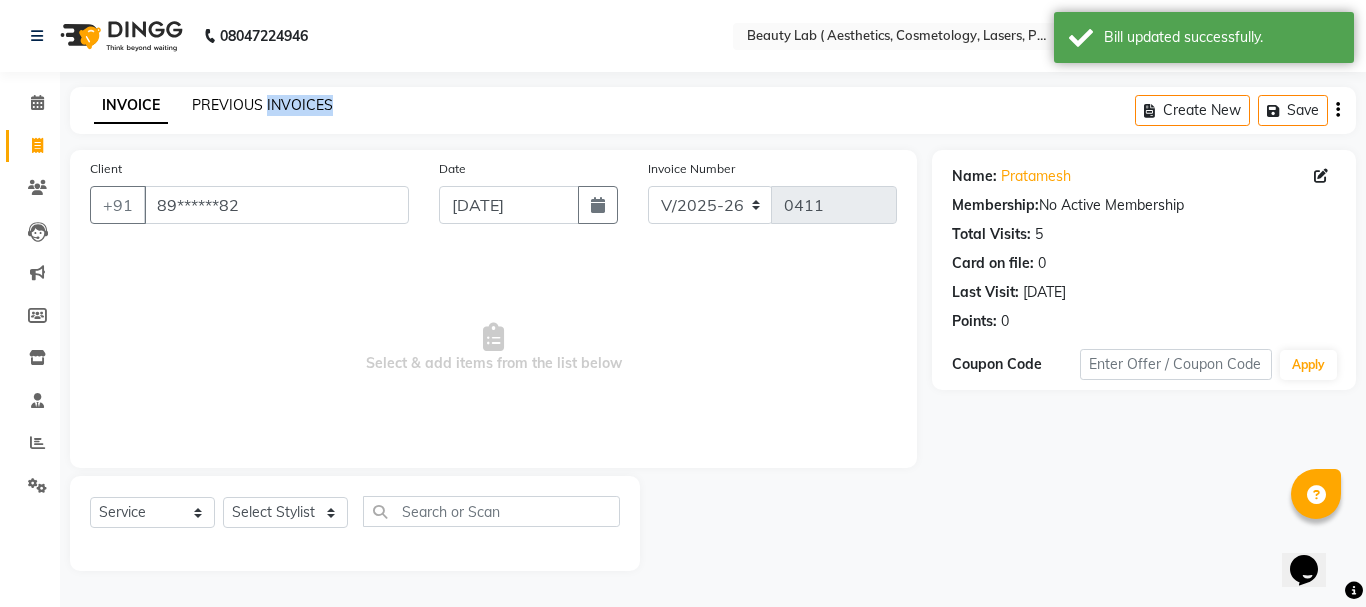 click on "PREVIOUS INVOICES" 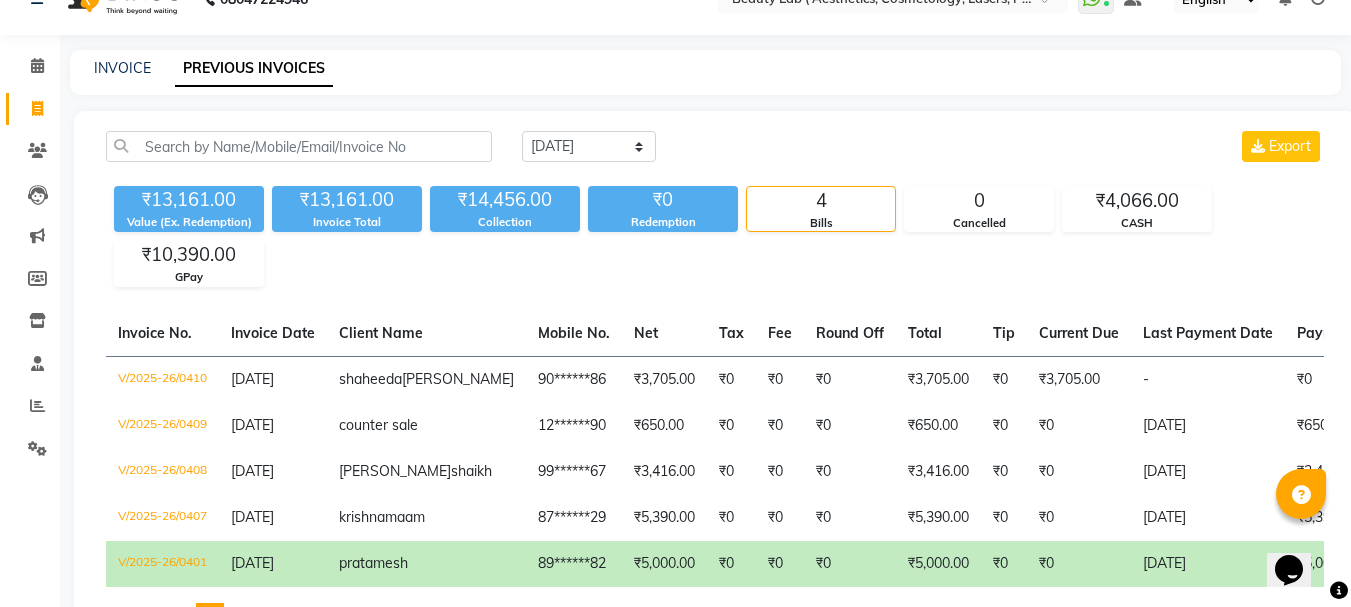 scroll, scrollTop: 35, scrollLeft: 0, axis: vertical 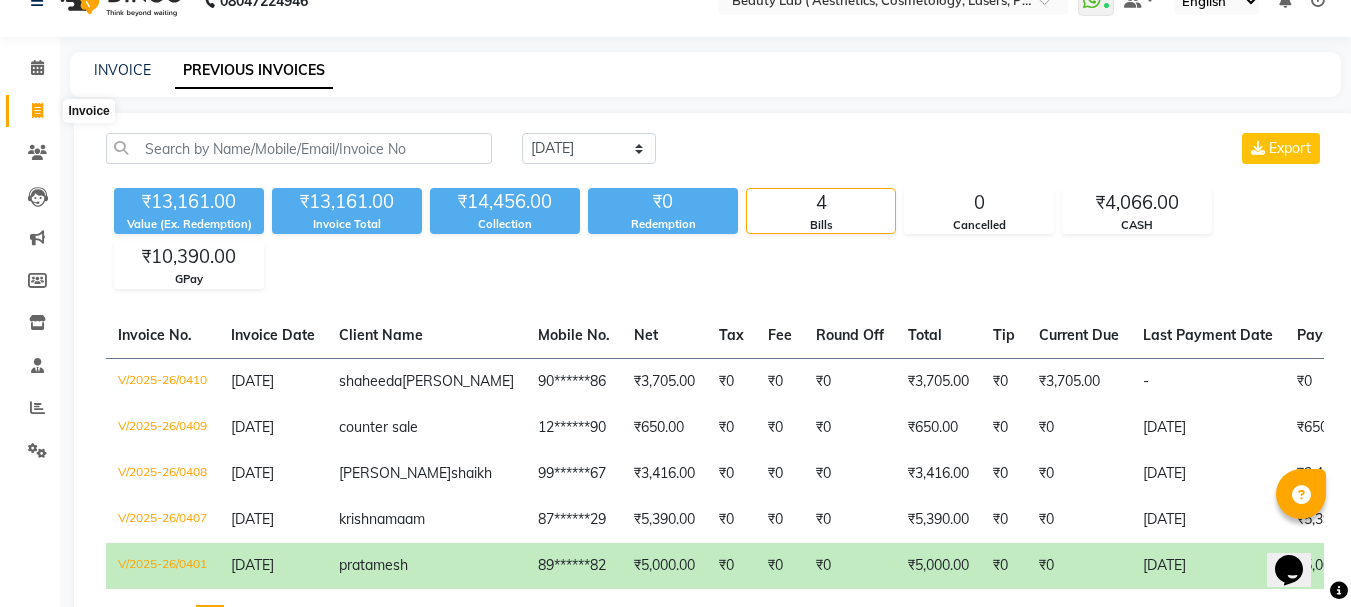 click 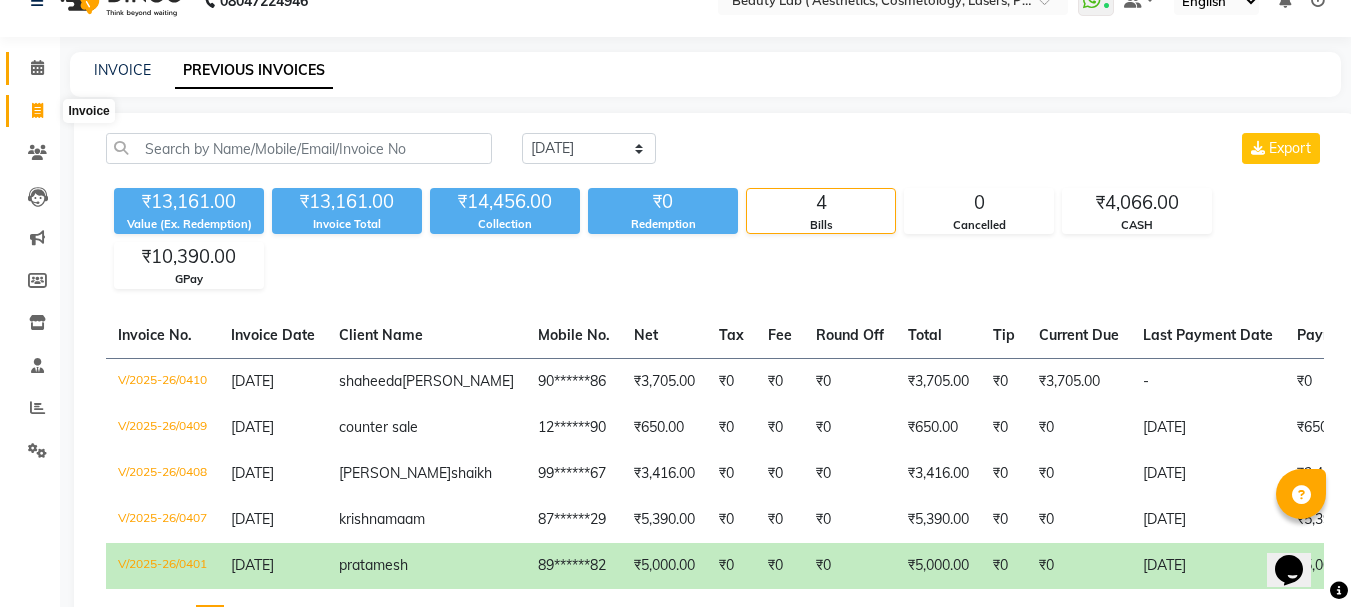 select on "7169" 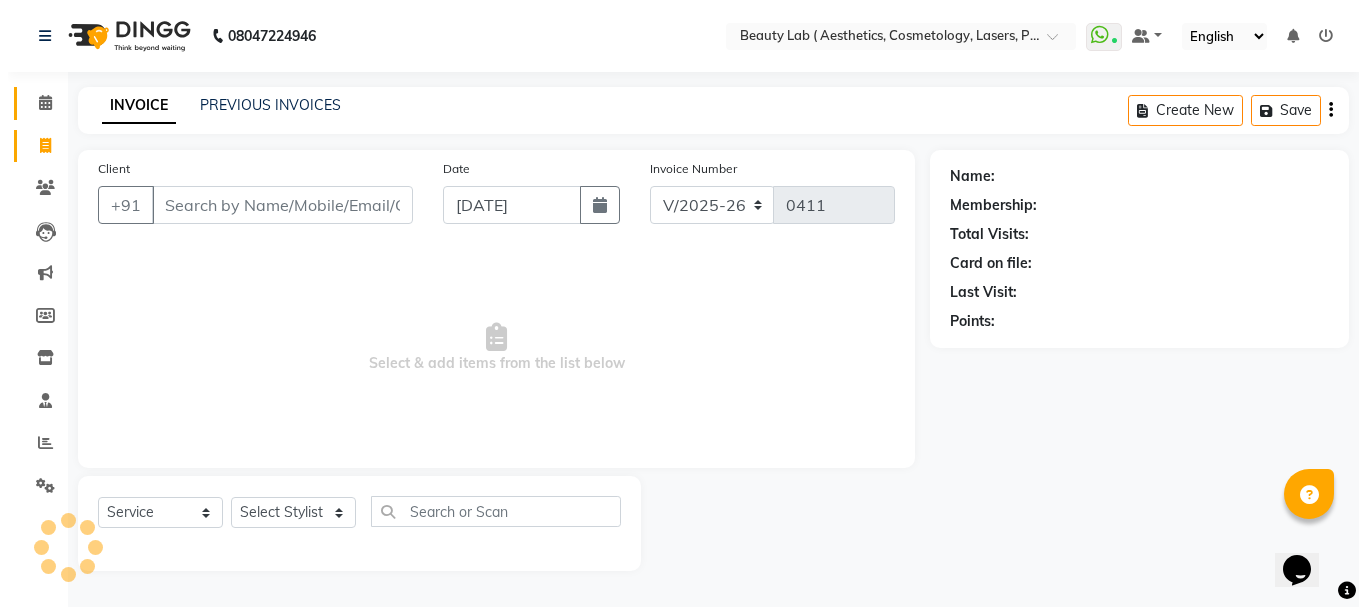 scroll, scrollTop: 0, scrollLeft: 0, axis: both 